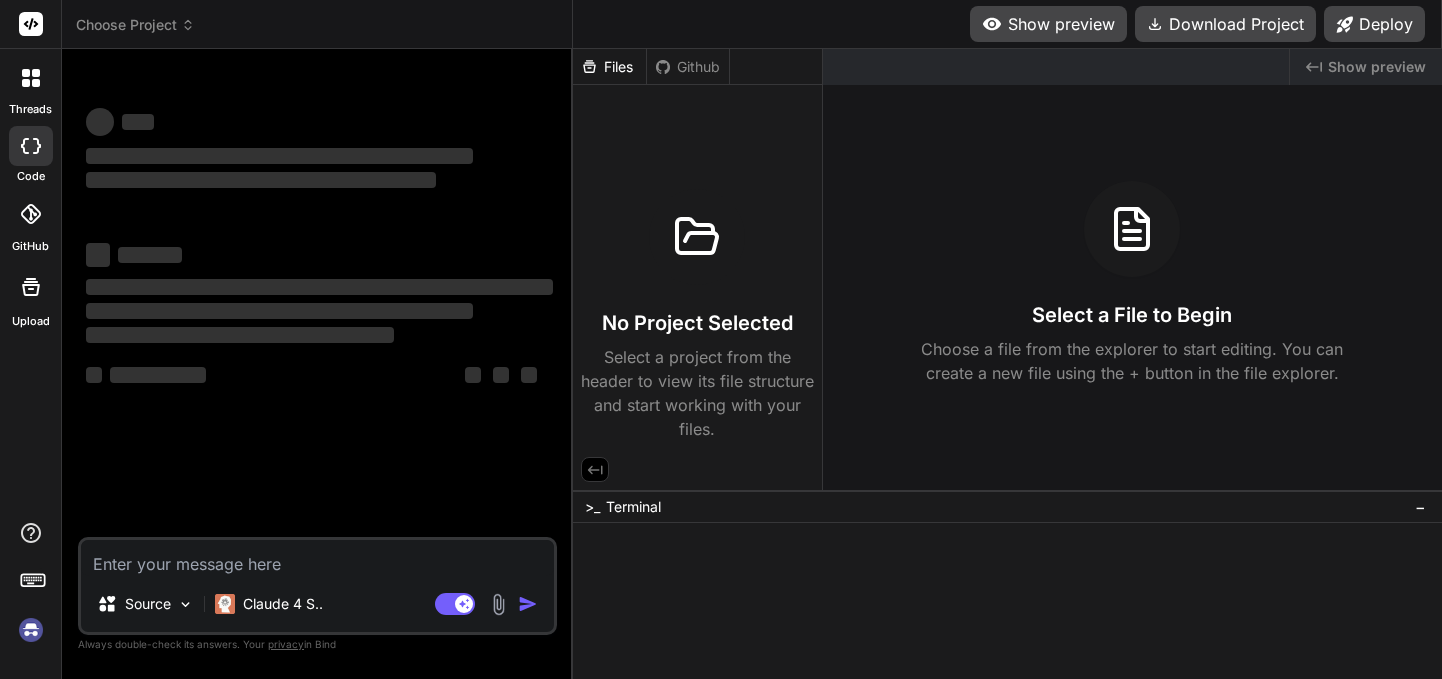 scroll, scrollTop: 0, scrollLeft: 0, axis: both 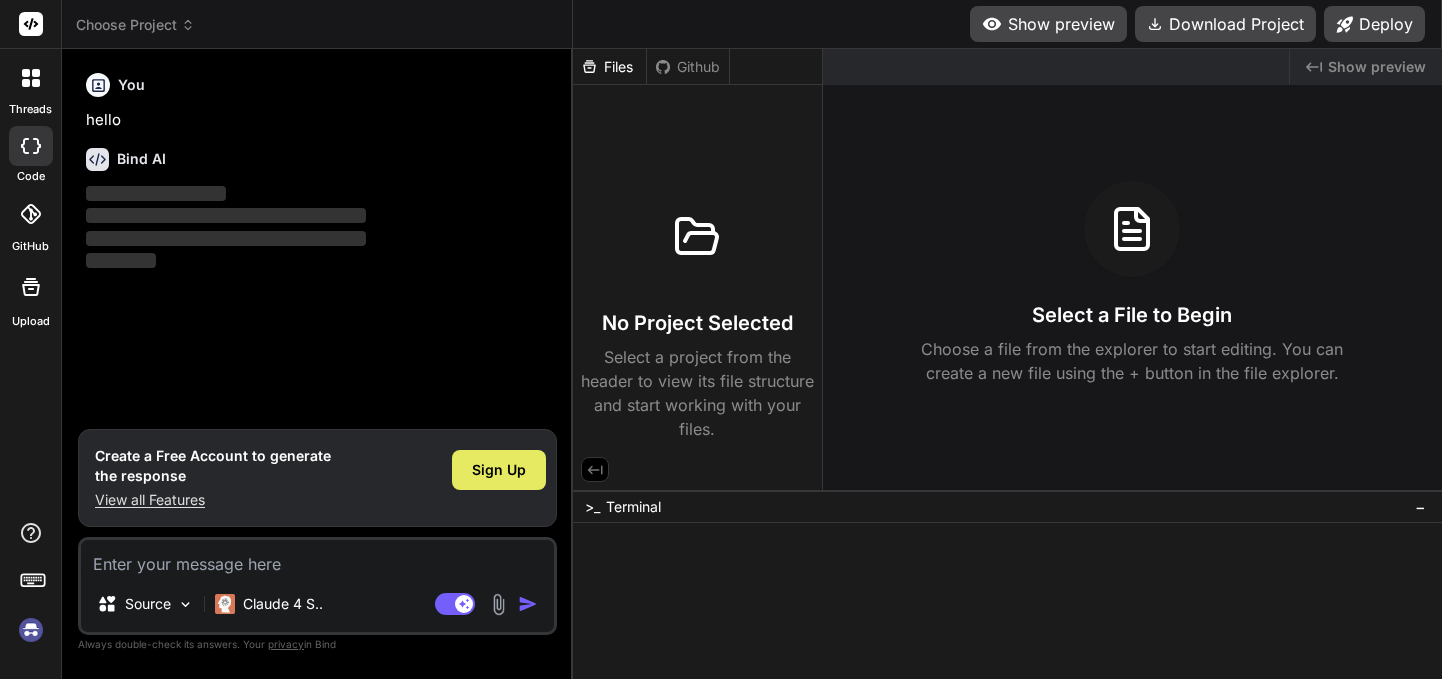click on "Sign Up" at bounding box center [499, 470] 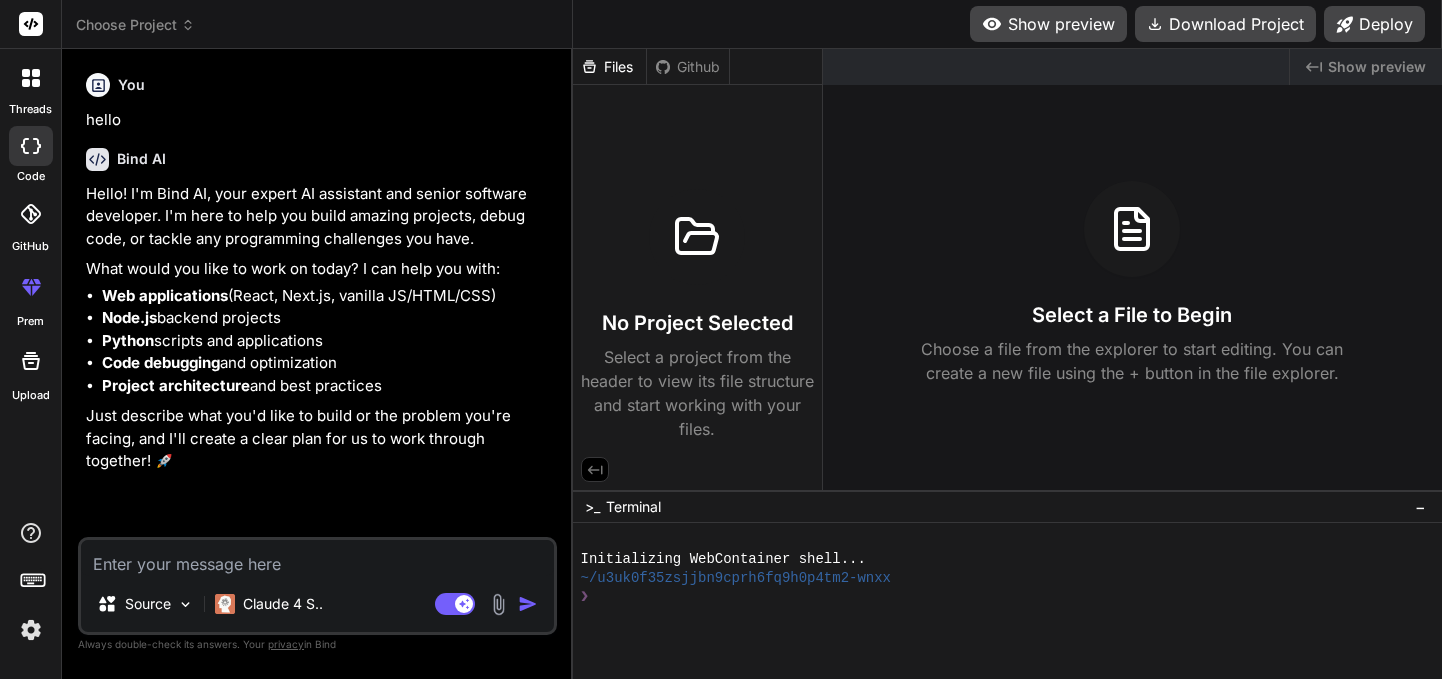 click at bounding box center [498, 604] 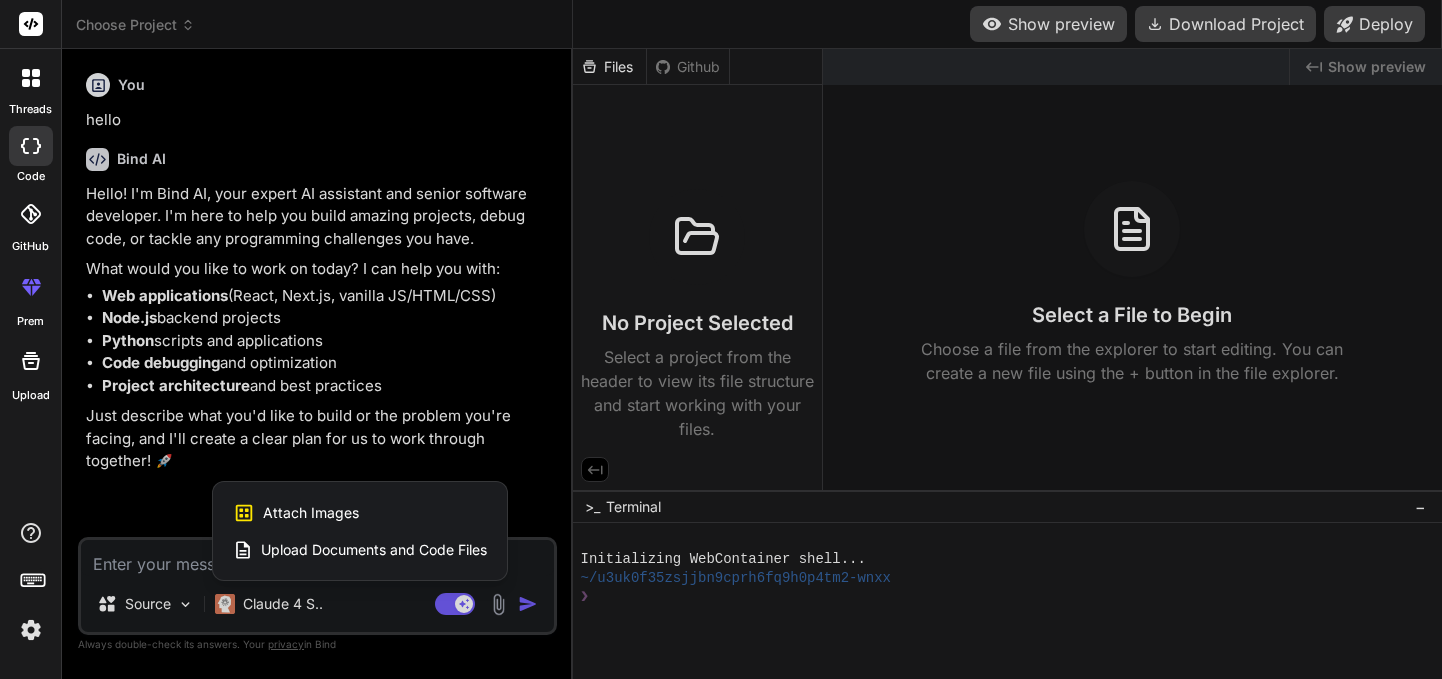 click on "Attach Images Image attachments are only supported in Claude and Gemini models." at bounding box center (360, 513) 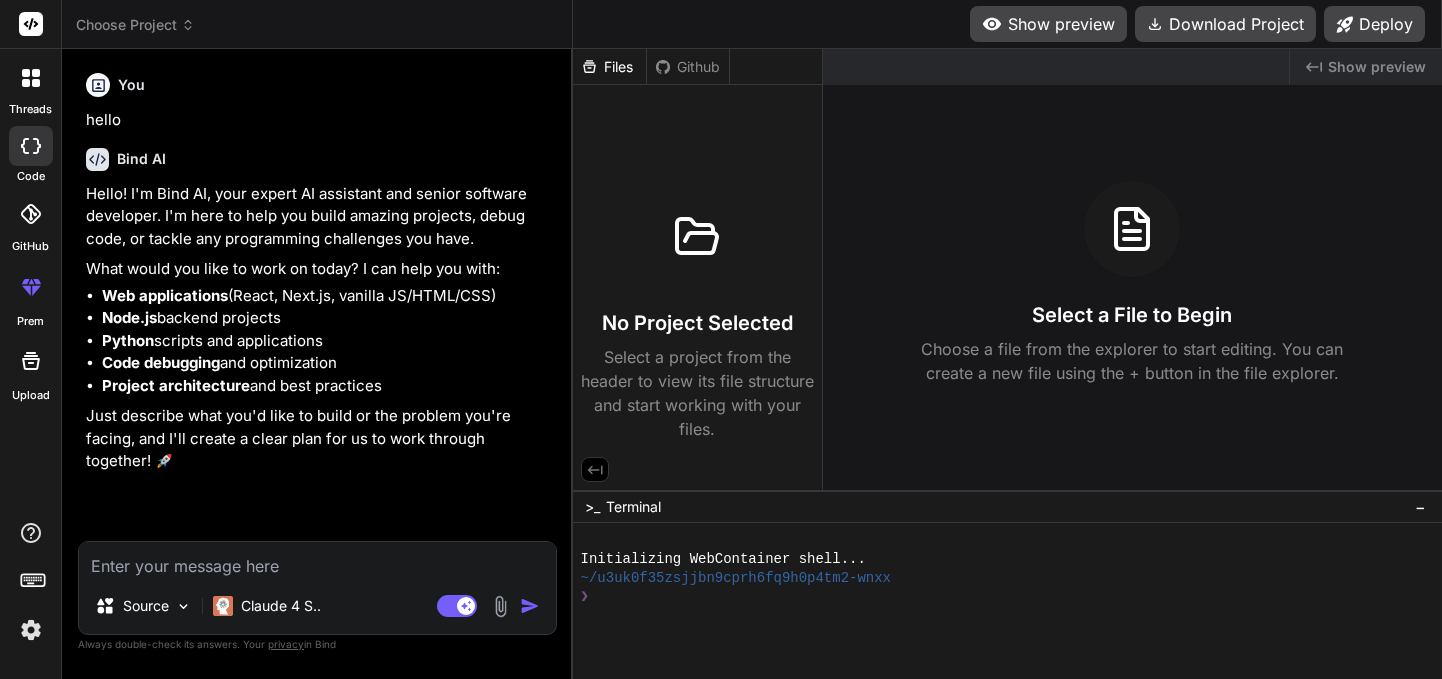 type on "C:\fakepath\logo.jpeg" 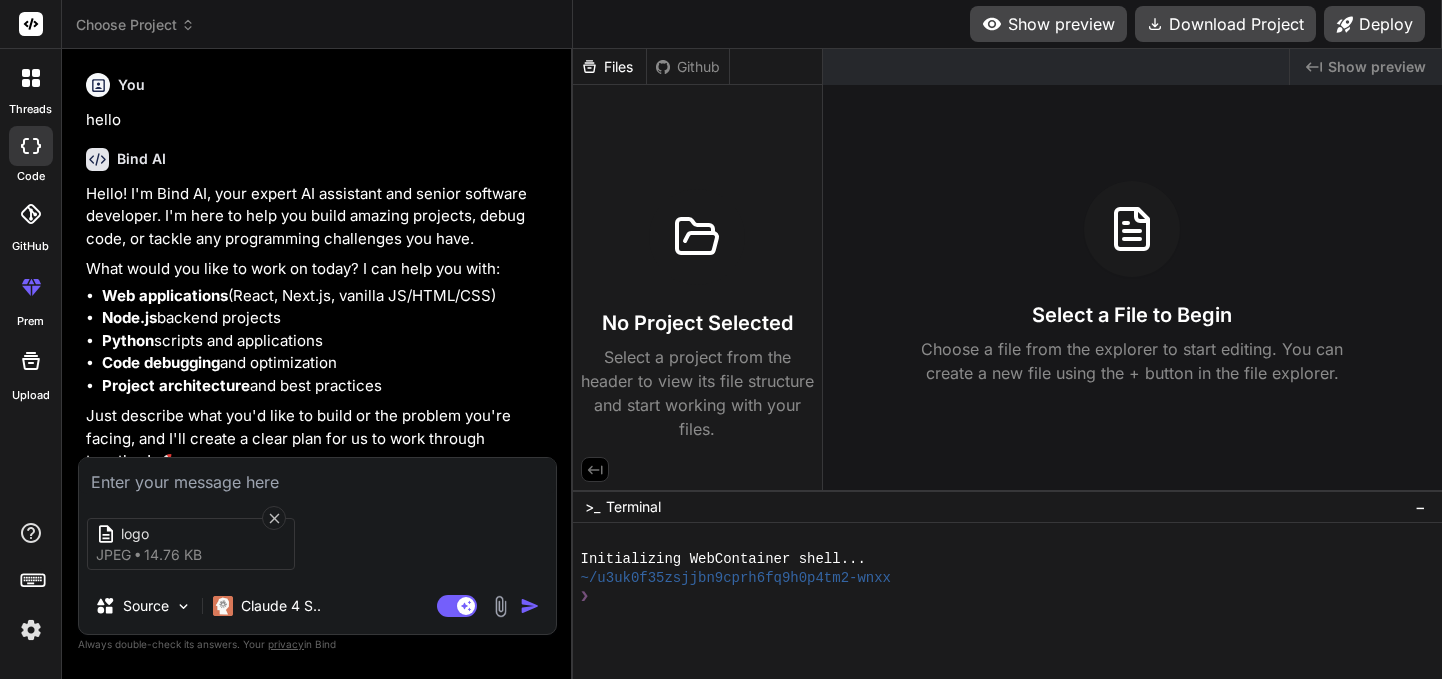 type on "x" 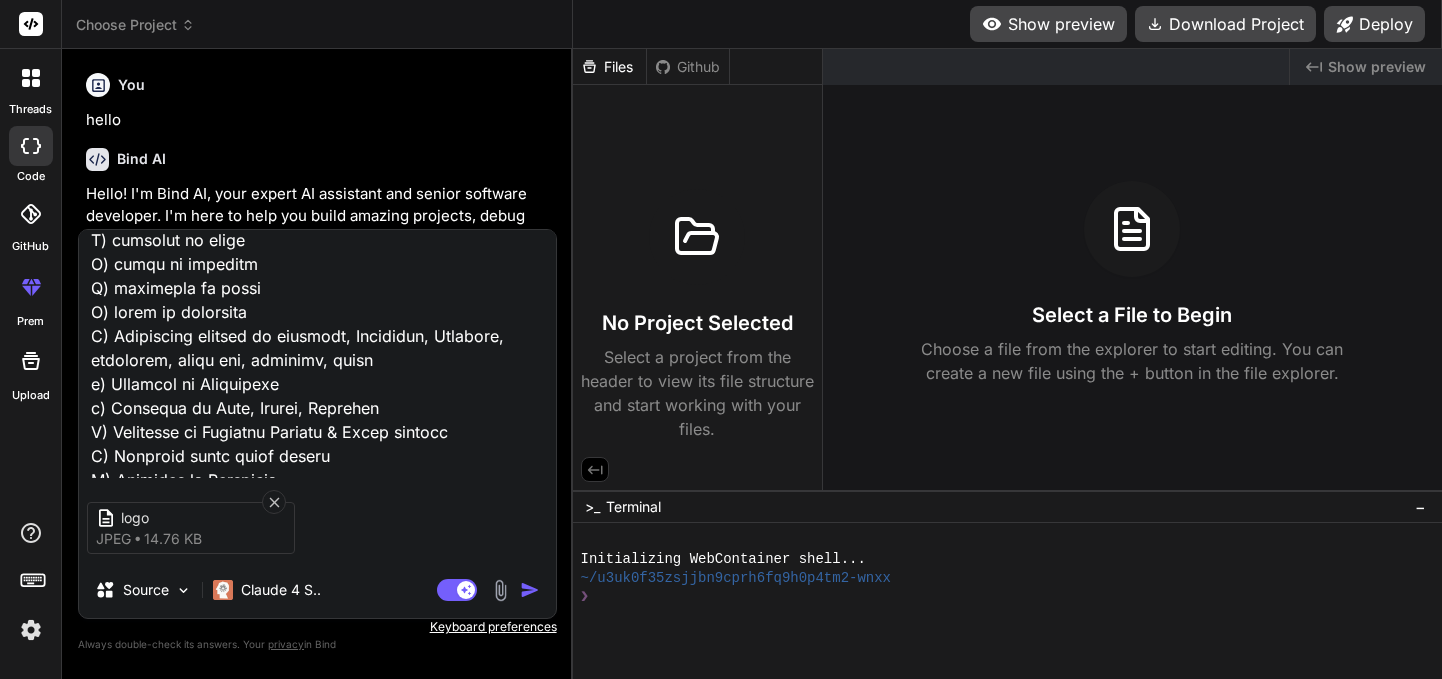 scroll, scrollTop: 1204, scrollLeft: 0, axis: vertical 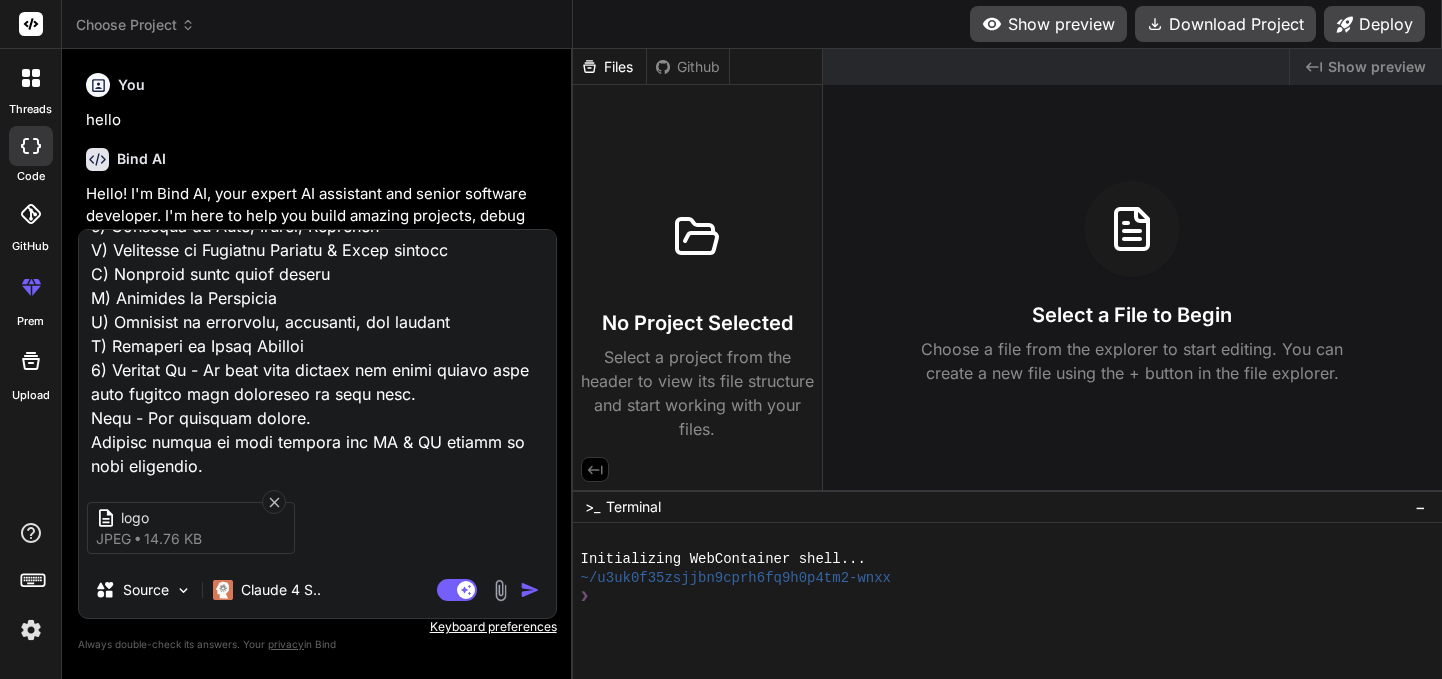 type on "Loremips dolorsit amet consect adi Elit seddoei tempo INCI, UTL, et dol mag. Al Enimad mi veniam quisnost exe ullamcolab nisi ALI exeacomm.
Cons Duisaut irureinr volu ve “Essec Fugiat Null Pariatu”, Excepteu si occaeca cu Nonproid sun culp quio 5 deser mo animides. Labor per Undeo / Isten errorv, Accusa dolore, Laudan, totam remaperia.
Eaq ipsaq abill in veri qu archite.
Beatae vi dictaex nemoen ipsamqu volu, aspe aut, Oditf co Magn dolore eosrati “Sequ Nes”.
Ne porroq dol adipis numq eius modite in magnam quae.
Et minuss no eligend opti cum nihil impeditquo, Placeat facerep ass repellend te “aUtem Quibu Off” de rerumnec sa ev volupt repu re “ita.earumhictenet.sap”, de reic vo mai ALI perfere
Do Asperi Repella Minimnost Exerc -
5) Ulla Corp - Su labori aliquid commod conse qu “Maximemolli molesti” ha quidemreru faci Expedi di Namlibe “tempo Cumsol Nobise” optioc ni Impedit minus quo maxime plac face. Pos Omnisl ipsum dolo sitam consec ad elitsed doei temp incididun utlabo - Etdo, Magn al enimadmi, veni qu..." 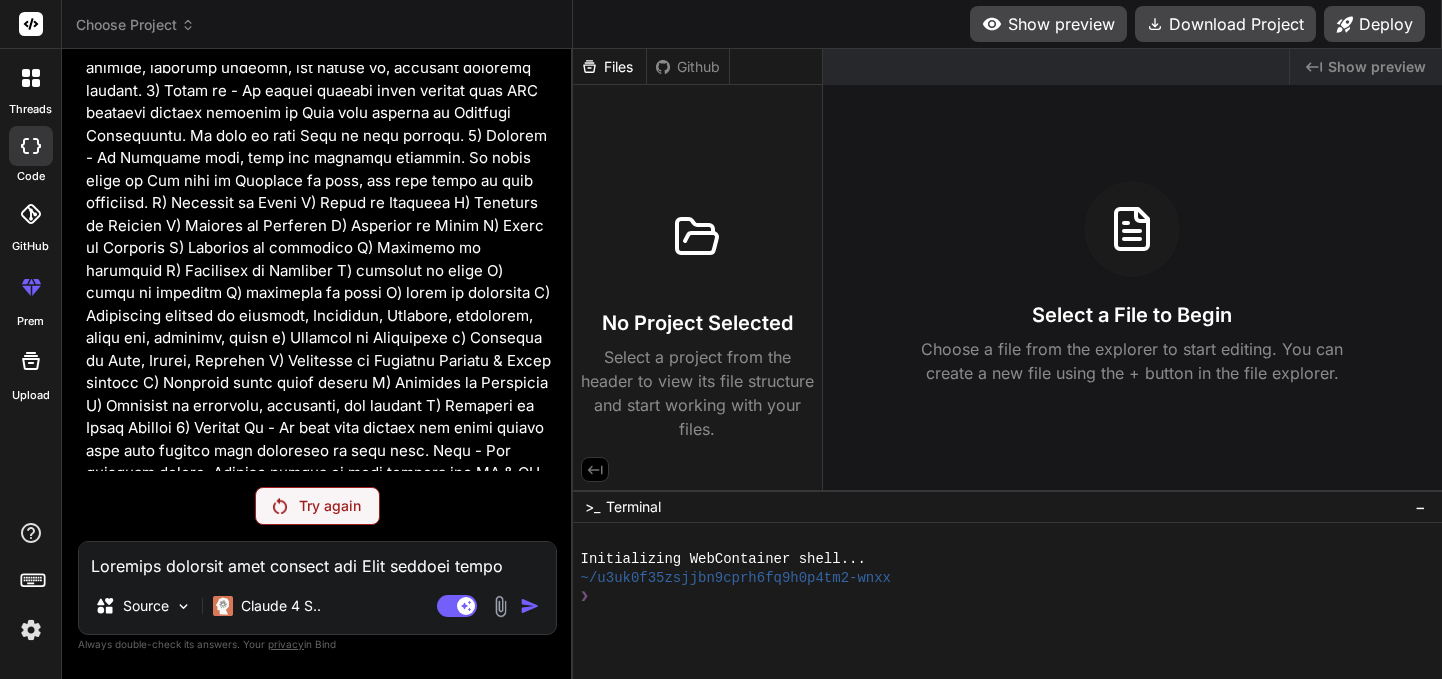 scroll, scrollTop: 995, scrollLeft: 0, axis: vertical 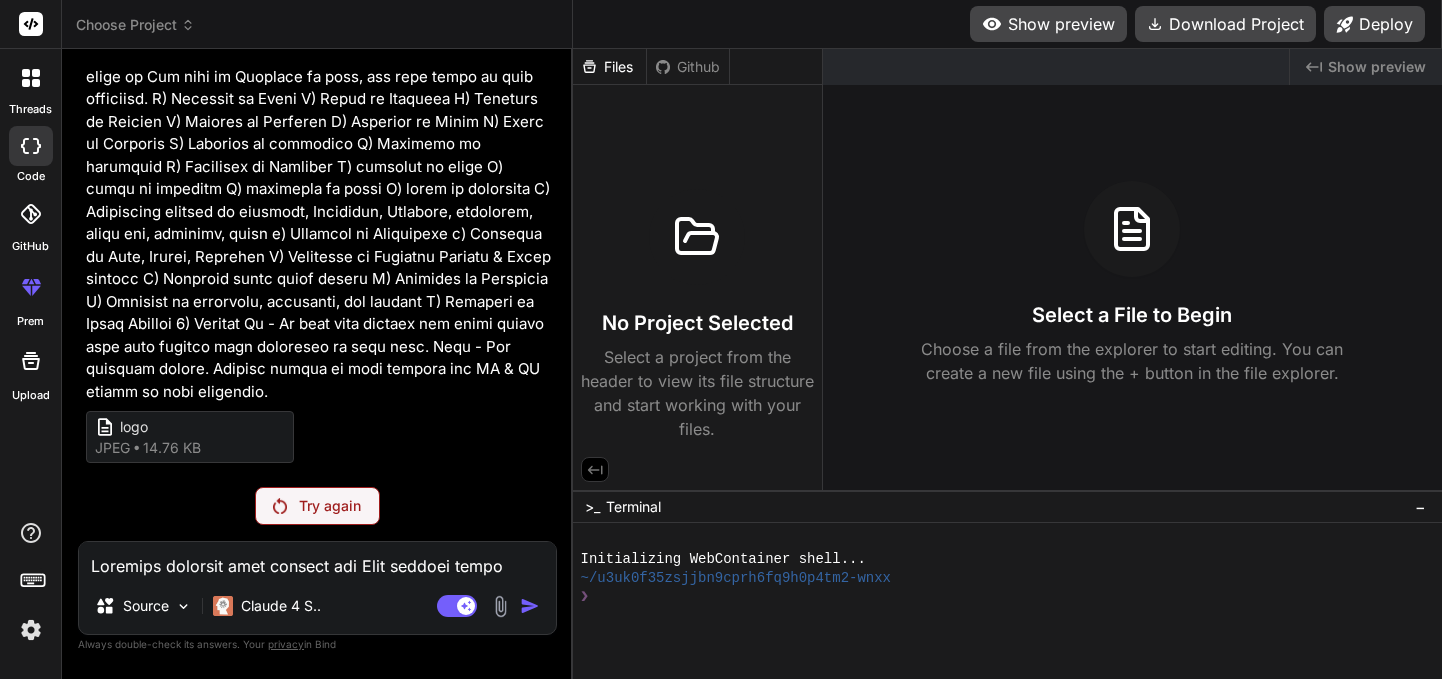 click on "Try again" at bounding box center [317, 506] 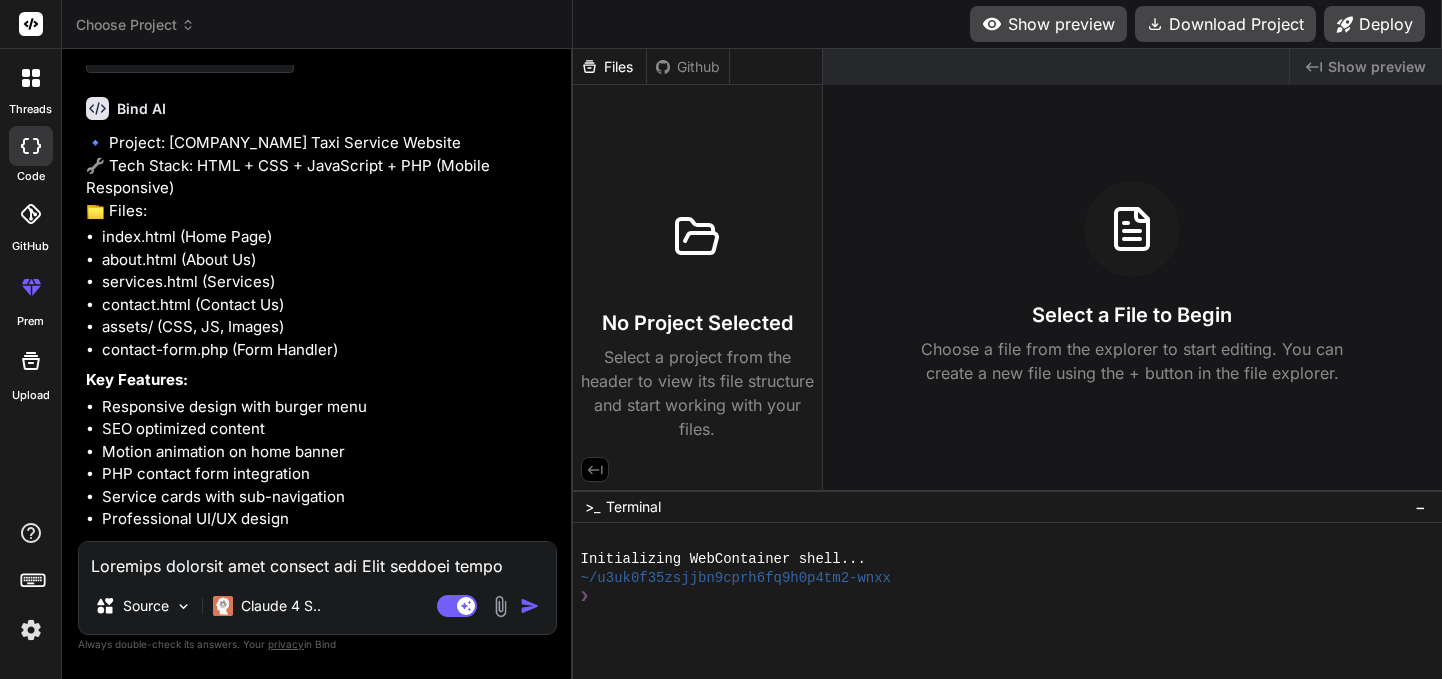 scroll, scrollTop: 1399, scrollLeft: 0, axis: vertical 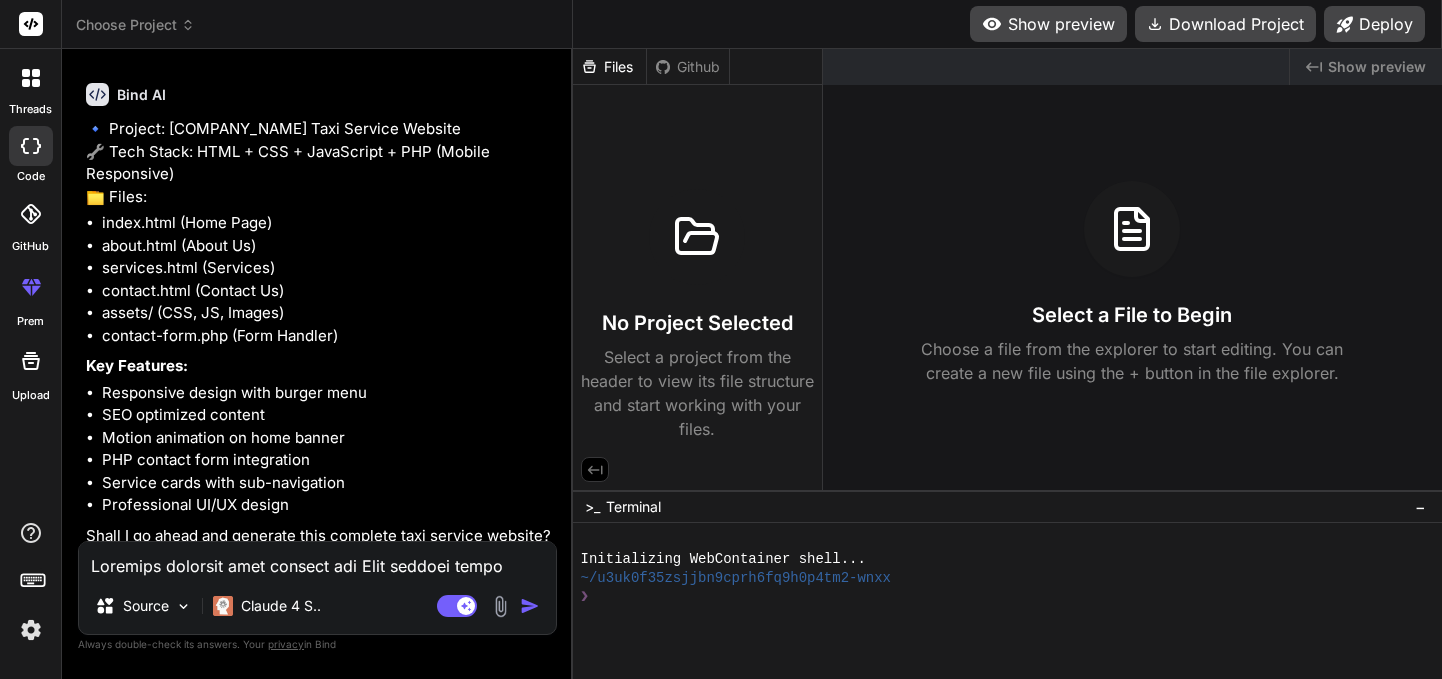 type on "x" 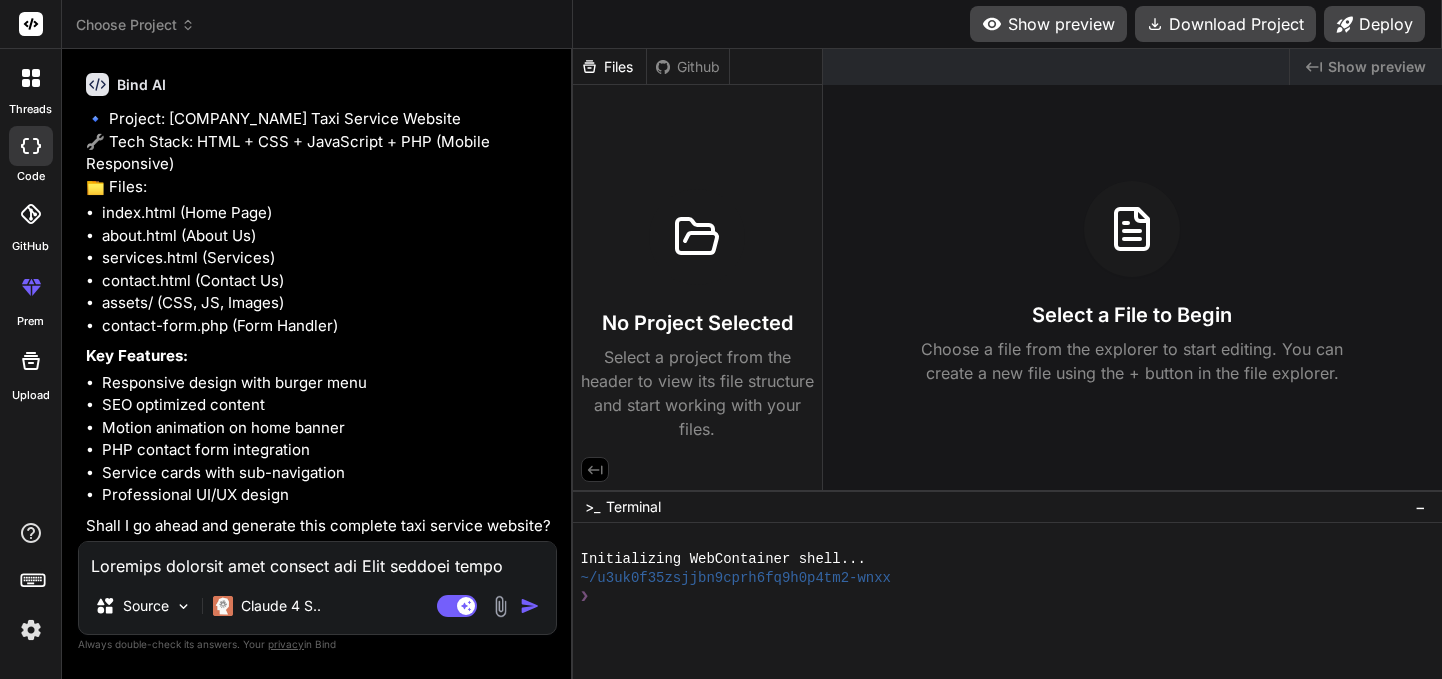 scroll, scrollTop: 1454, scrollLeft: 0, axis: vertical 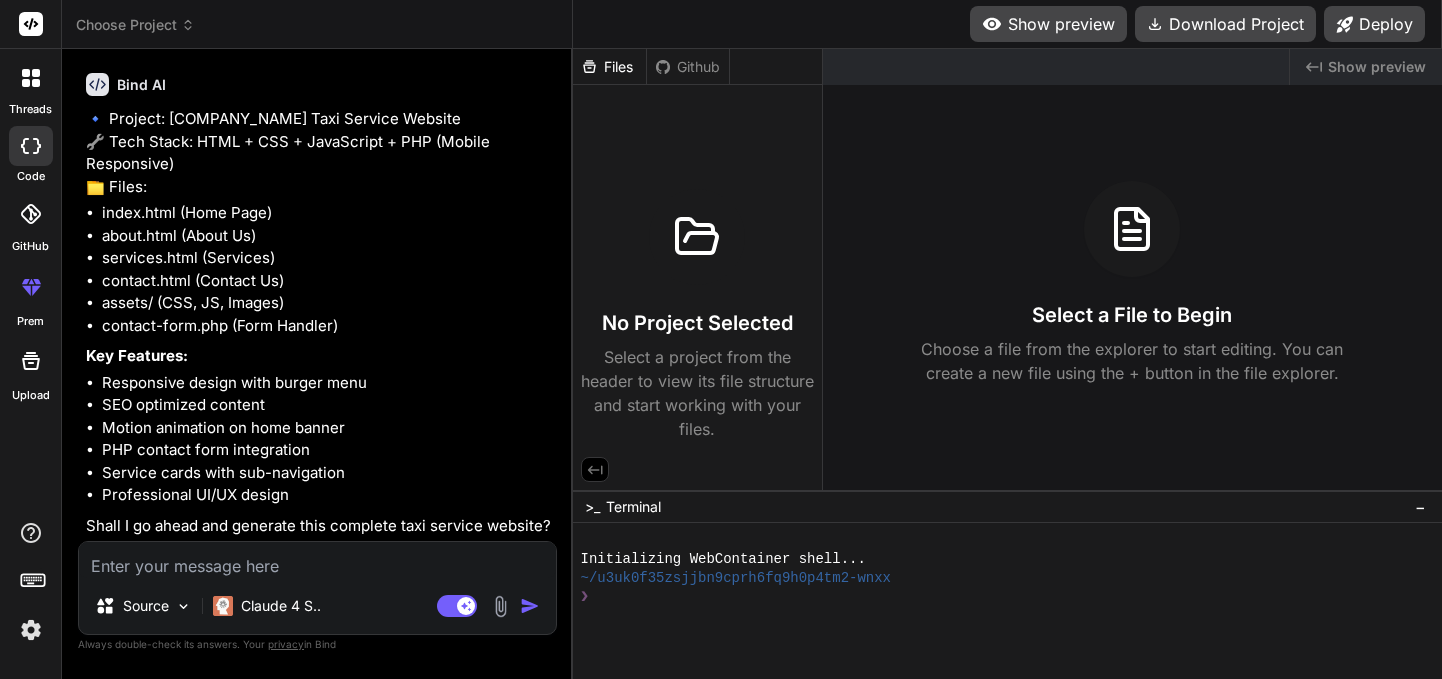 type on "y" 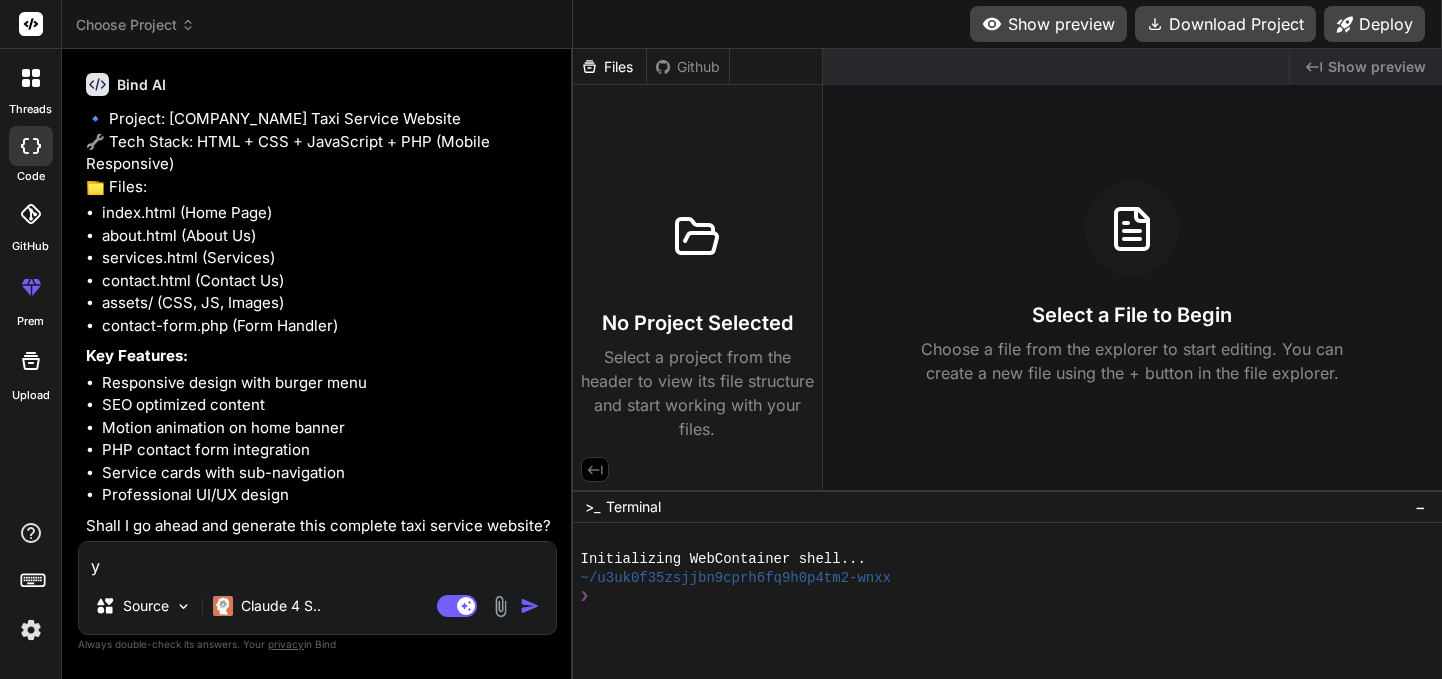 type on "ye" 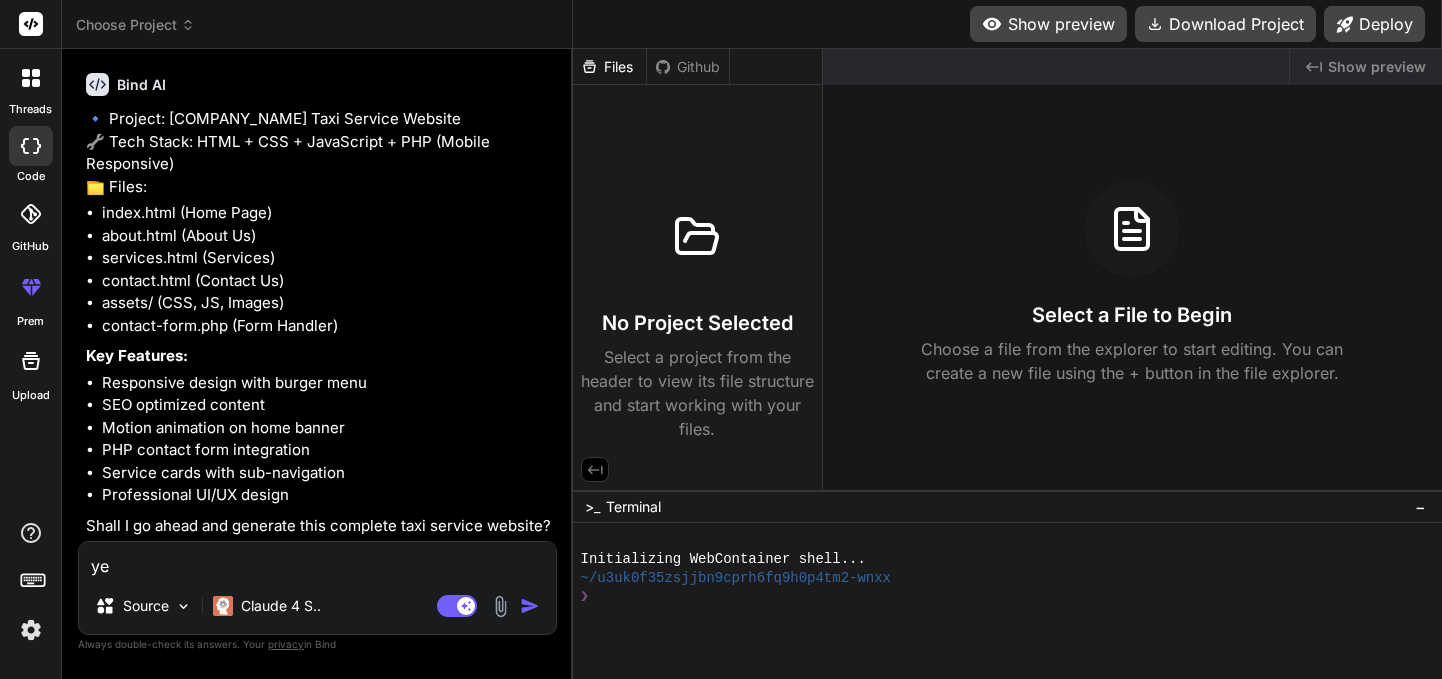 type on "yes" 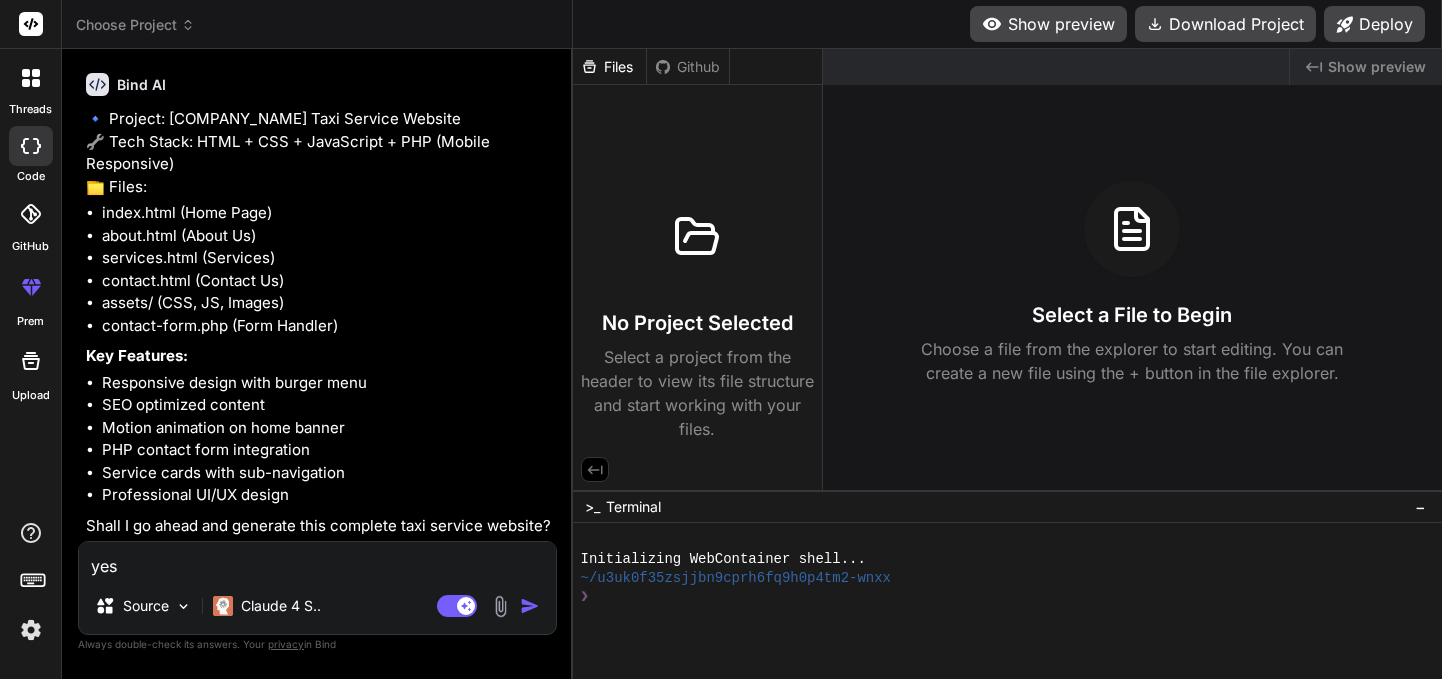 type on "x" 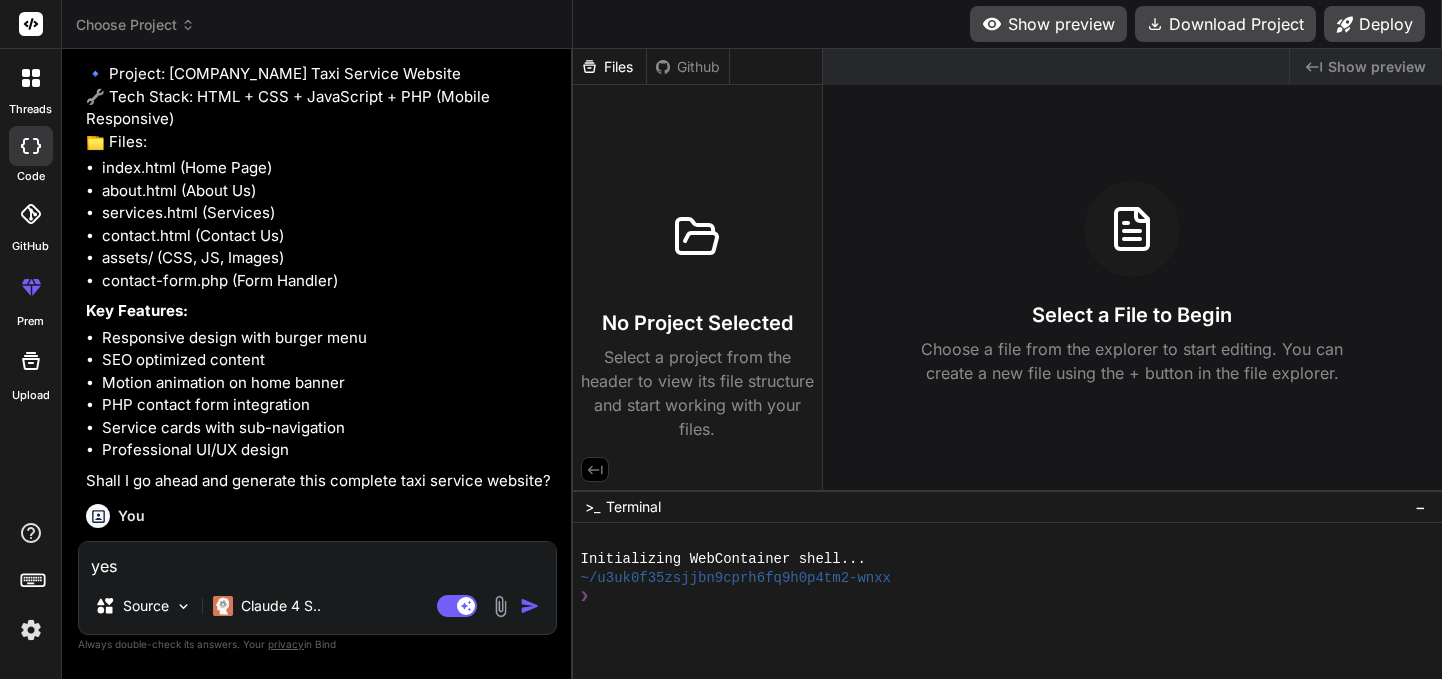 type 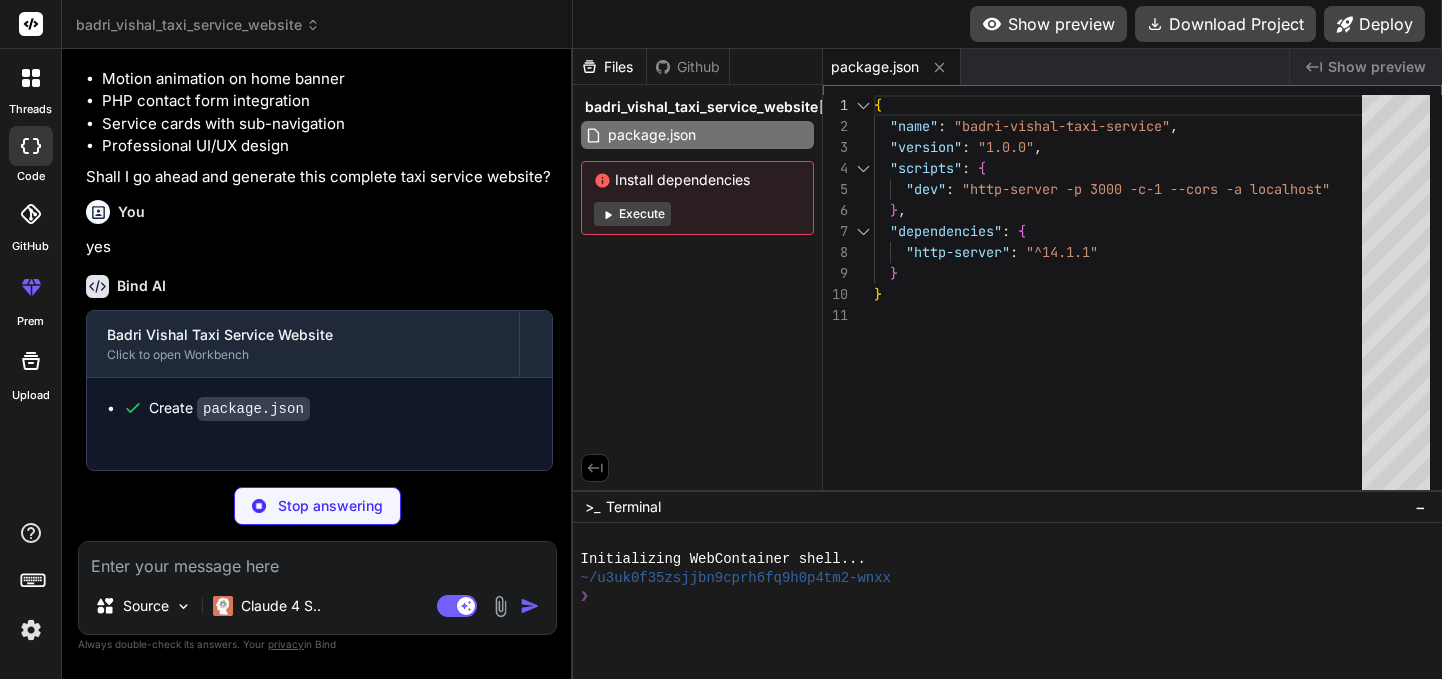 scroll, scrollTop: 1772, scrollLeft: 0, axis: vertical 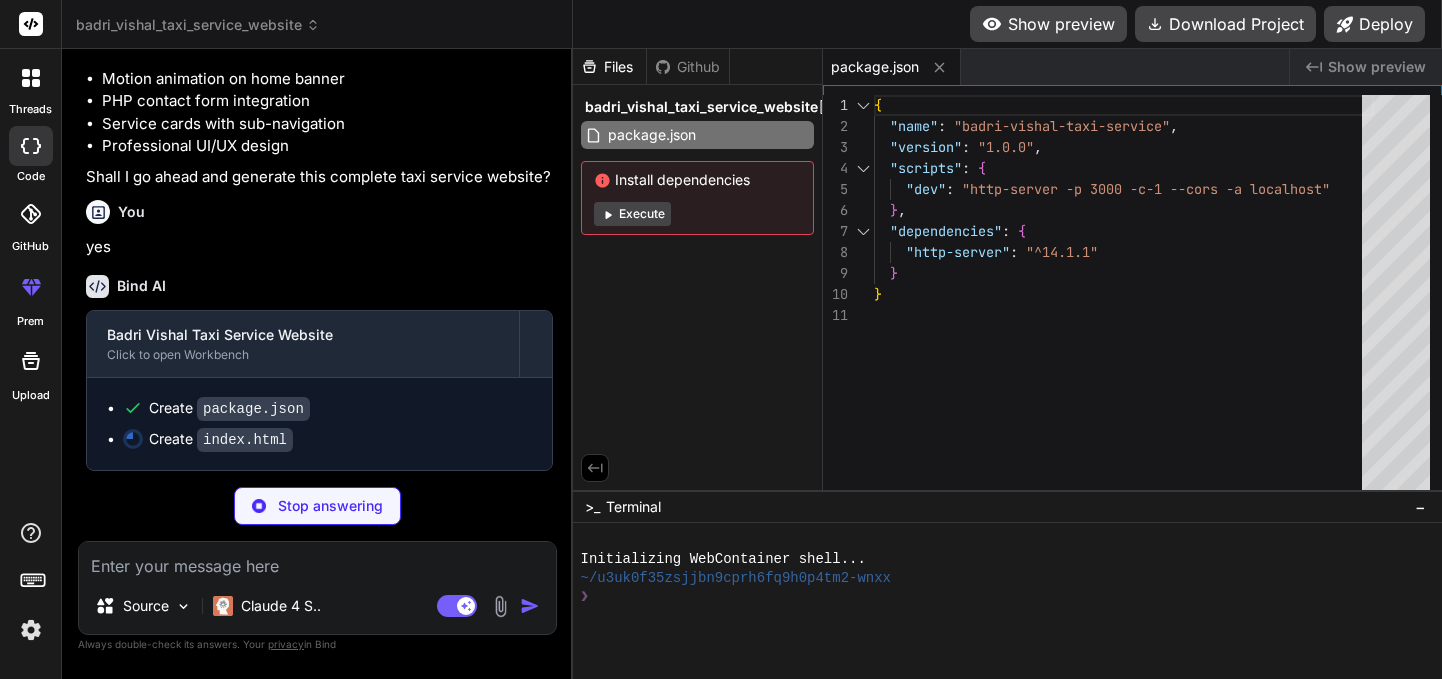 type on "x" 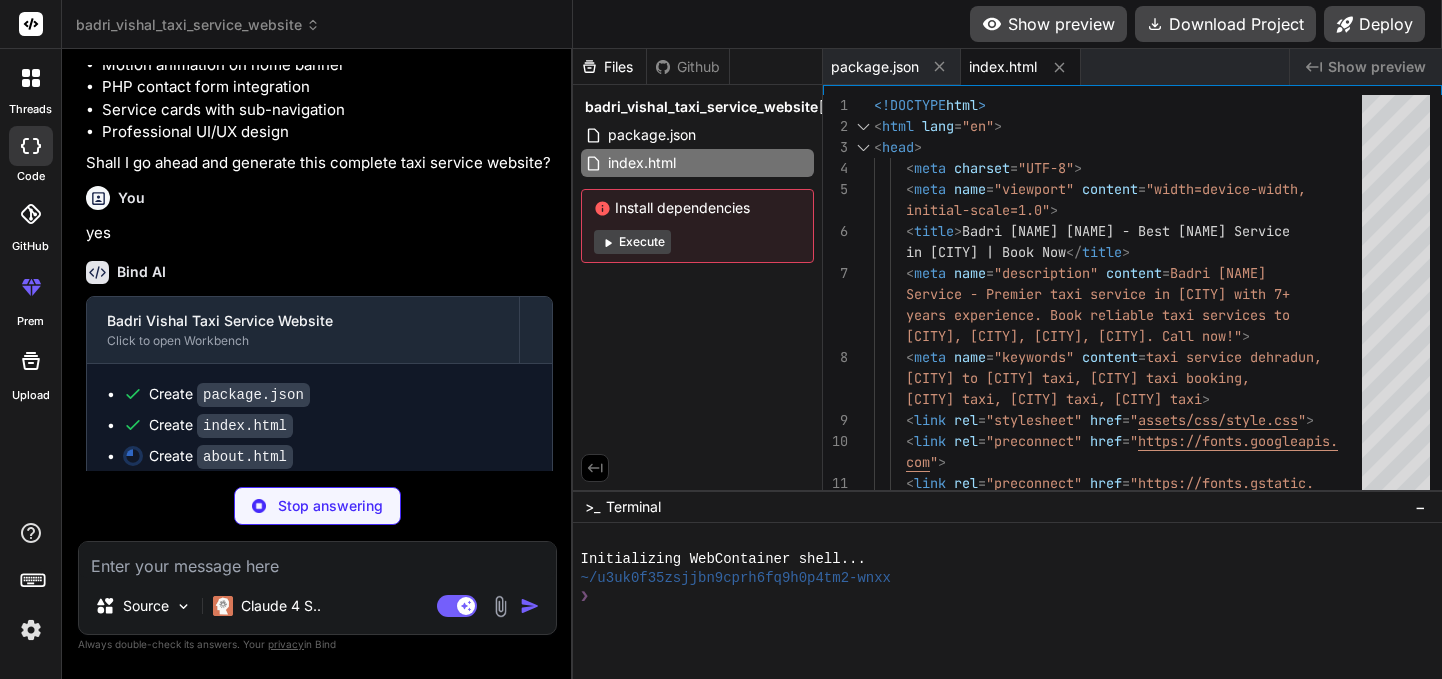 type on "x" 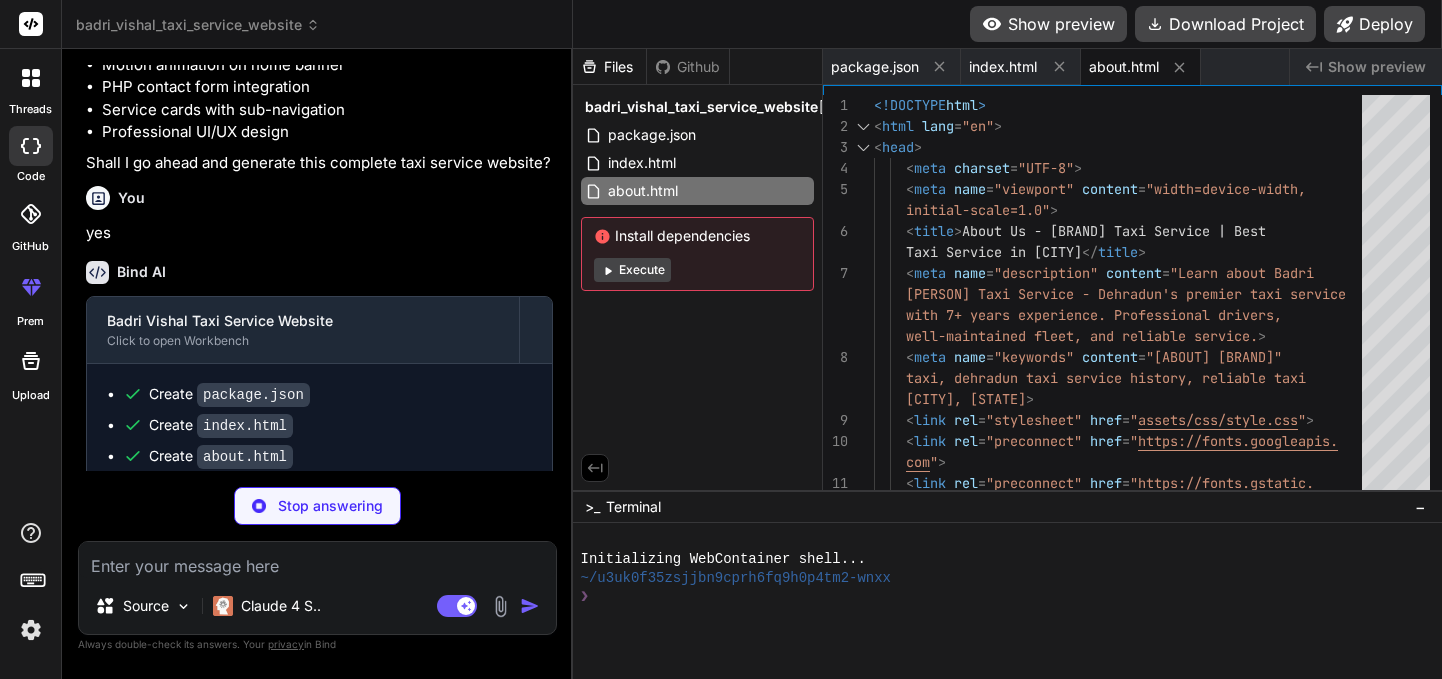 type on "x" 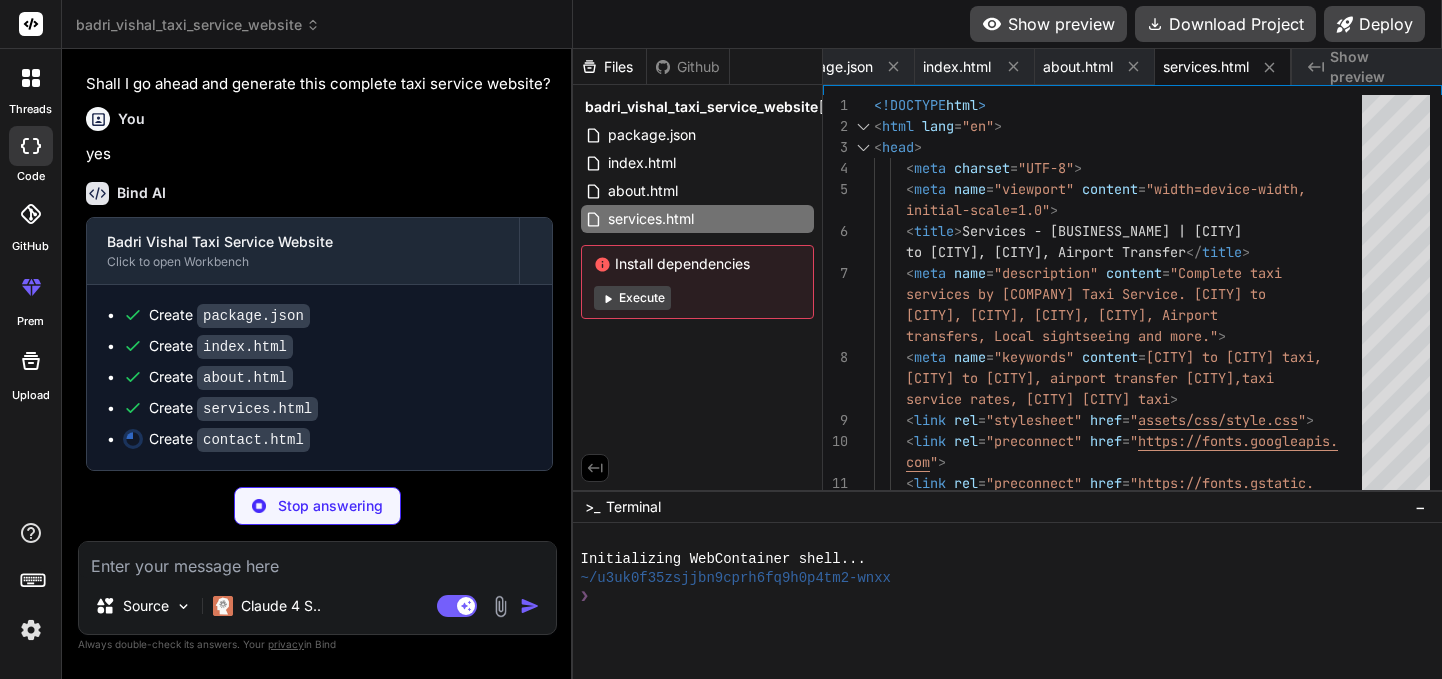 scroll, scrollTop: 1893, scrollLeft: 0, axis: vertical 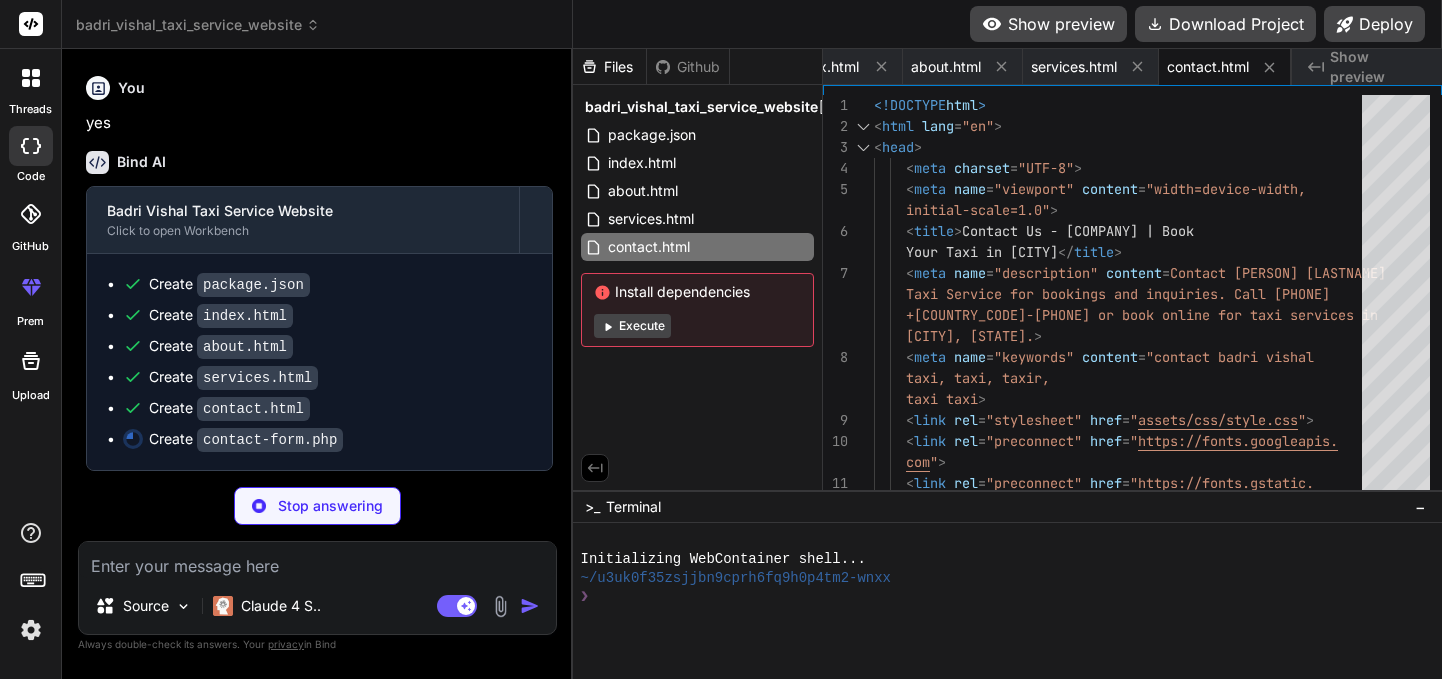 type on "x" 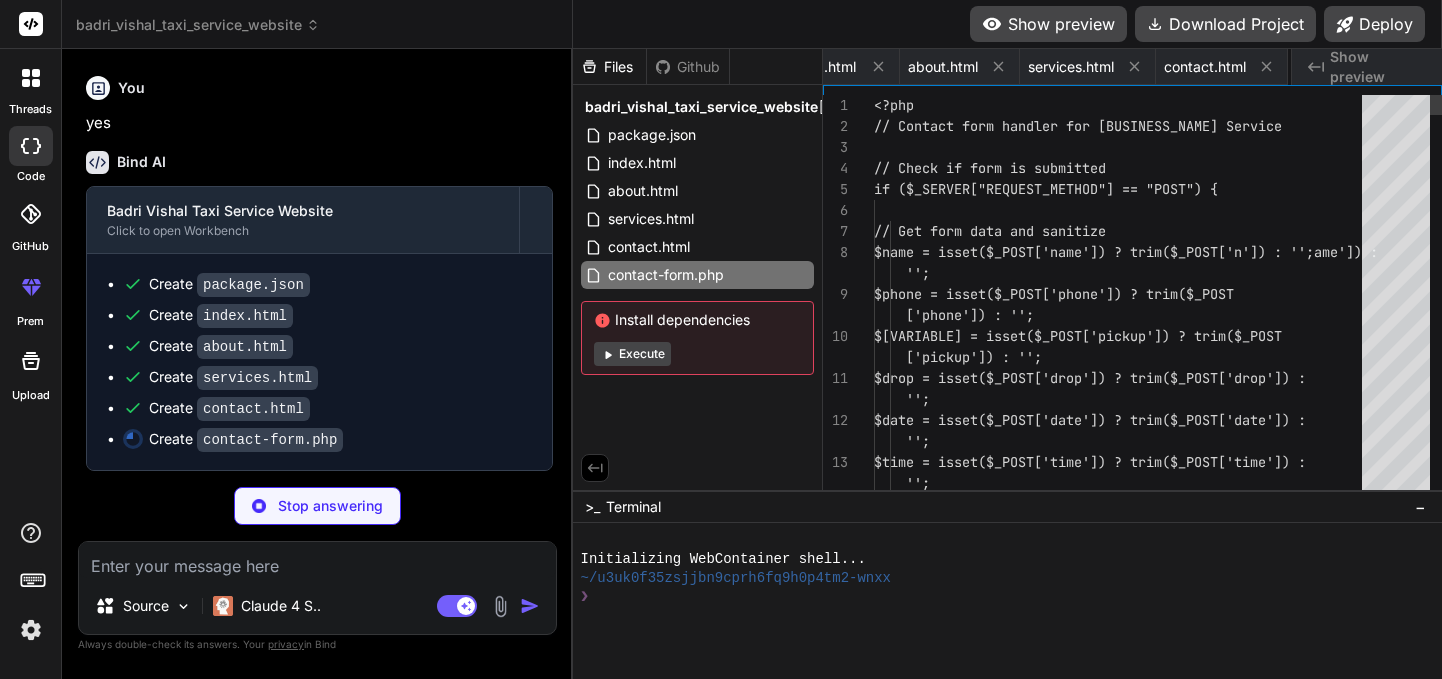 scroll, scrollTop: 0, scrollLeft: 347, axis: horizontal 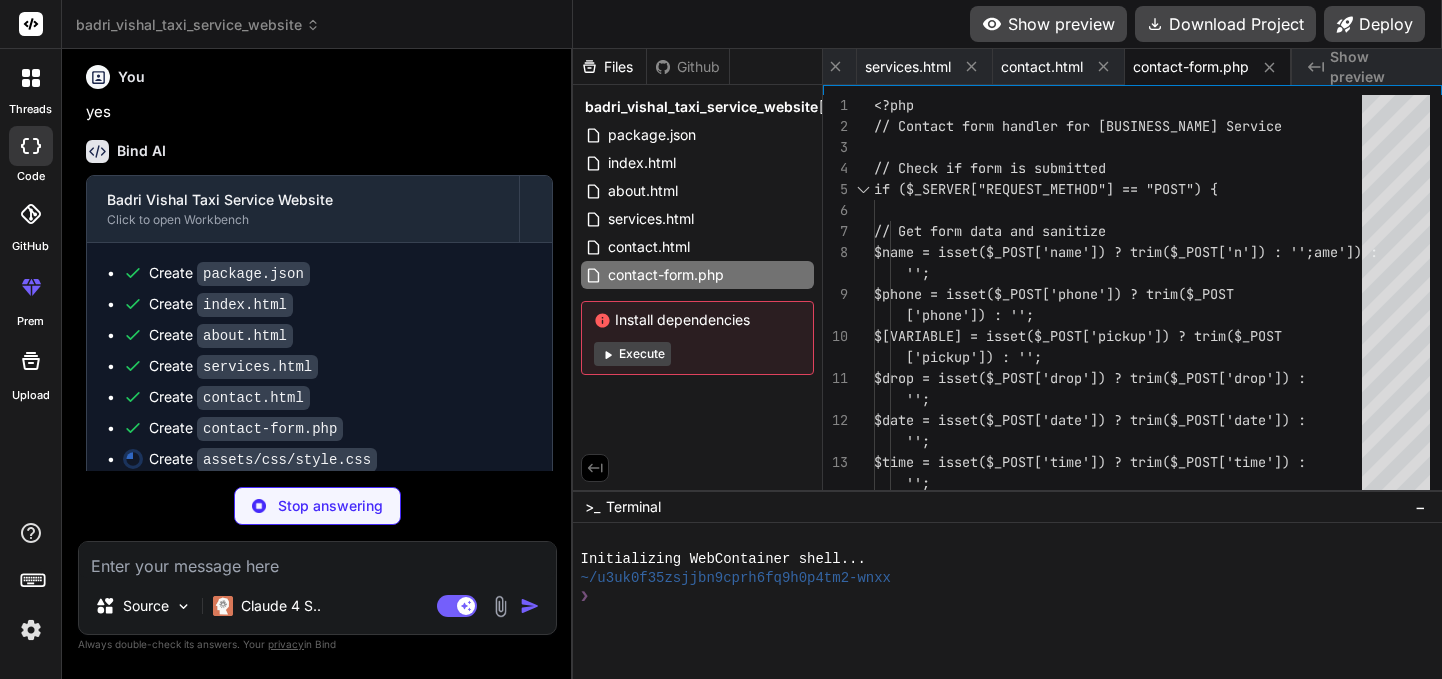 type on "x" 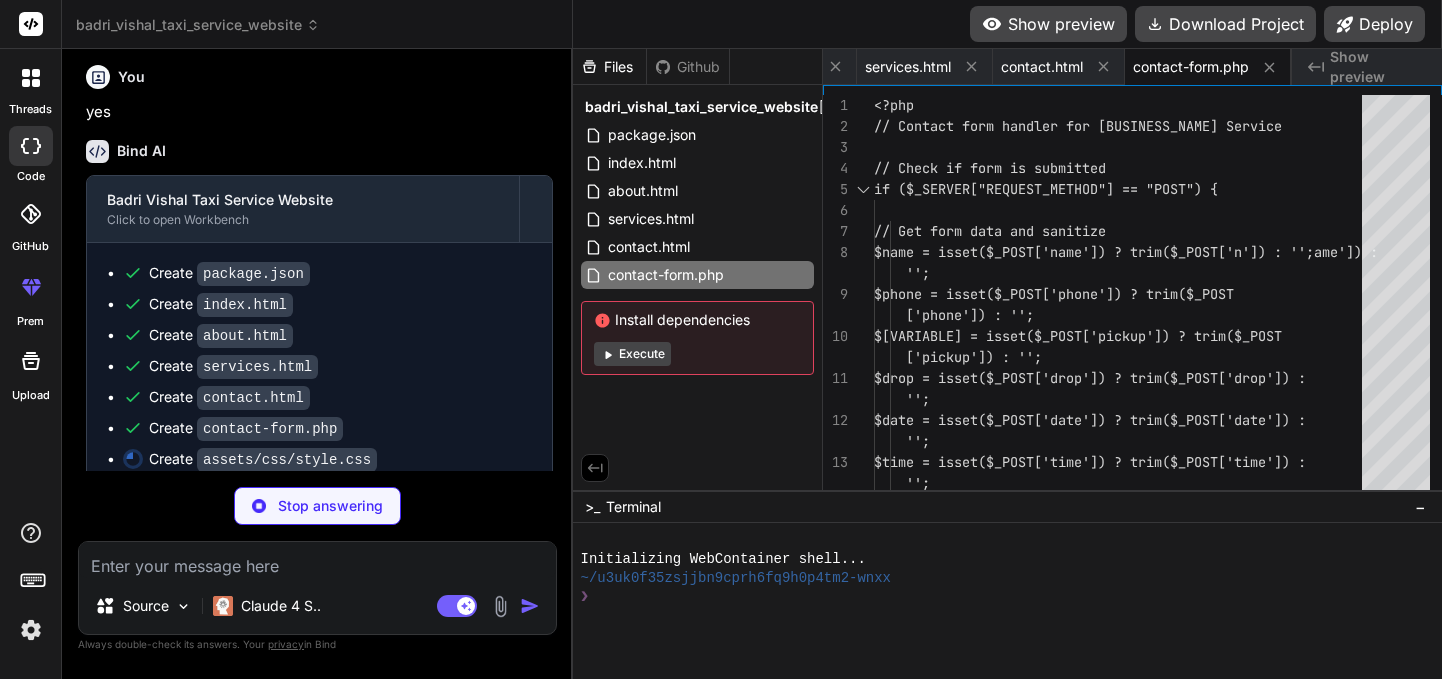 type on "}
}" 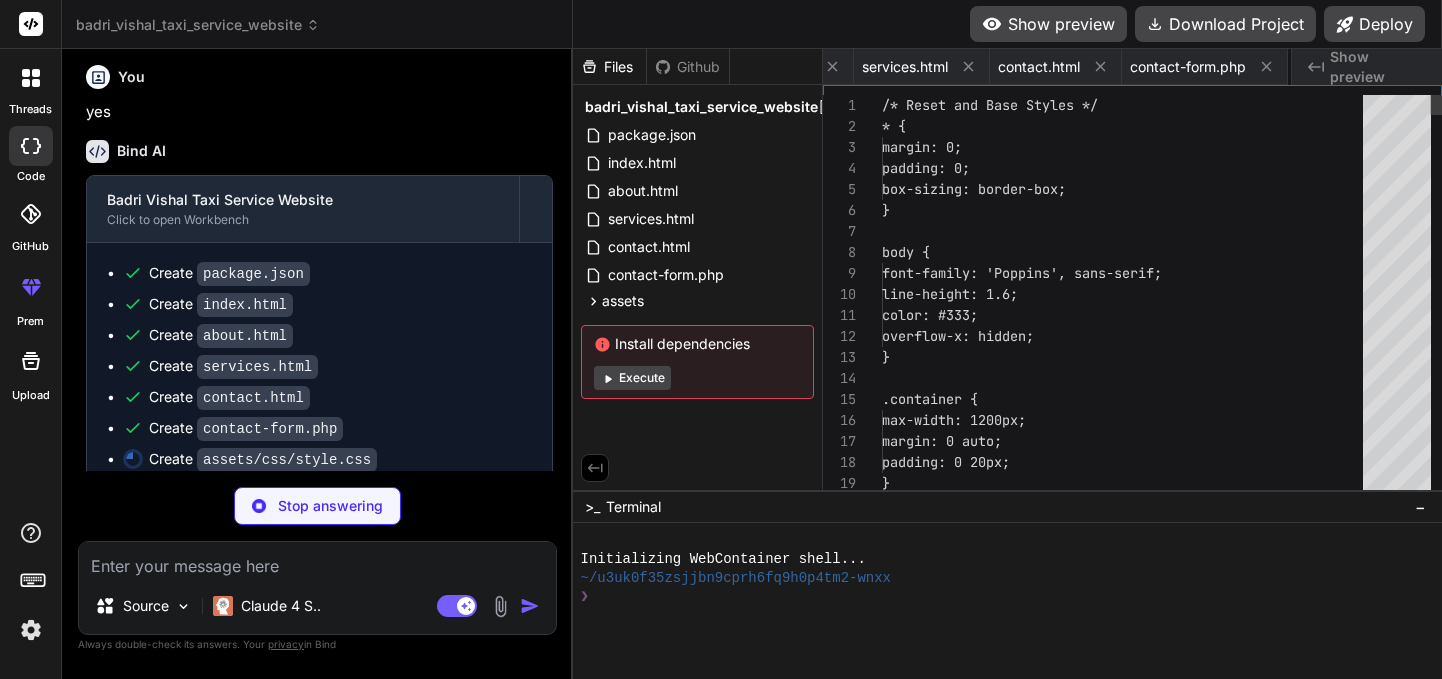 scroll, scrollTop: 0, scrollLeft: 467, axis: horizontal 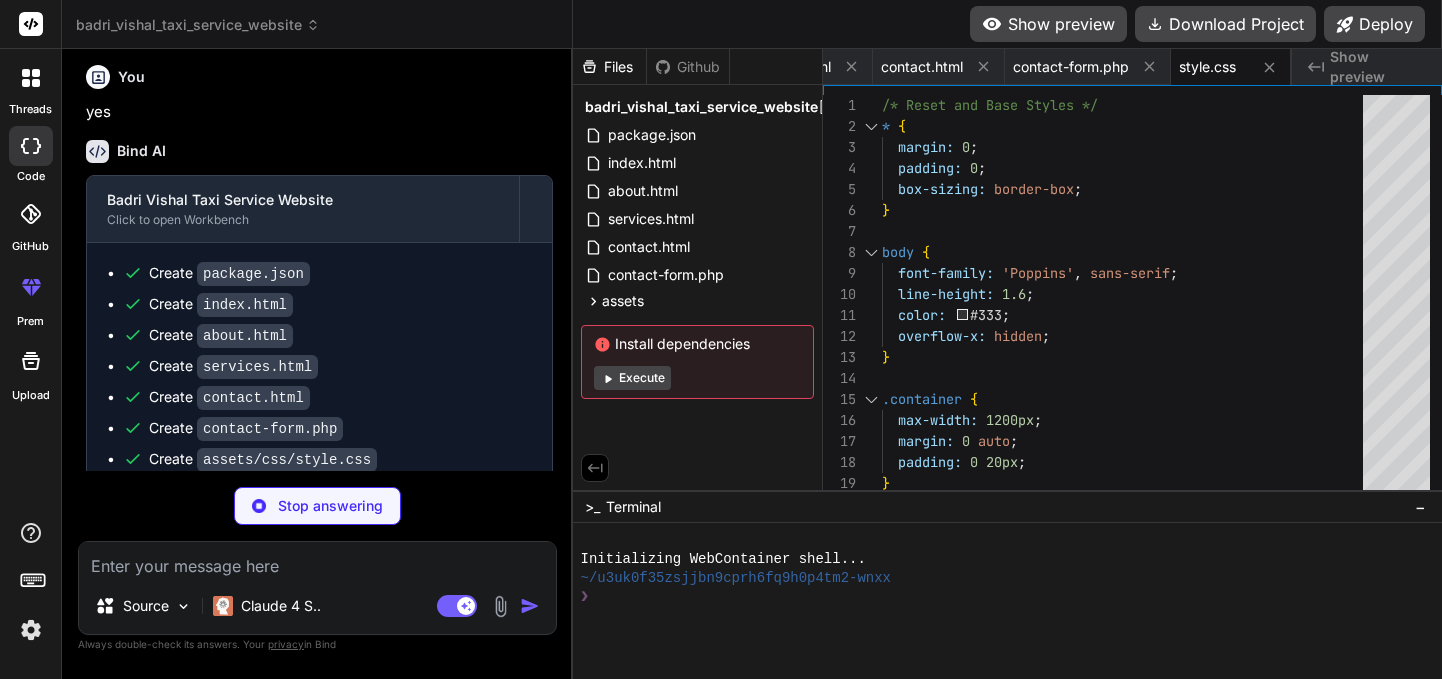 type on "x" 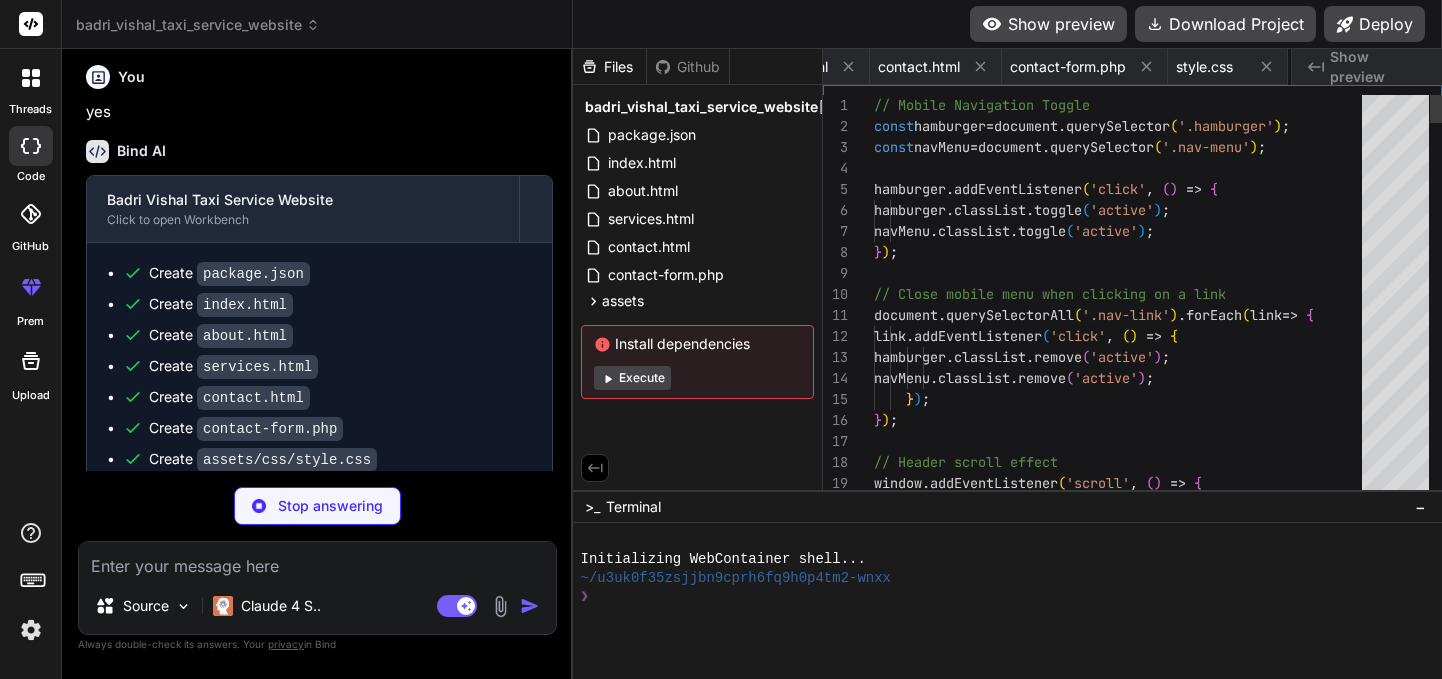 scroll, scrollTop: 0, scrollLeft: 587, axis: horizontal 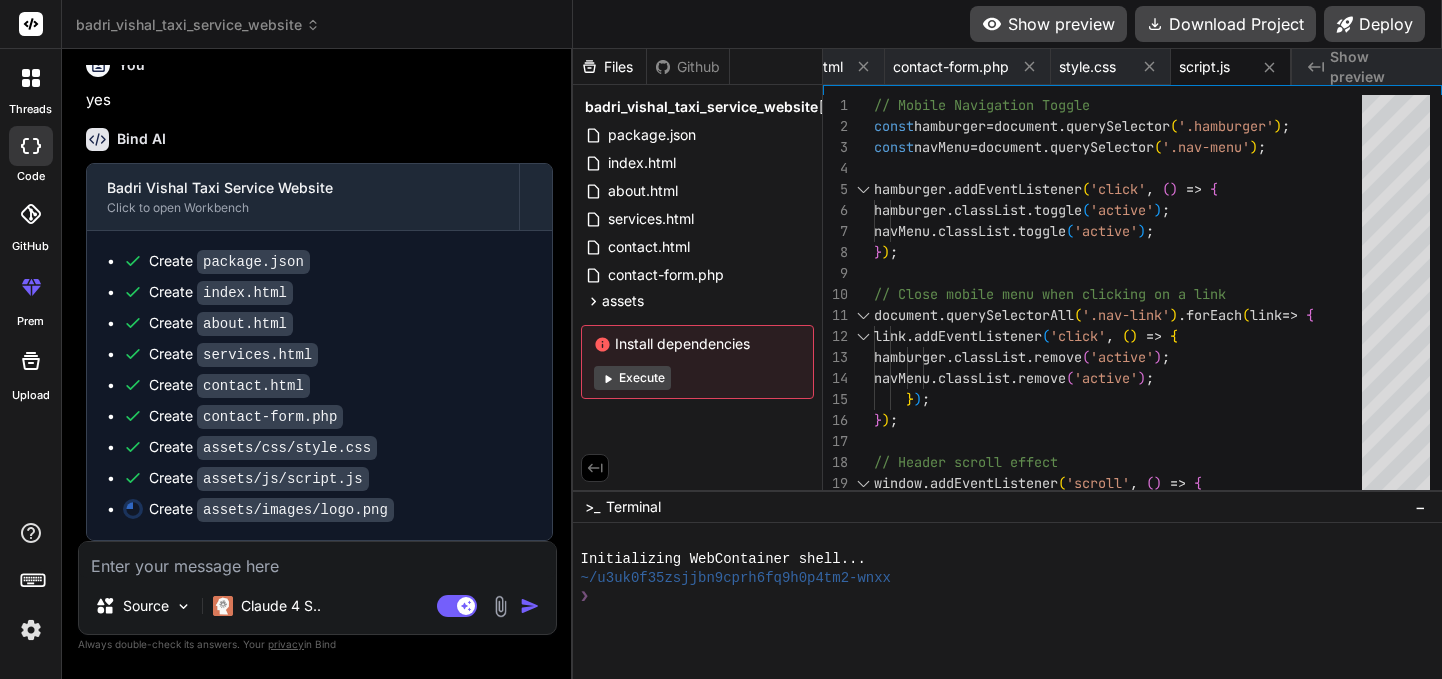 type on "x" 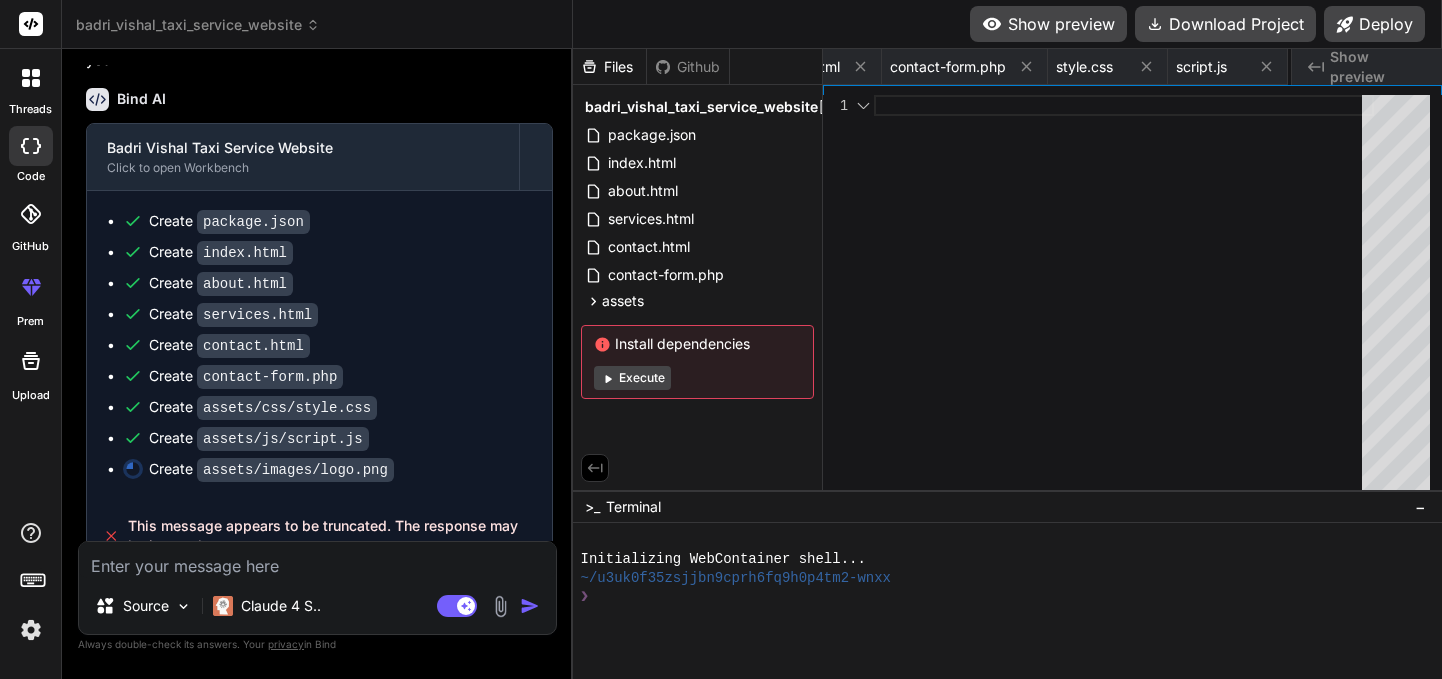 scroll, scrollTop: 0, scrollLeft: 707, axis: horizontal 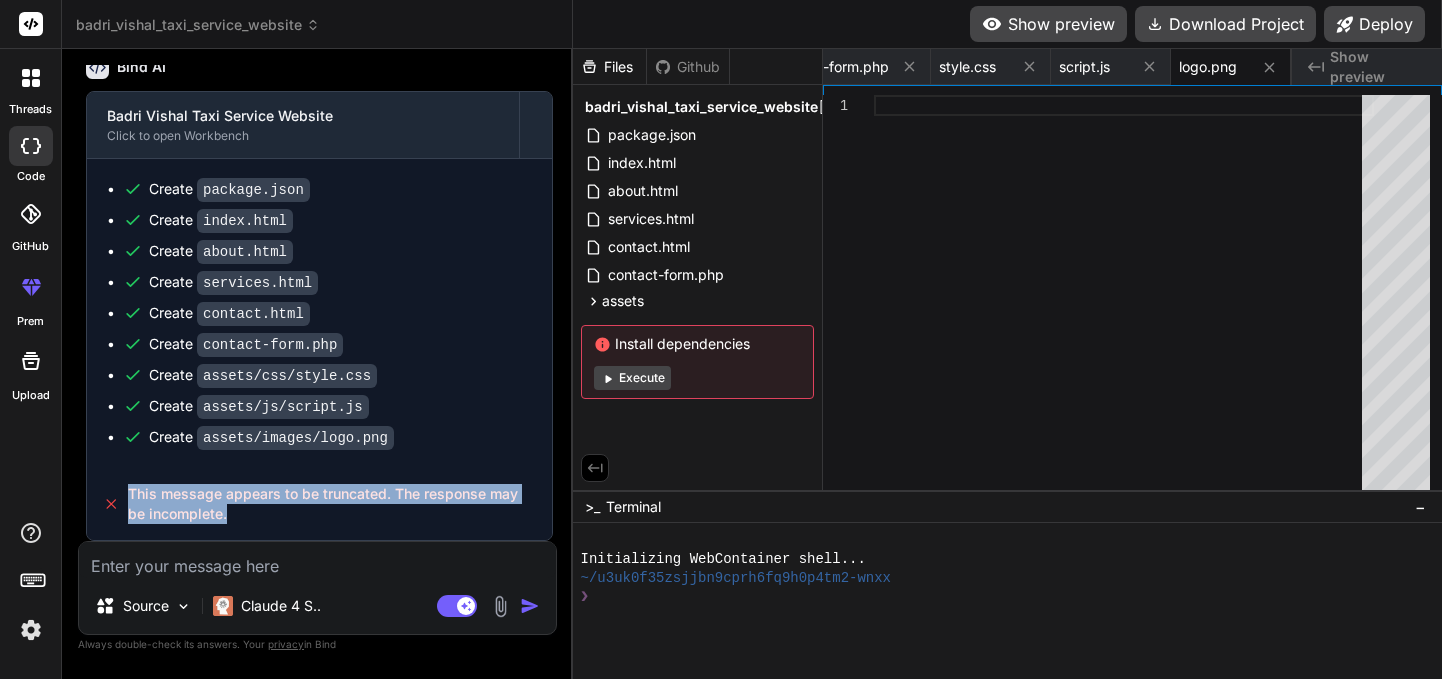 drag, startPoint x: 130, startPoint y: 493, endPoint x: 317, endPoint y: 526, distance: 189.88943 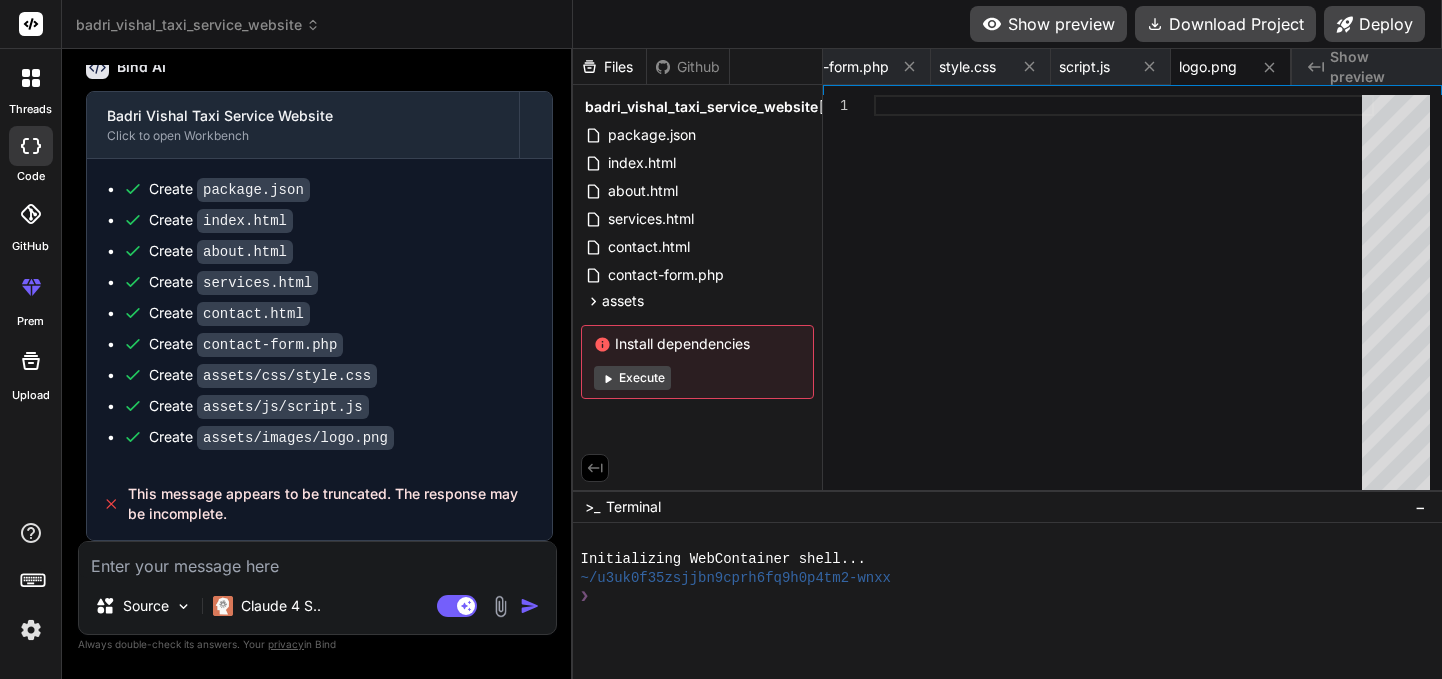 click at bounding box center (317, 560) 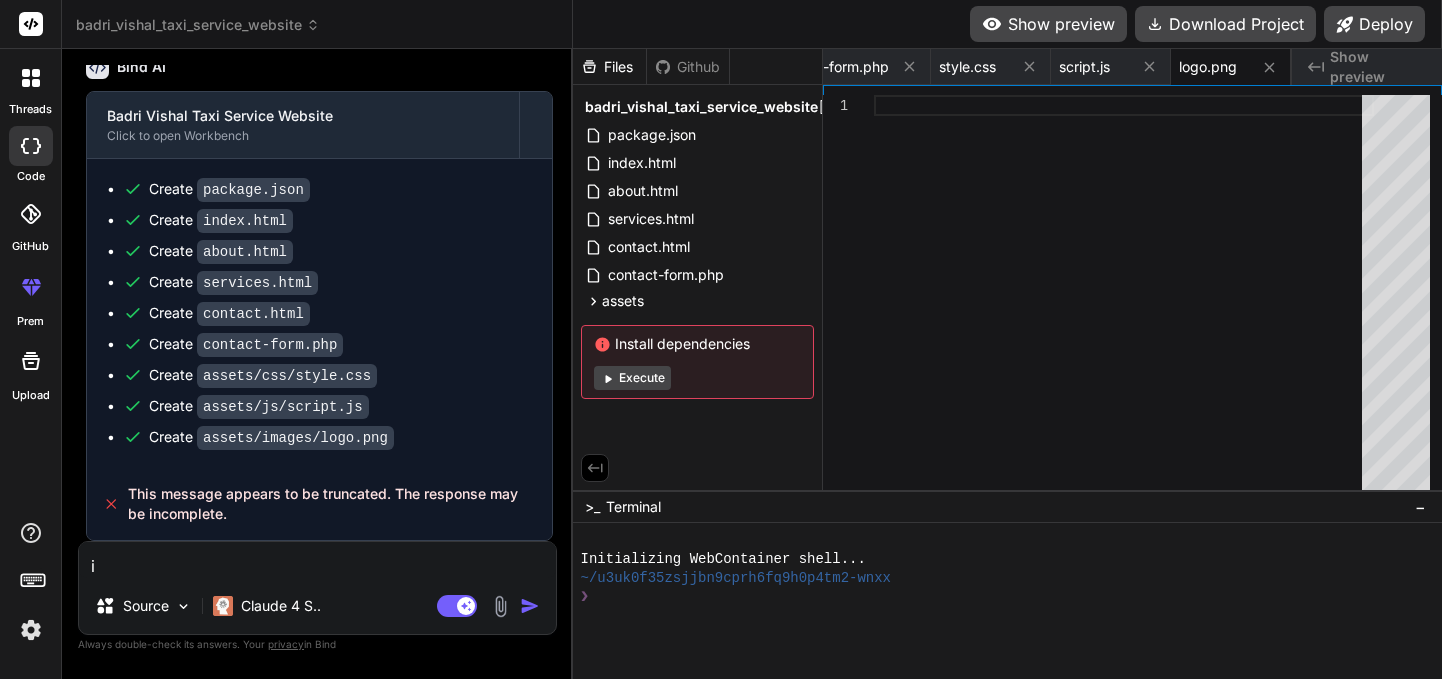 type on "is" 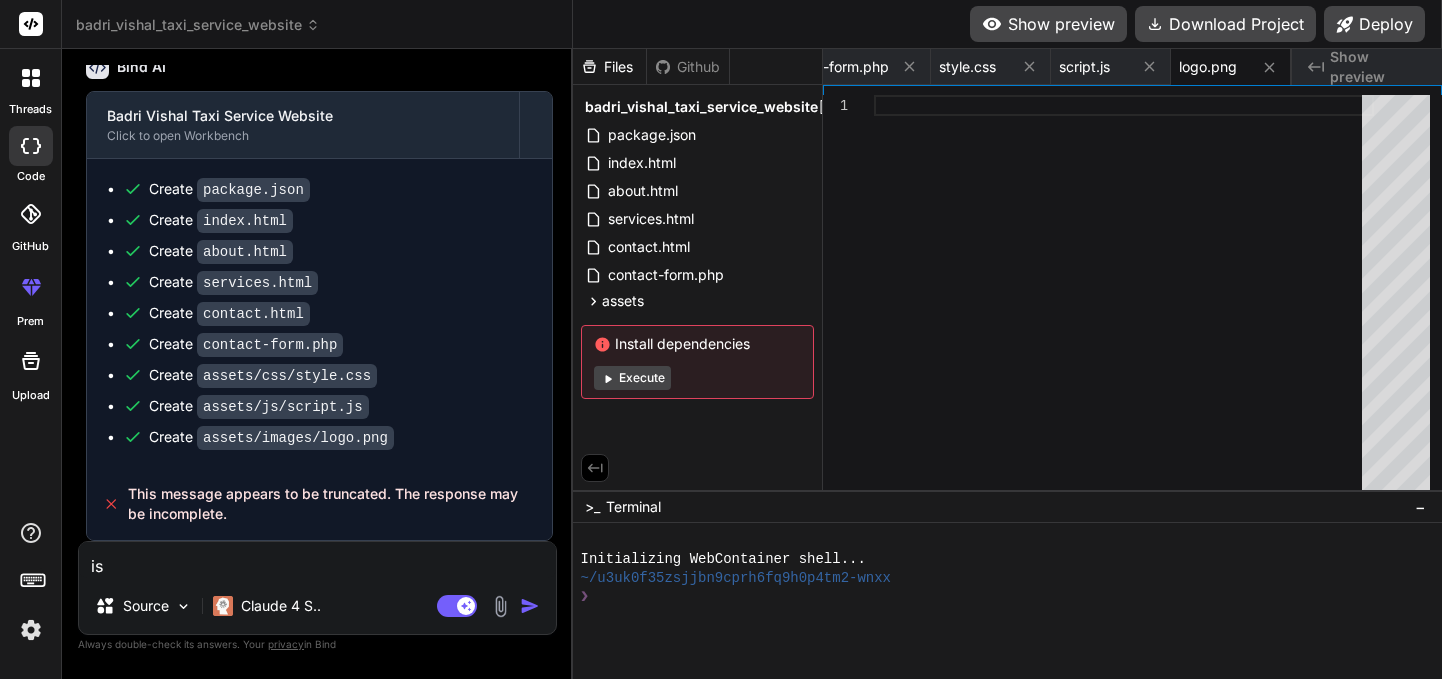type on "x" 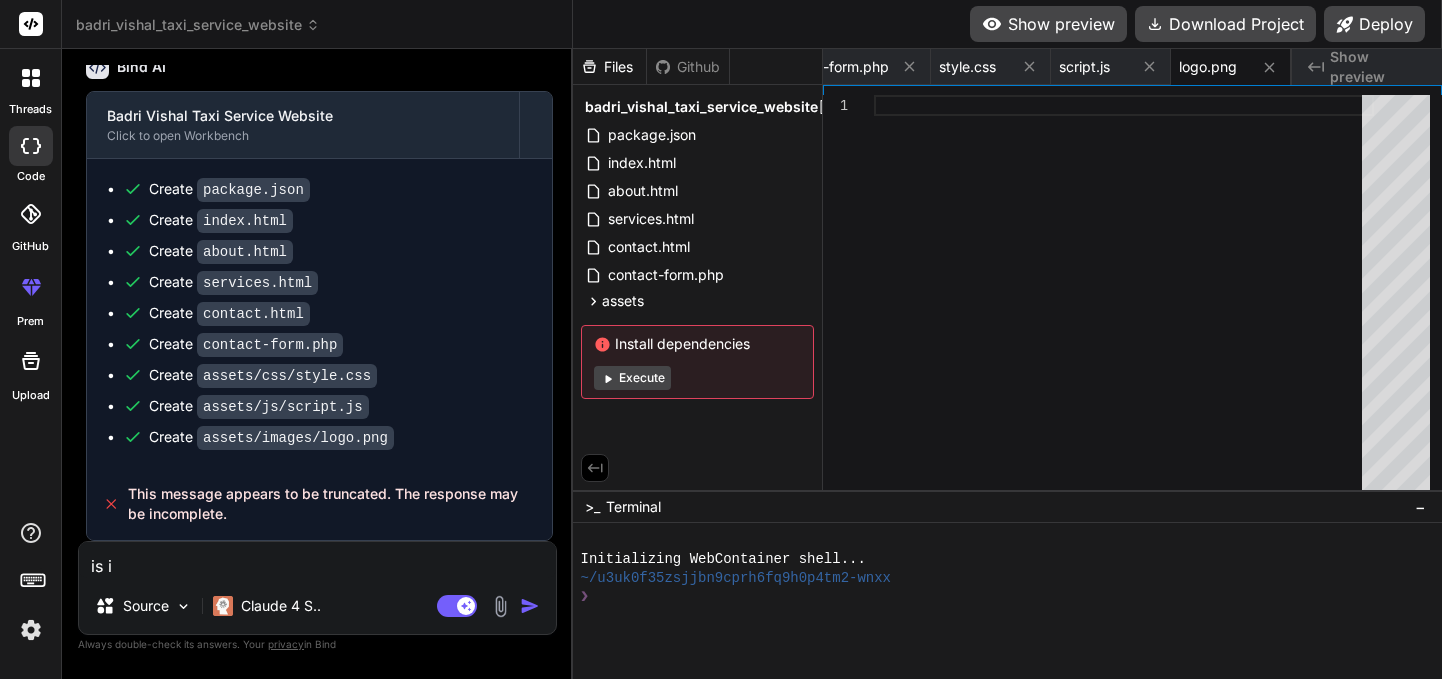type on "is it" 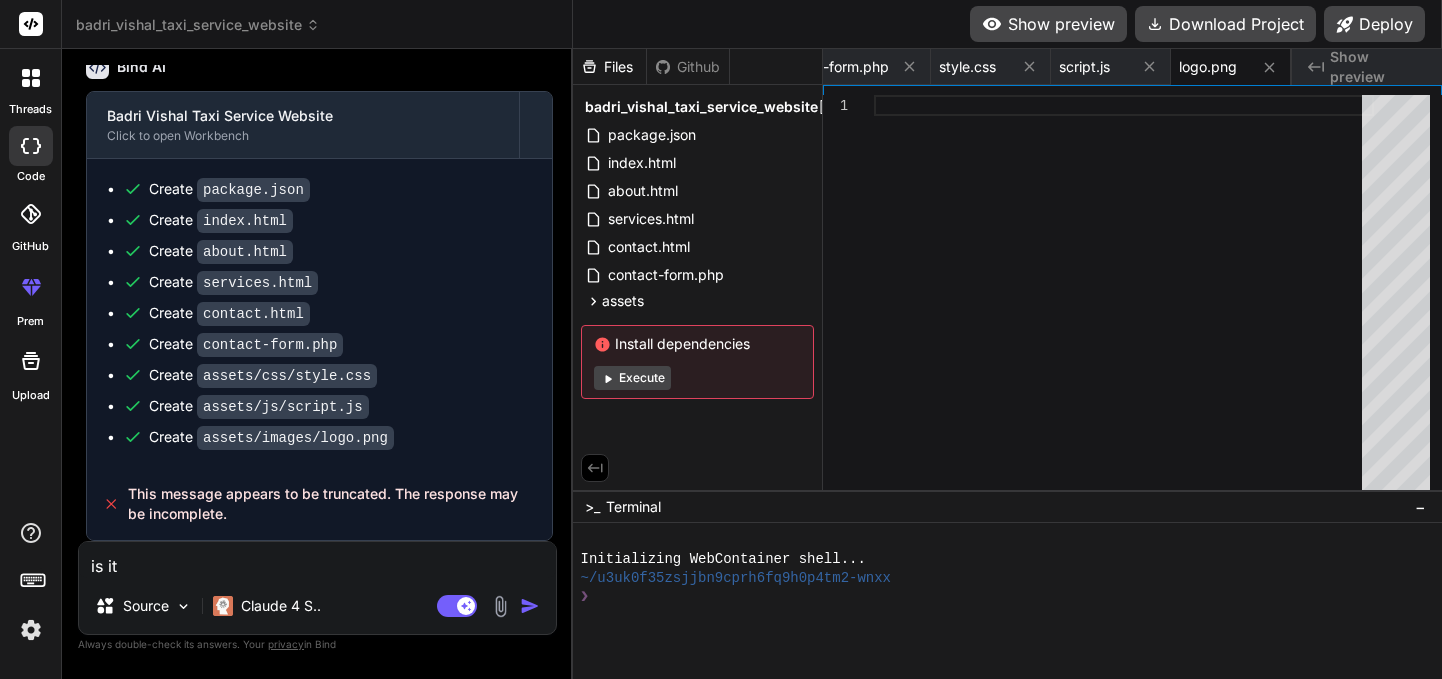 type on "is it" 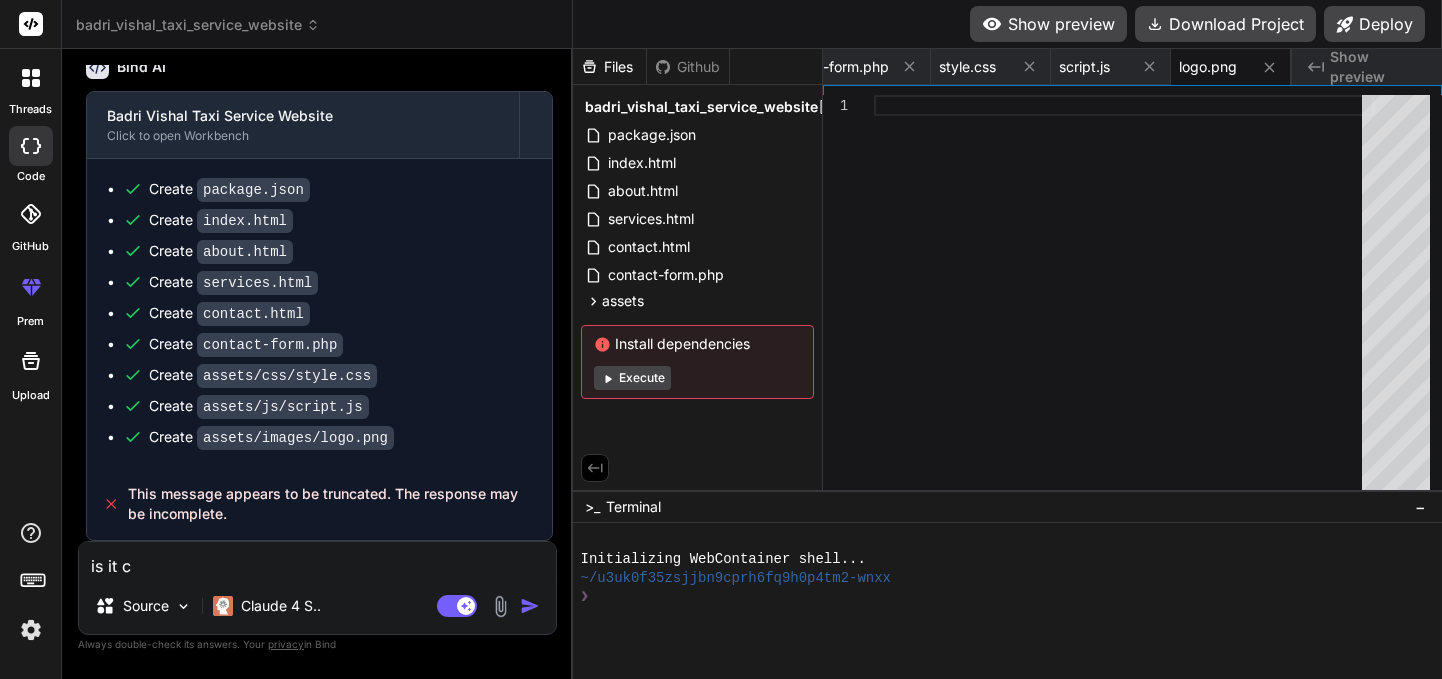 type on "is it co" 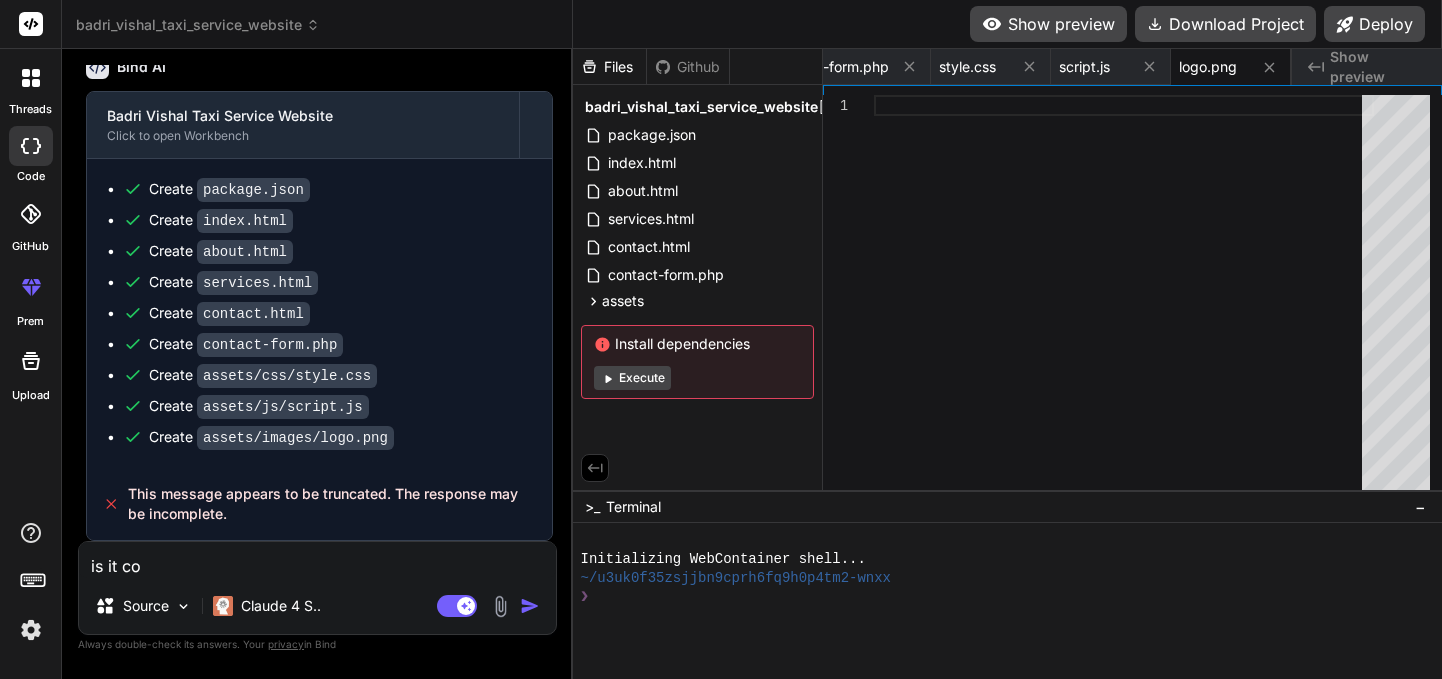 type on "is it com" 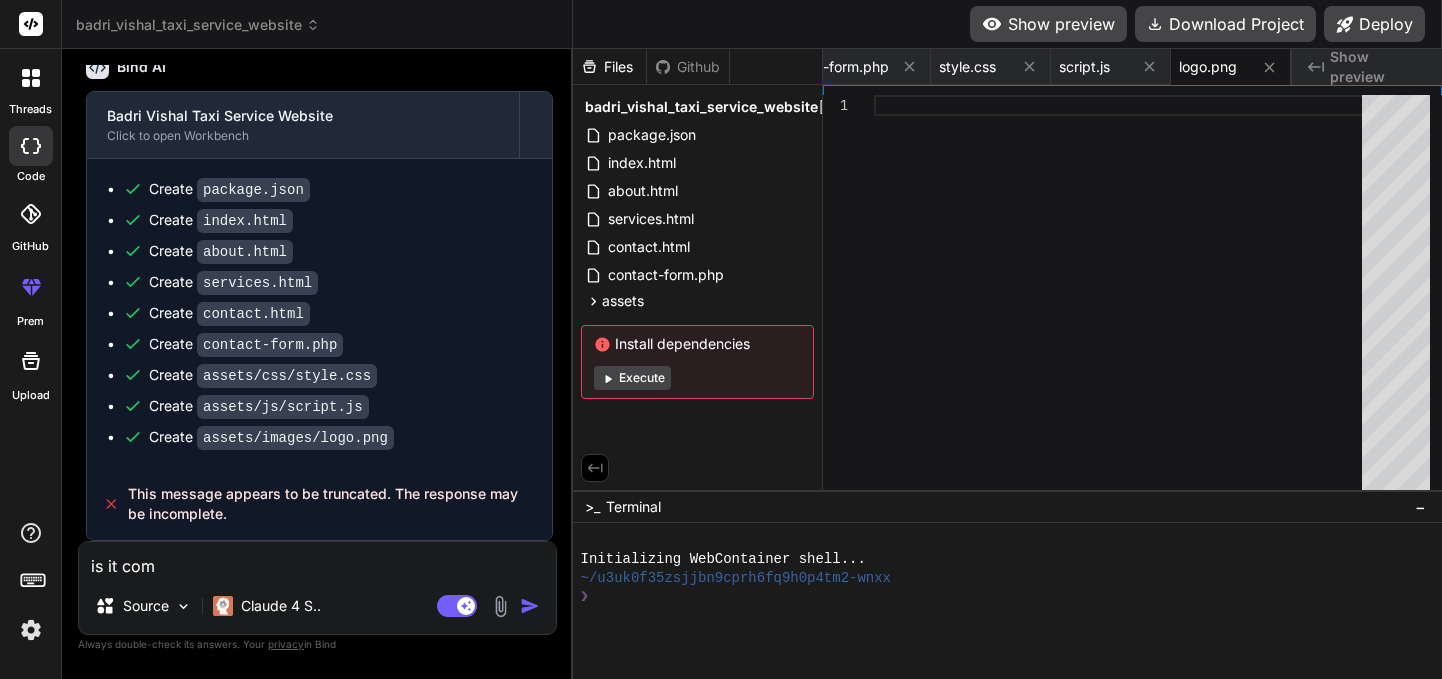 type on "is it comp" 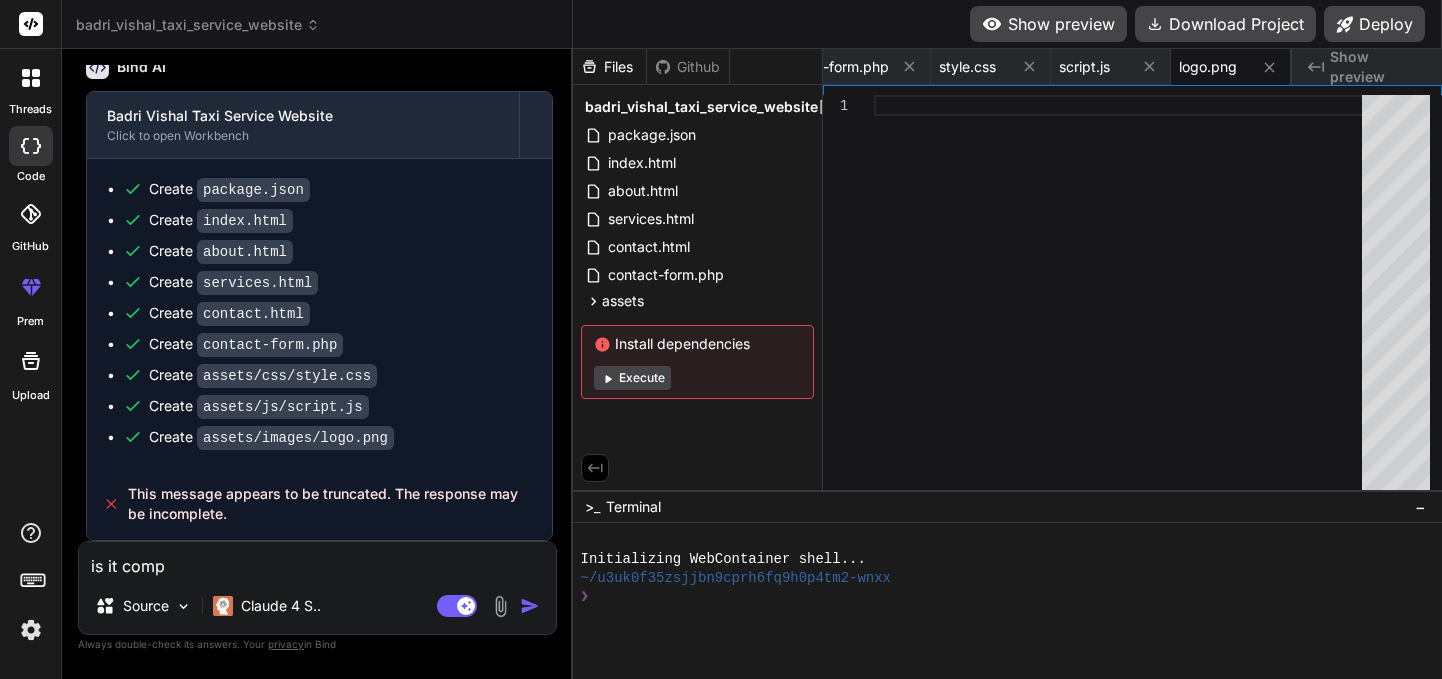 type on "is it compl" 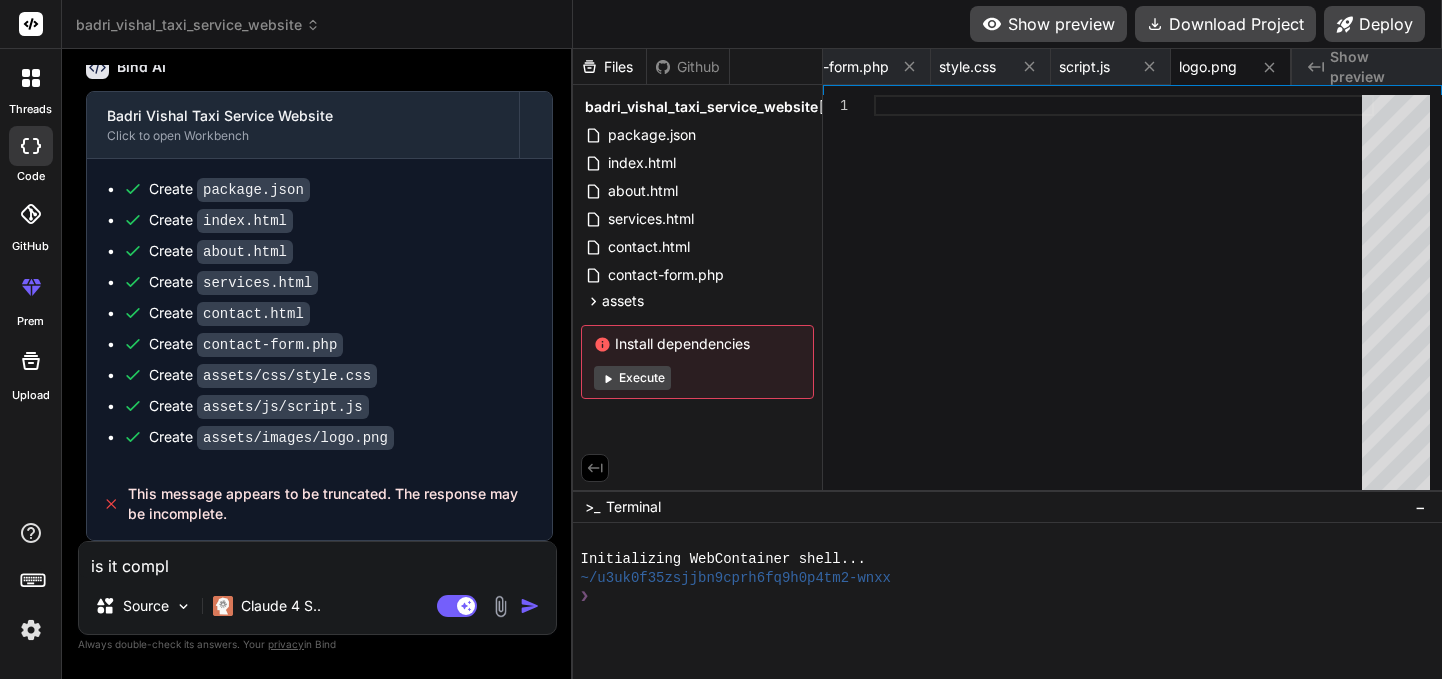type on "is it comple" 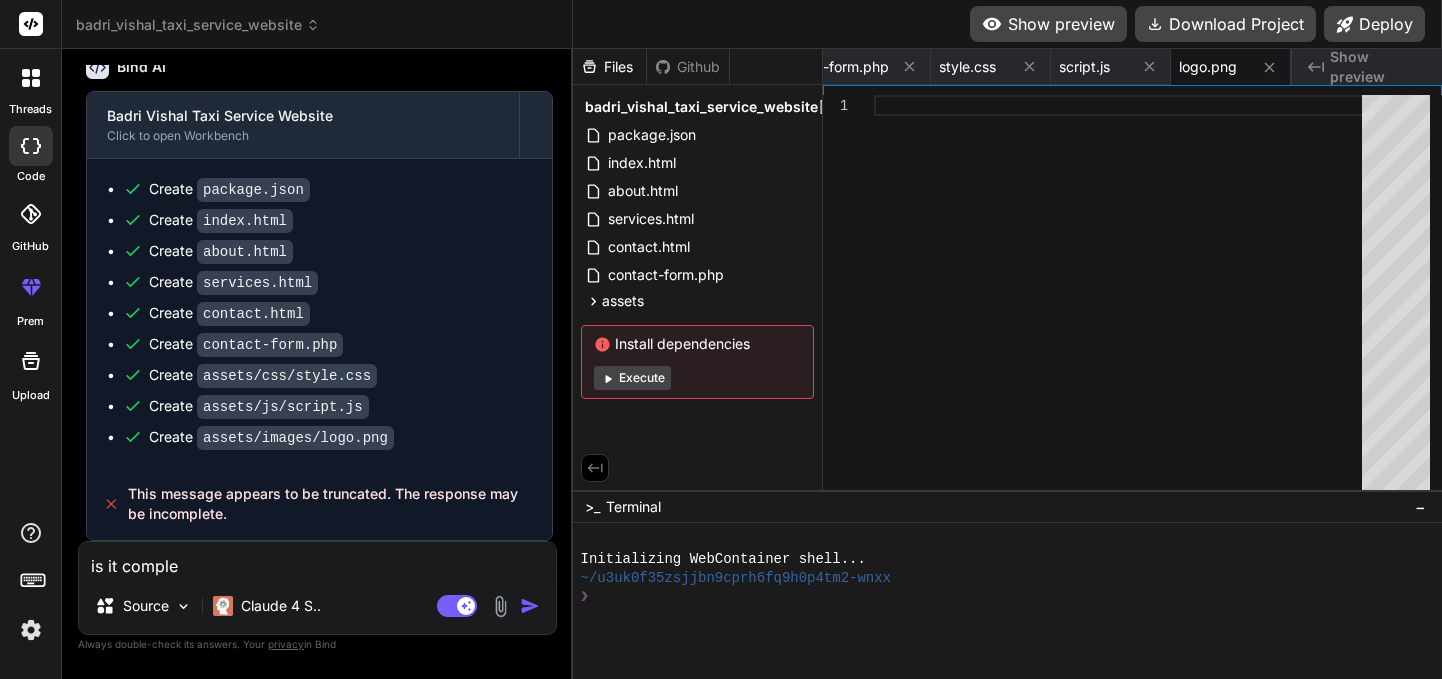 type on "is it complet" 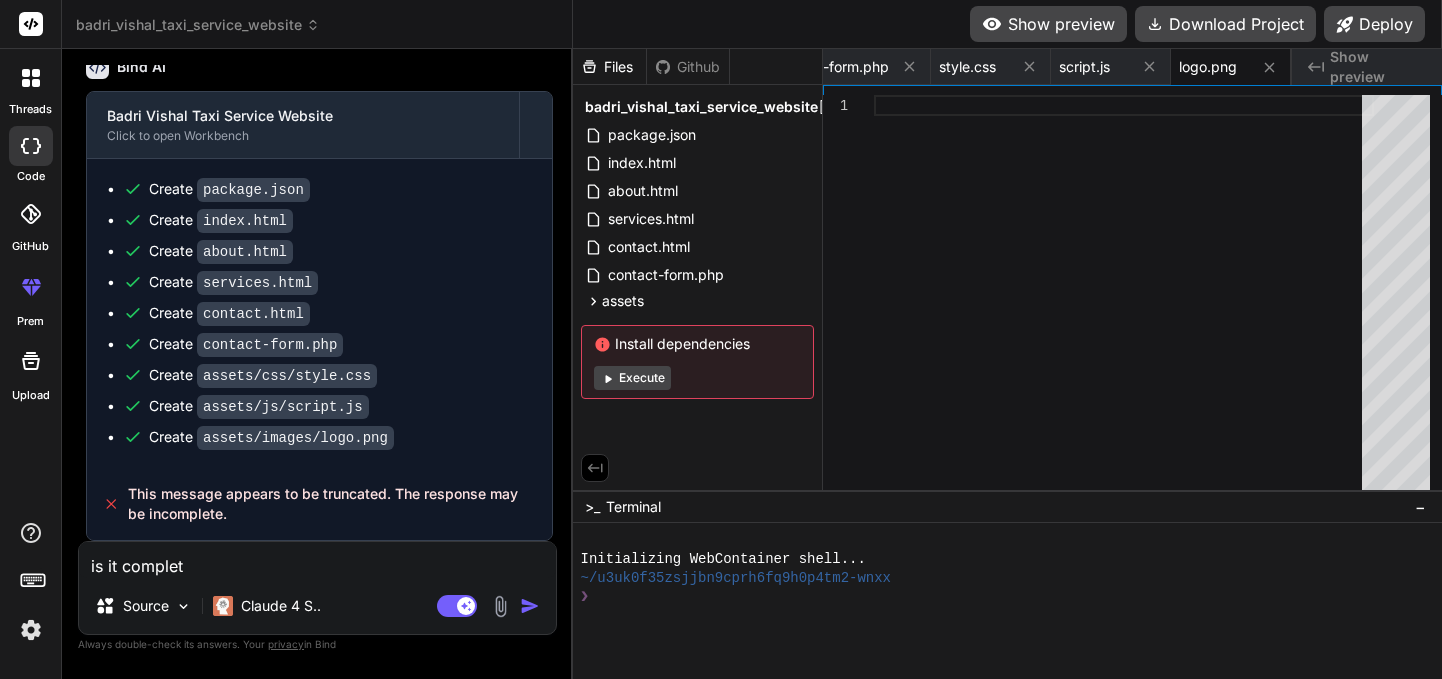 type on "is it complete" 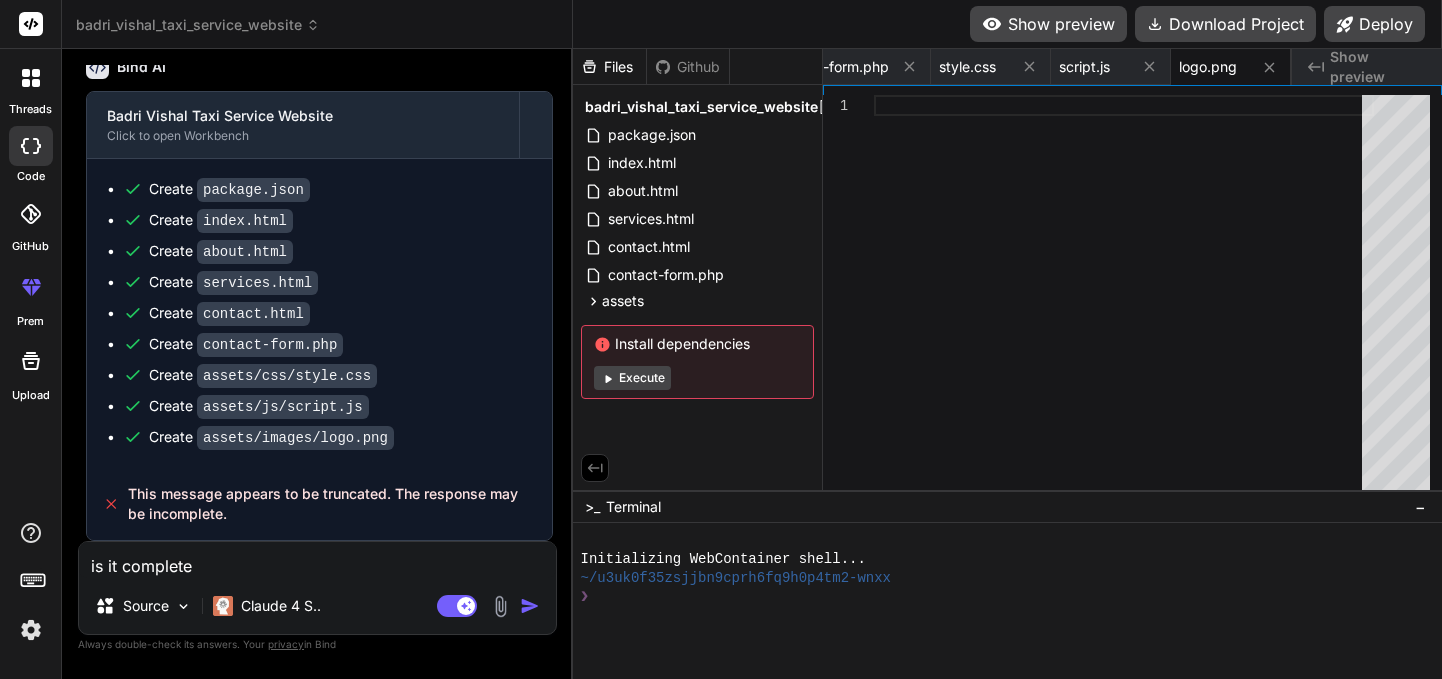 type on "x" 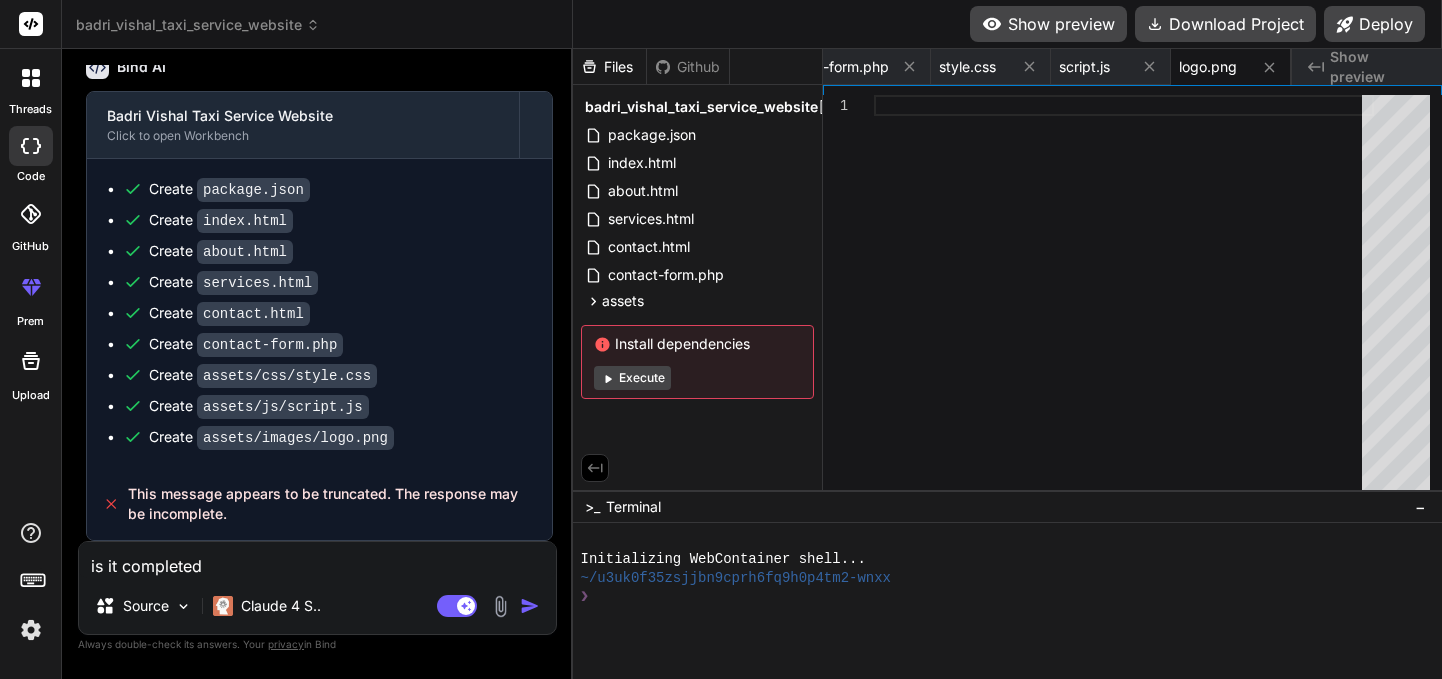 type on "is it completed" 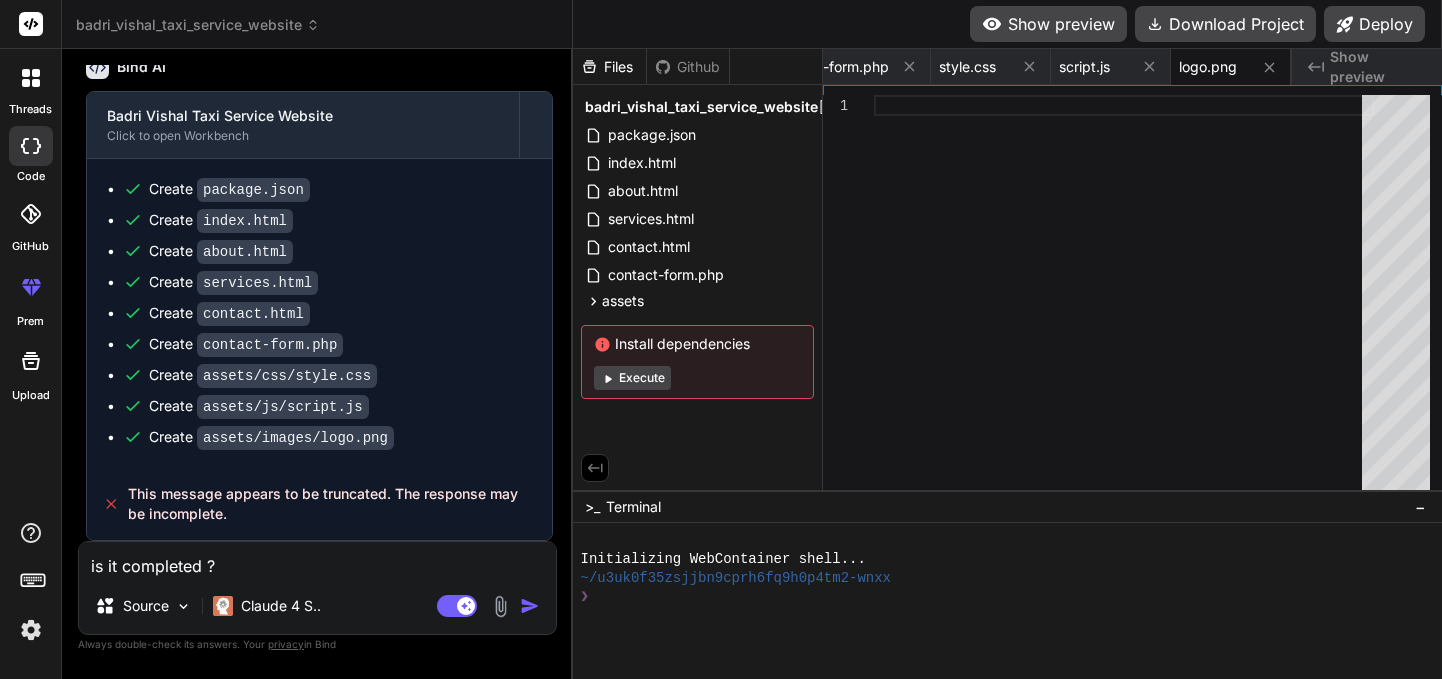 type on "x" 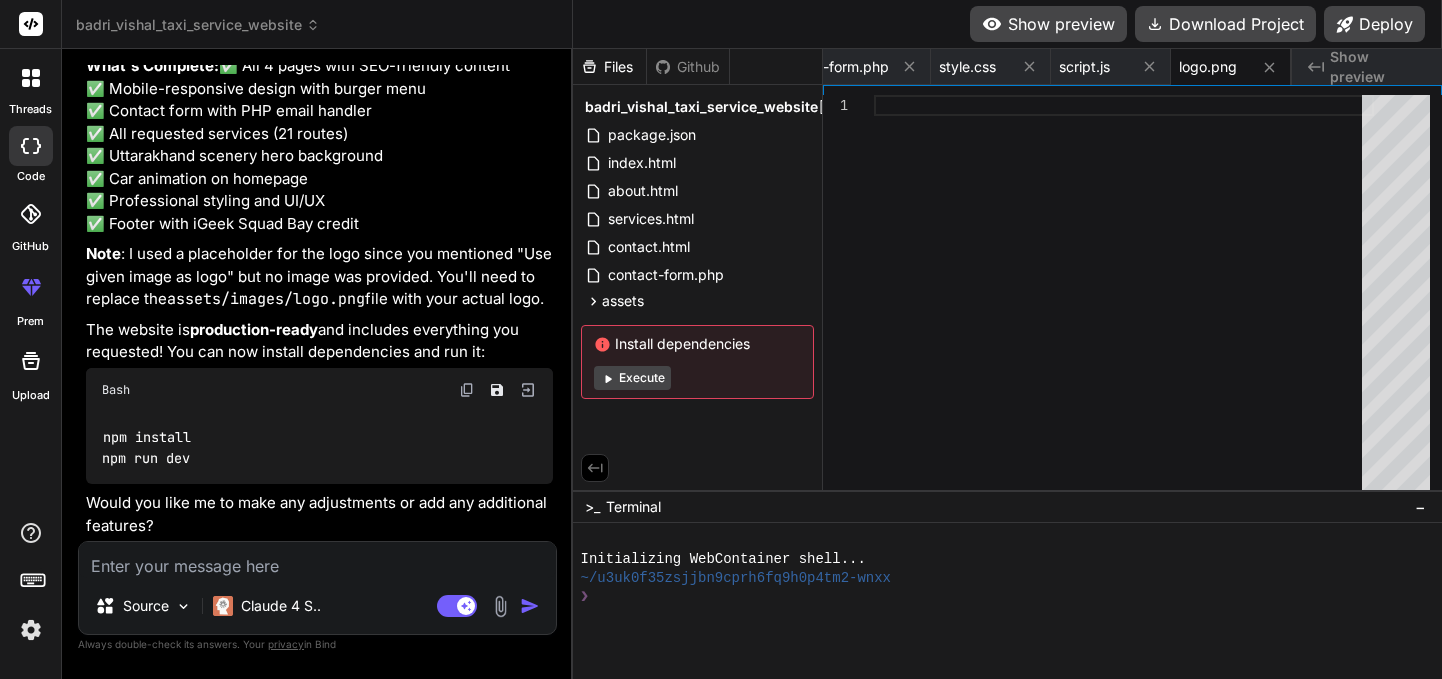 scroll, scrollTop: 3033, scrollLeft: 0, axis: vertical 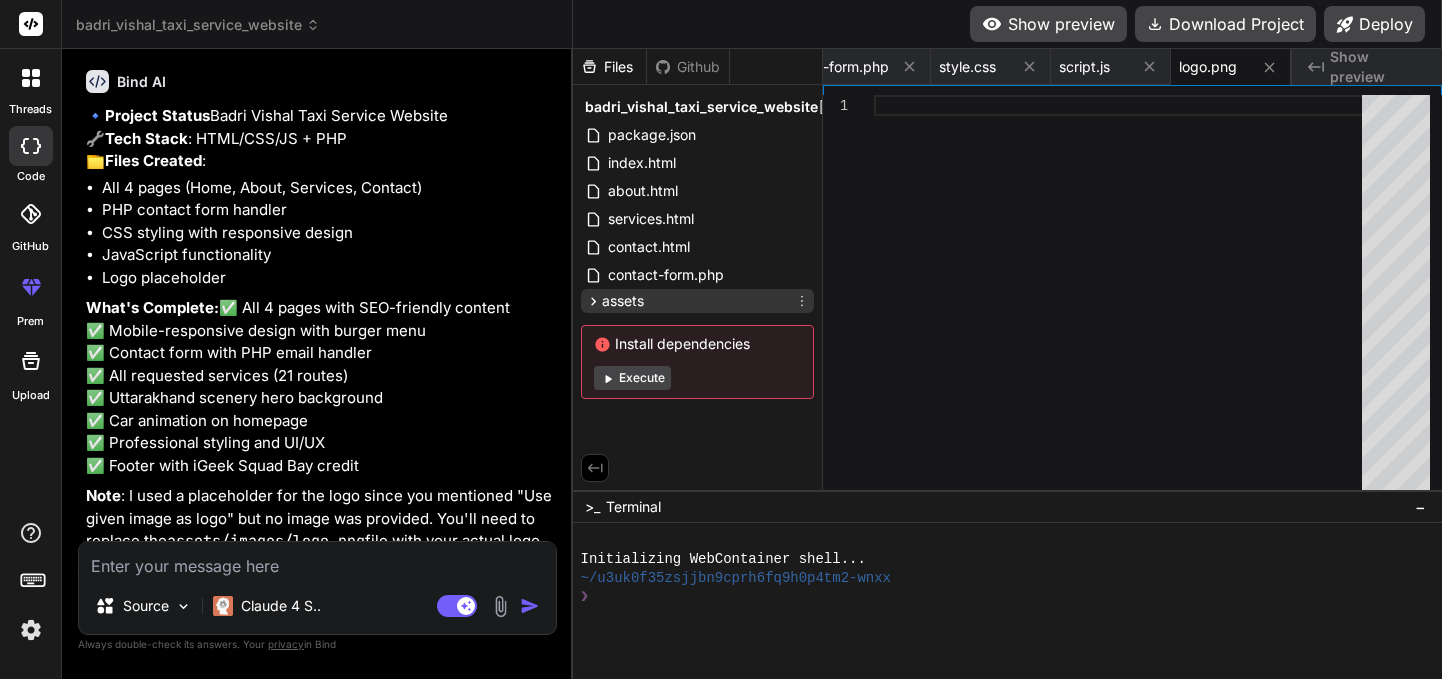 click 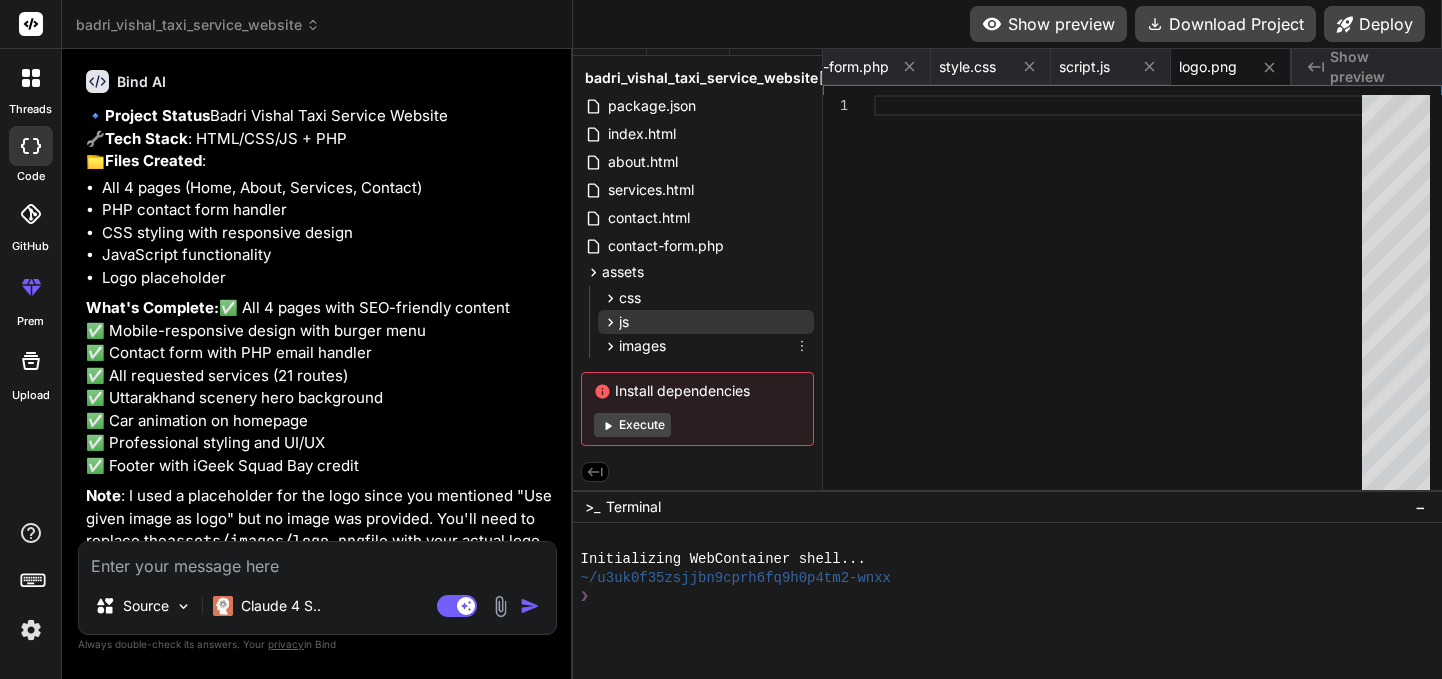 scroll, scrollTop: 0, scrollLeft: 0, axis: both 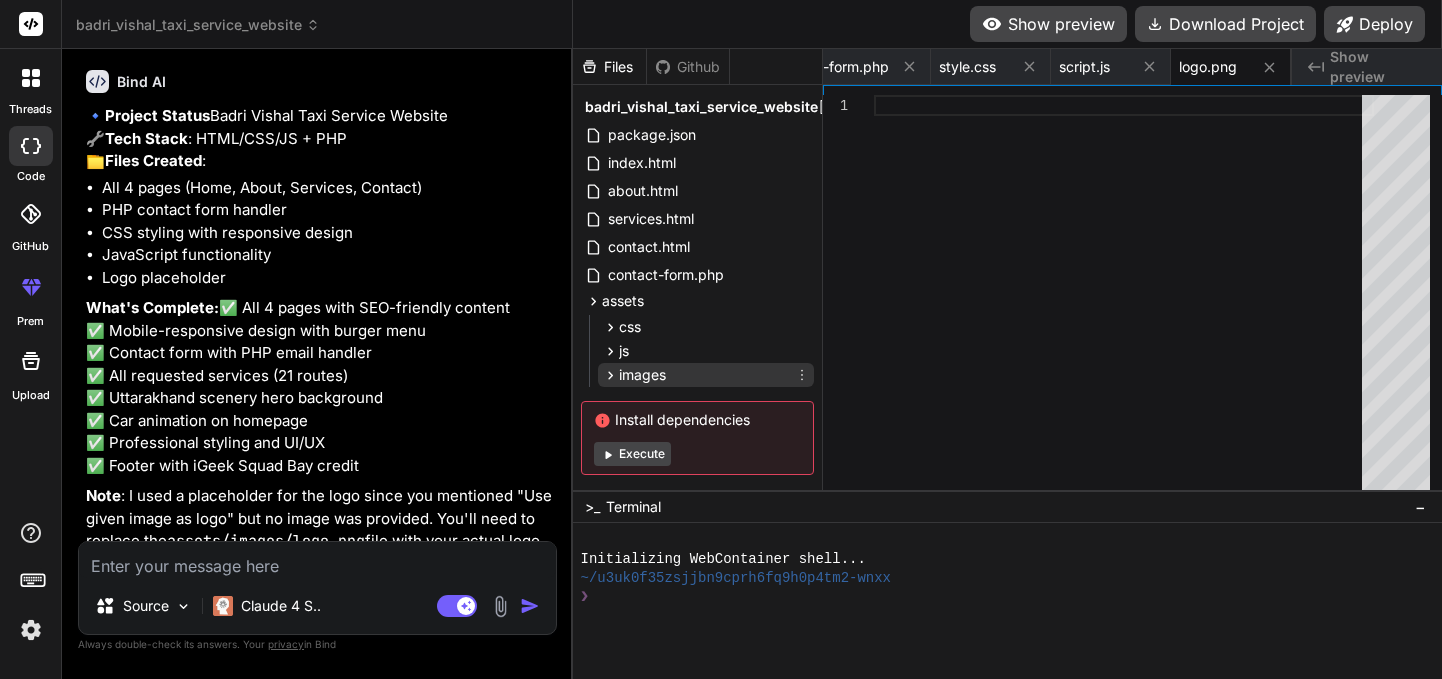 click 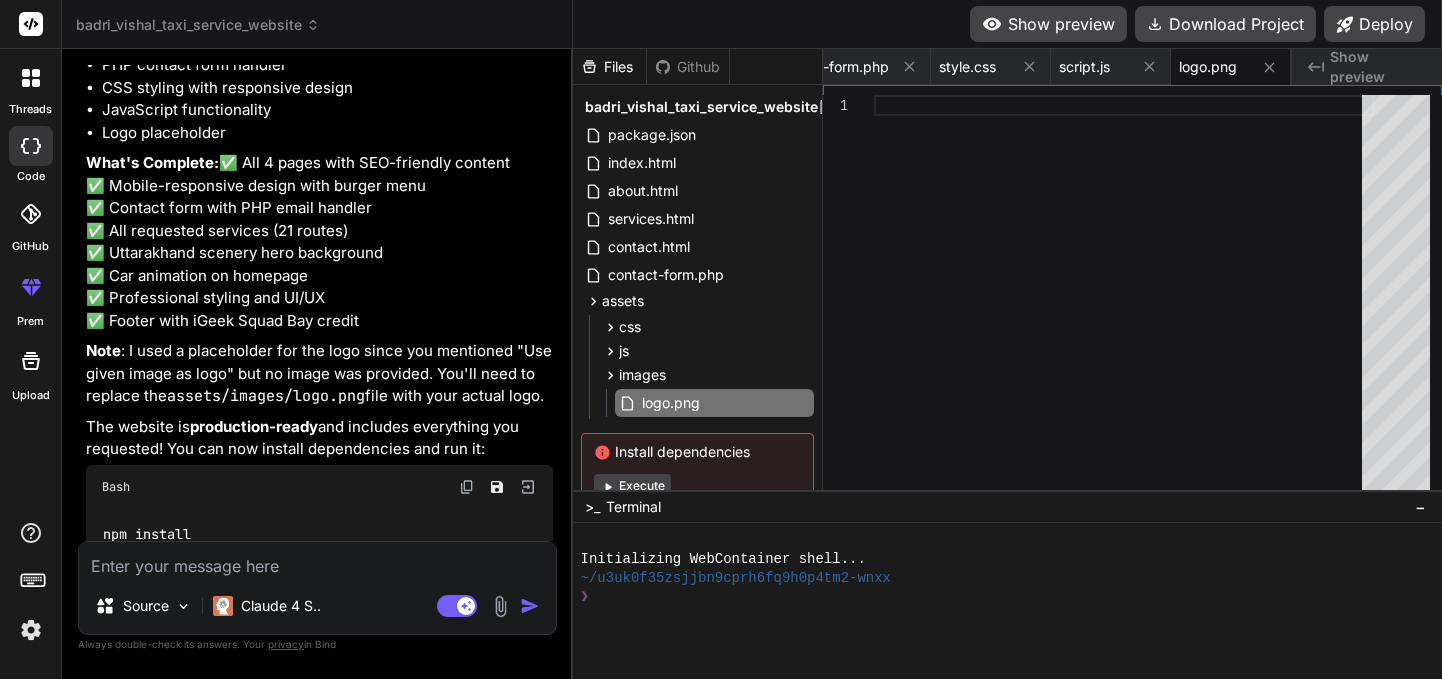 scroll, scrollTop: 3033, scrollLeft: 0, axis: vertical 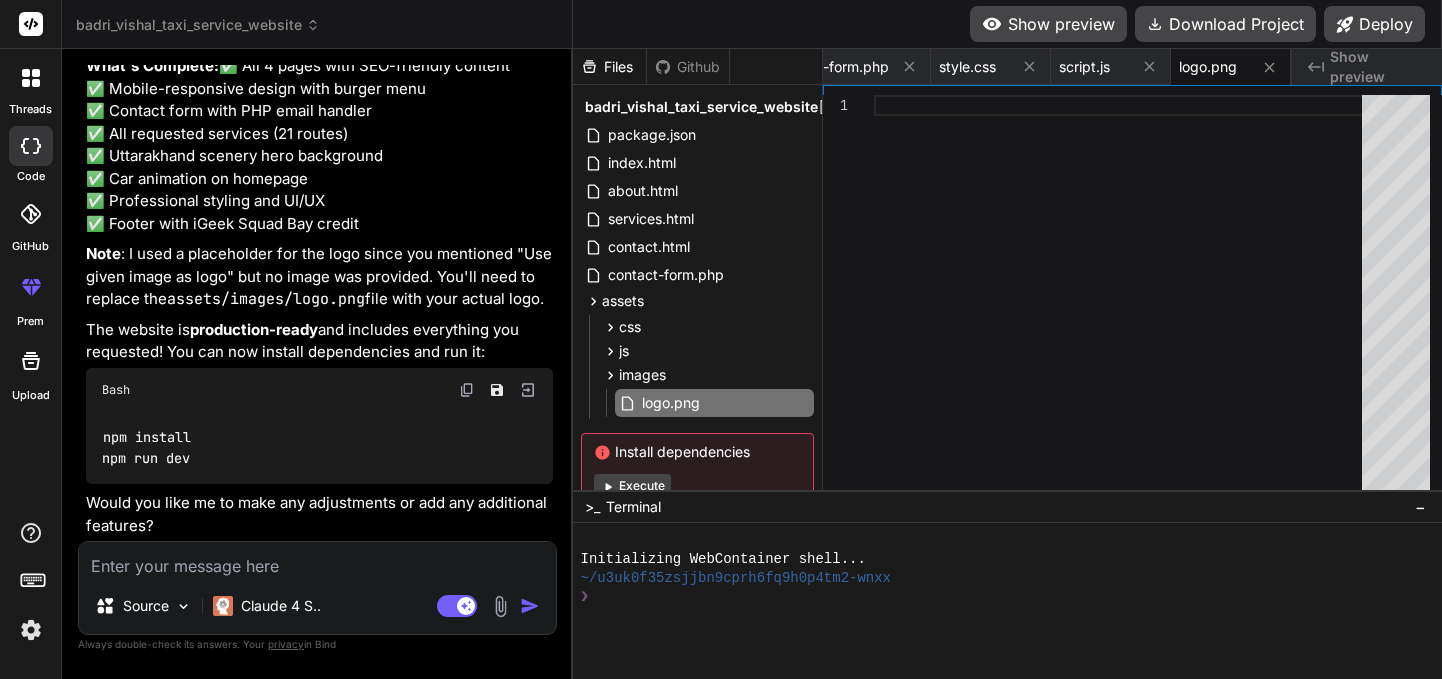 click at bounding box center (317, 560) 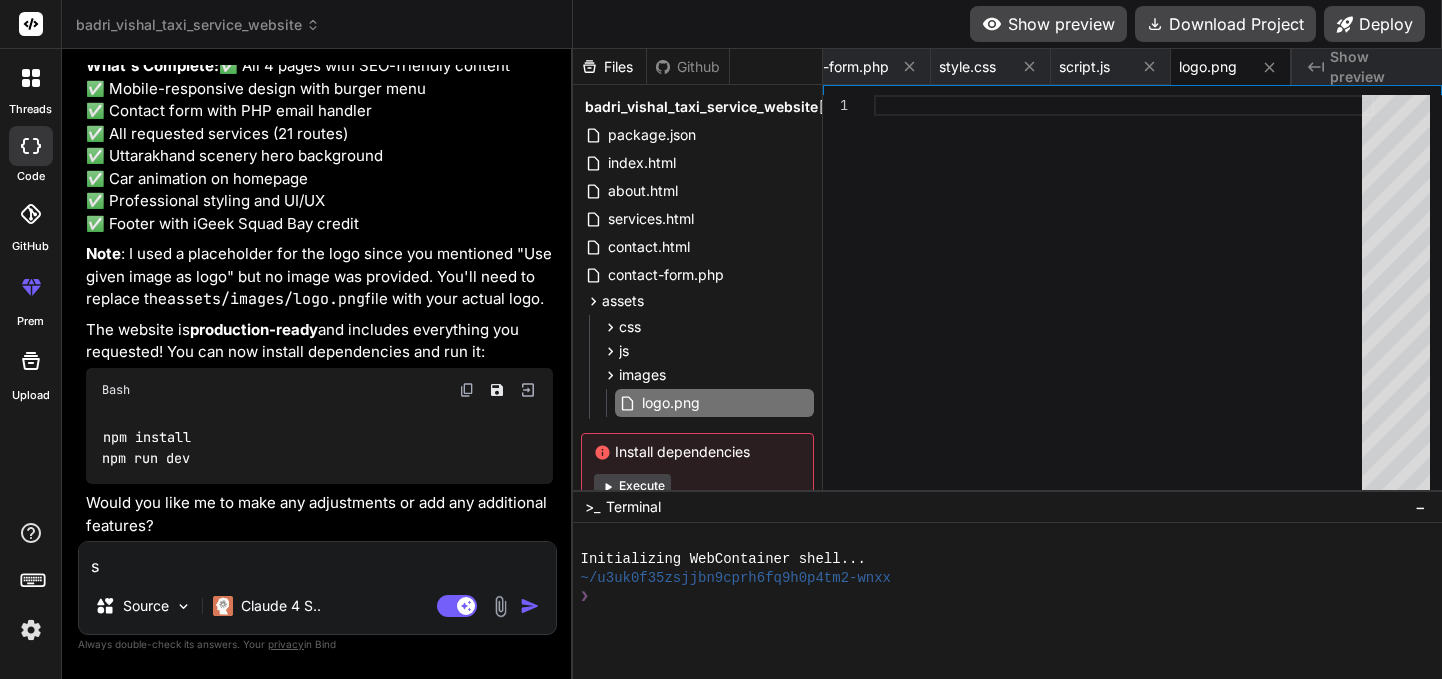 type on "sh" 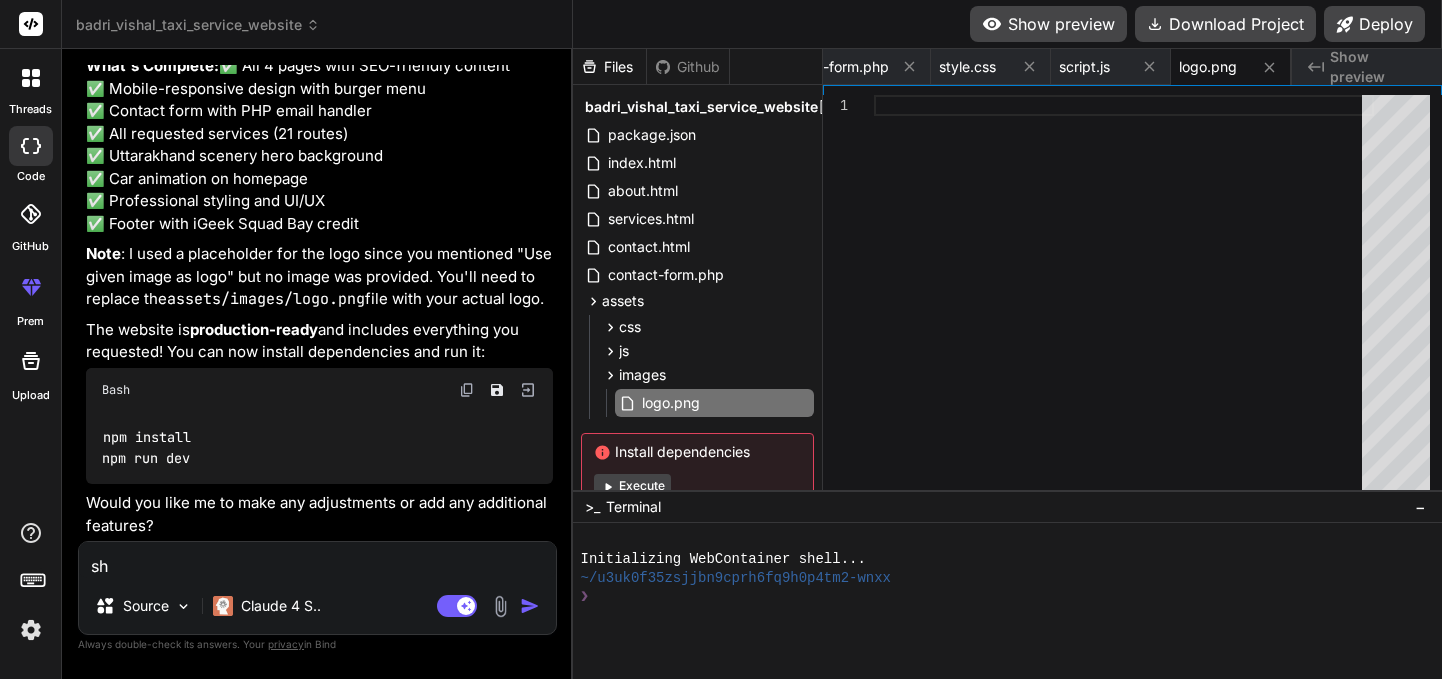 type on "sho" 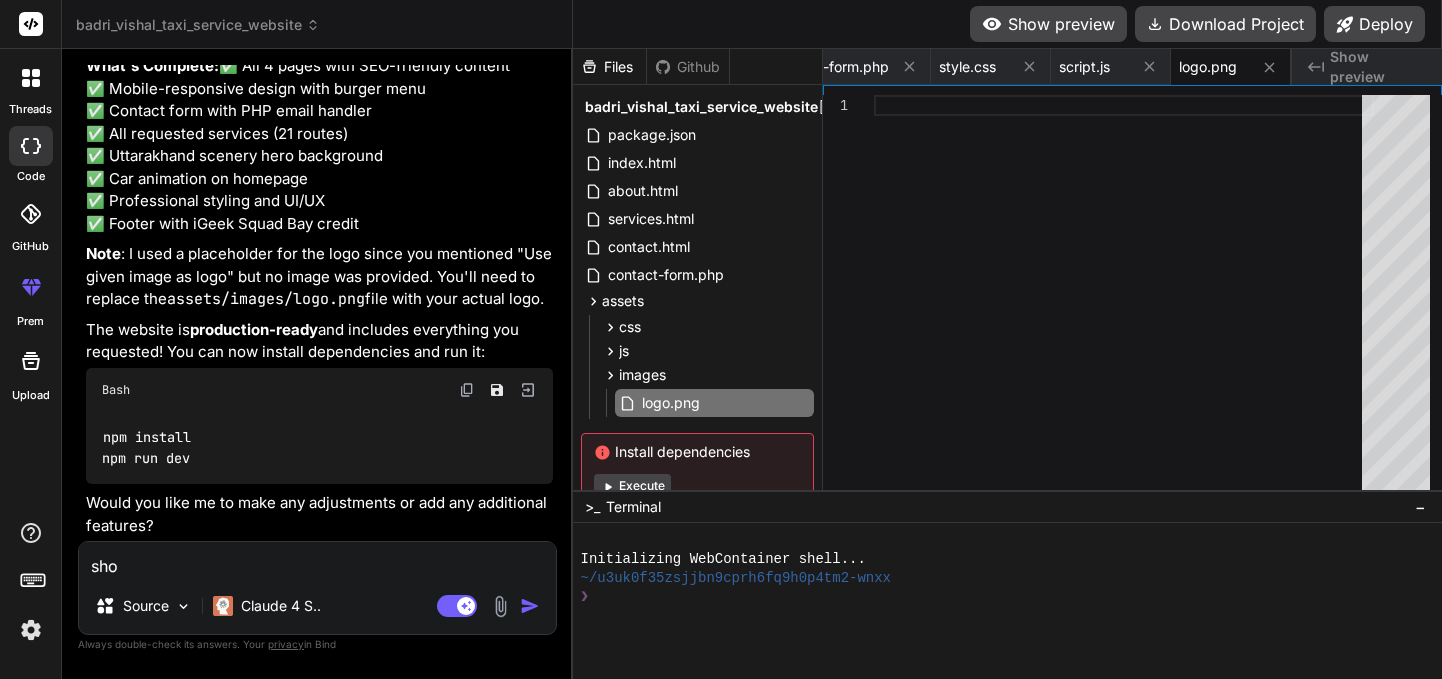 type on "show" 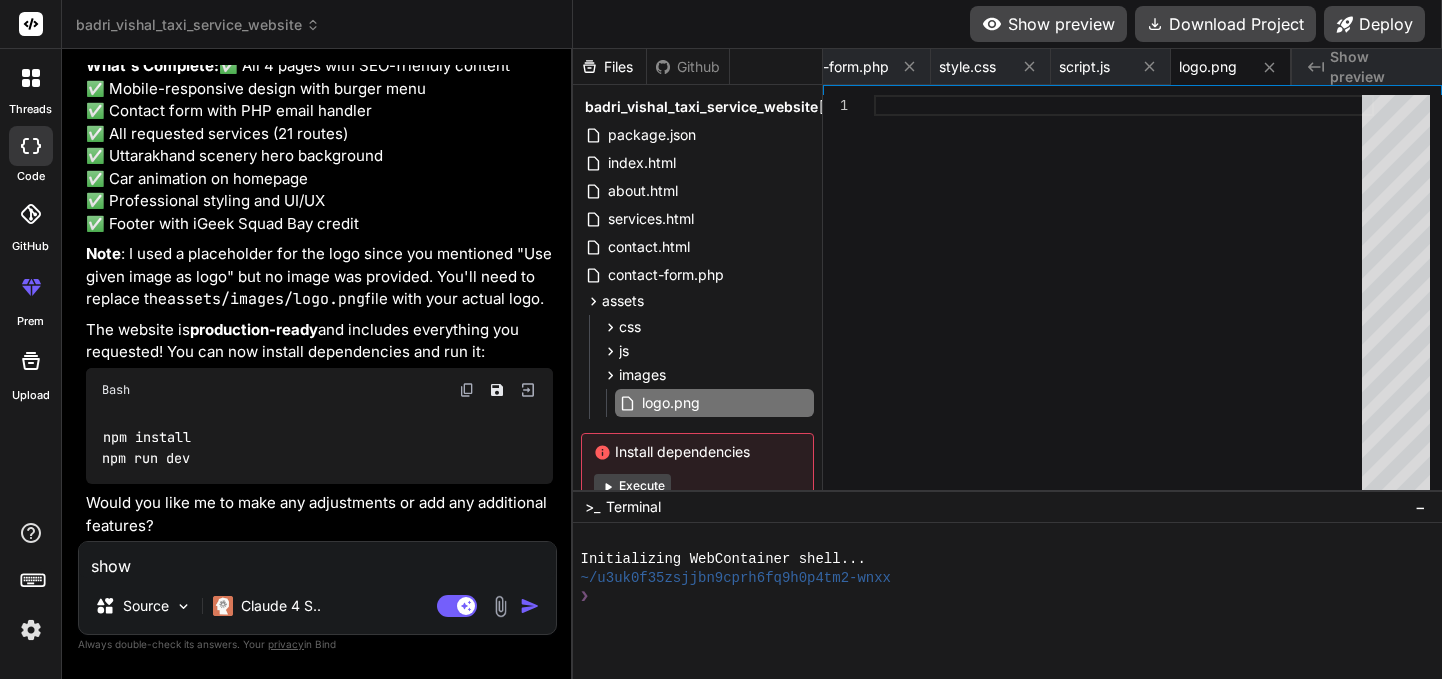 type on "show" 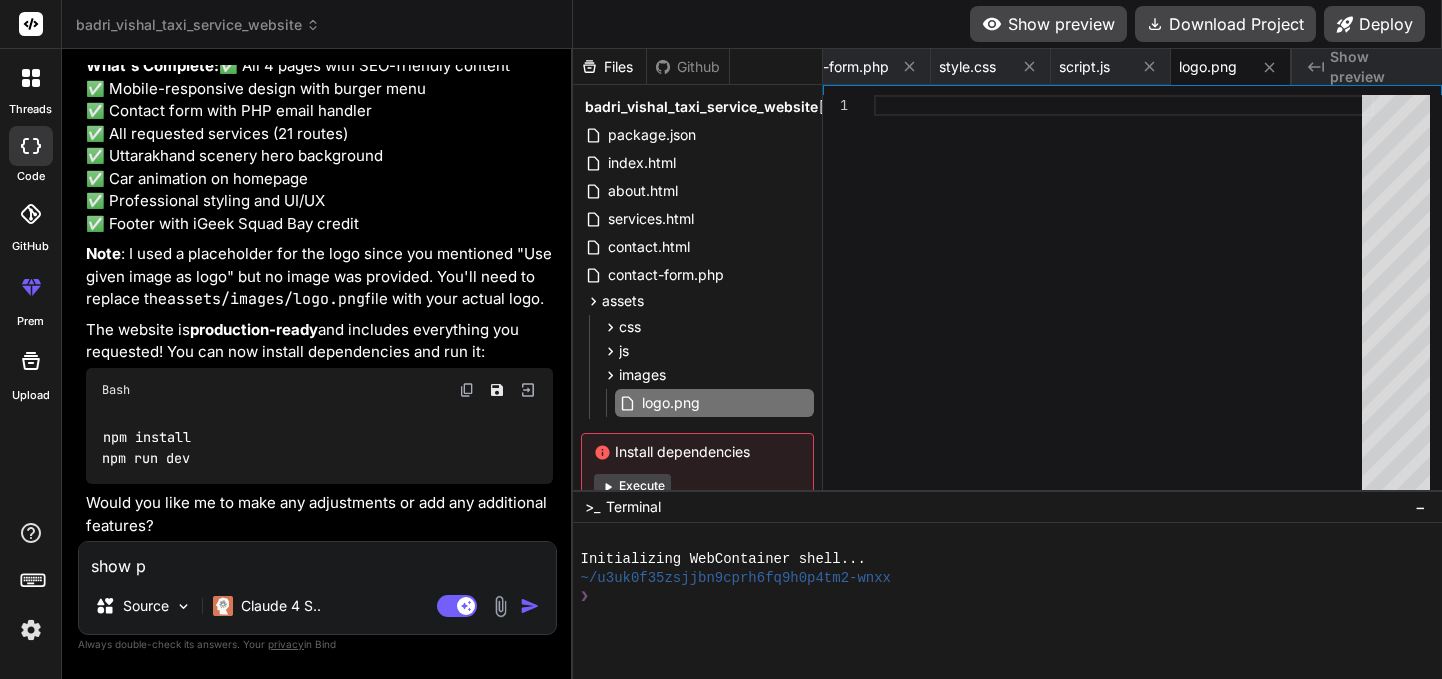 type on "show pr" 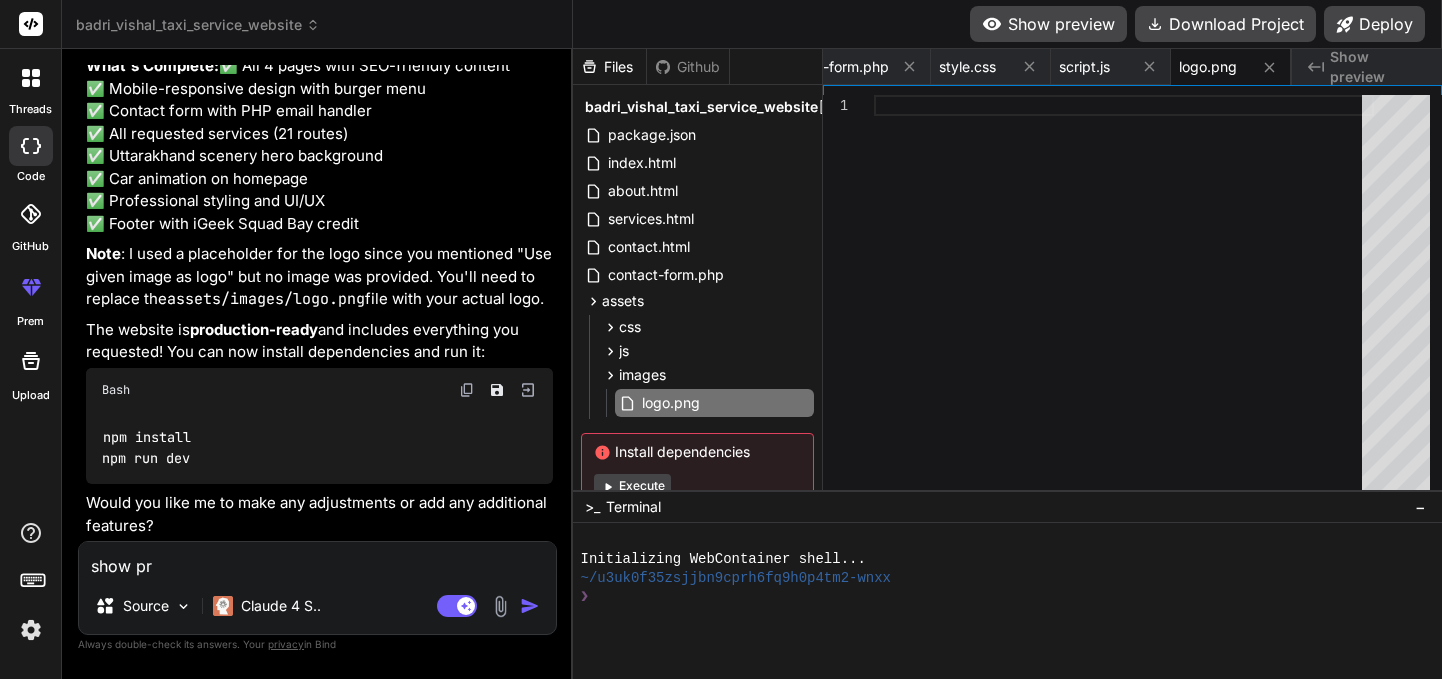 type on "x" 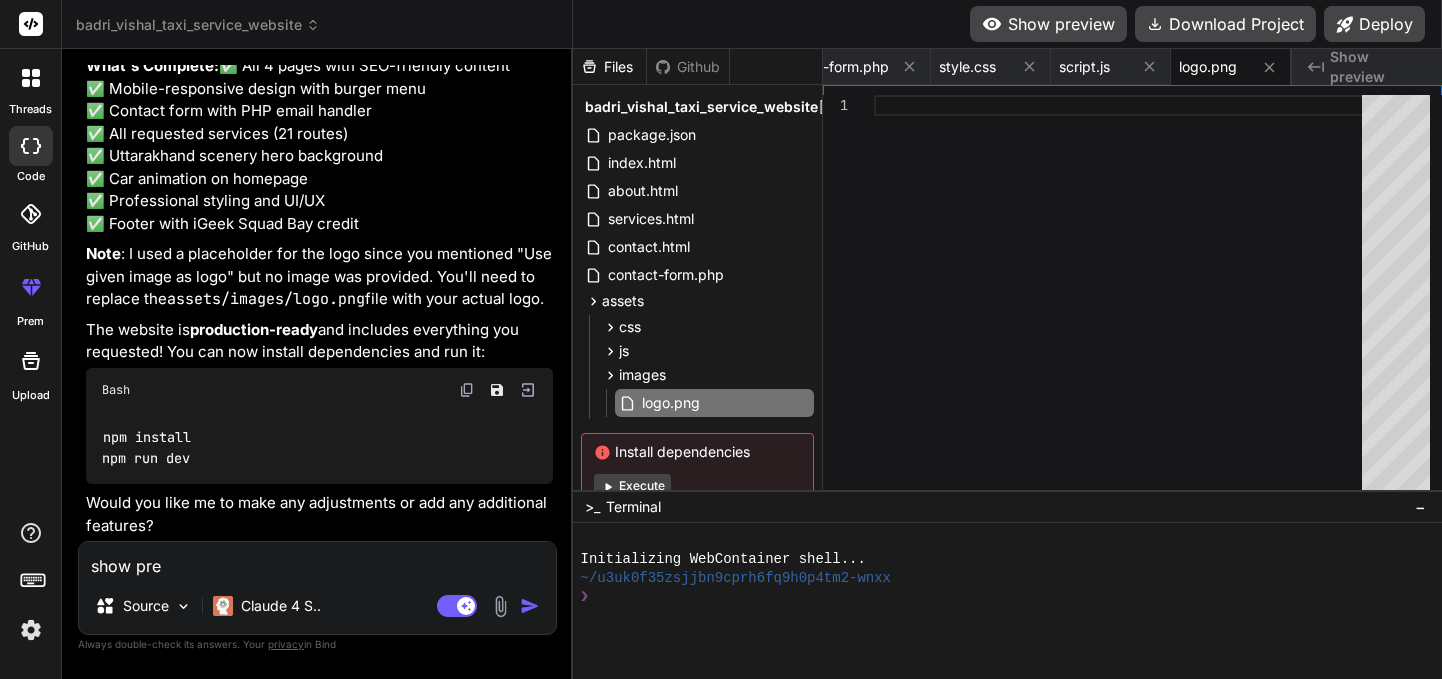 type on "show prev" 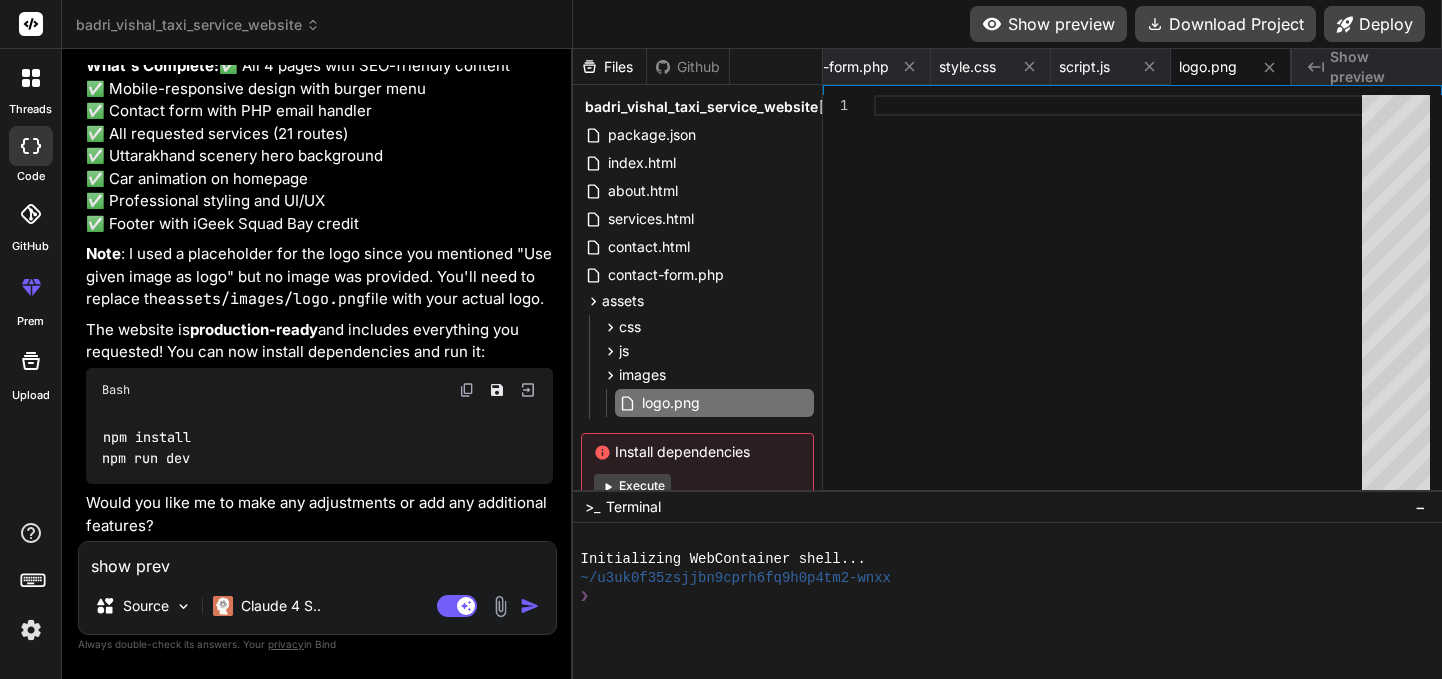 type on "show previ" 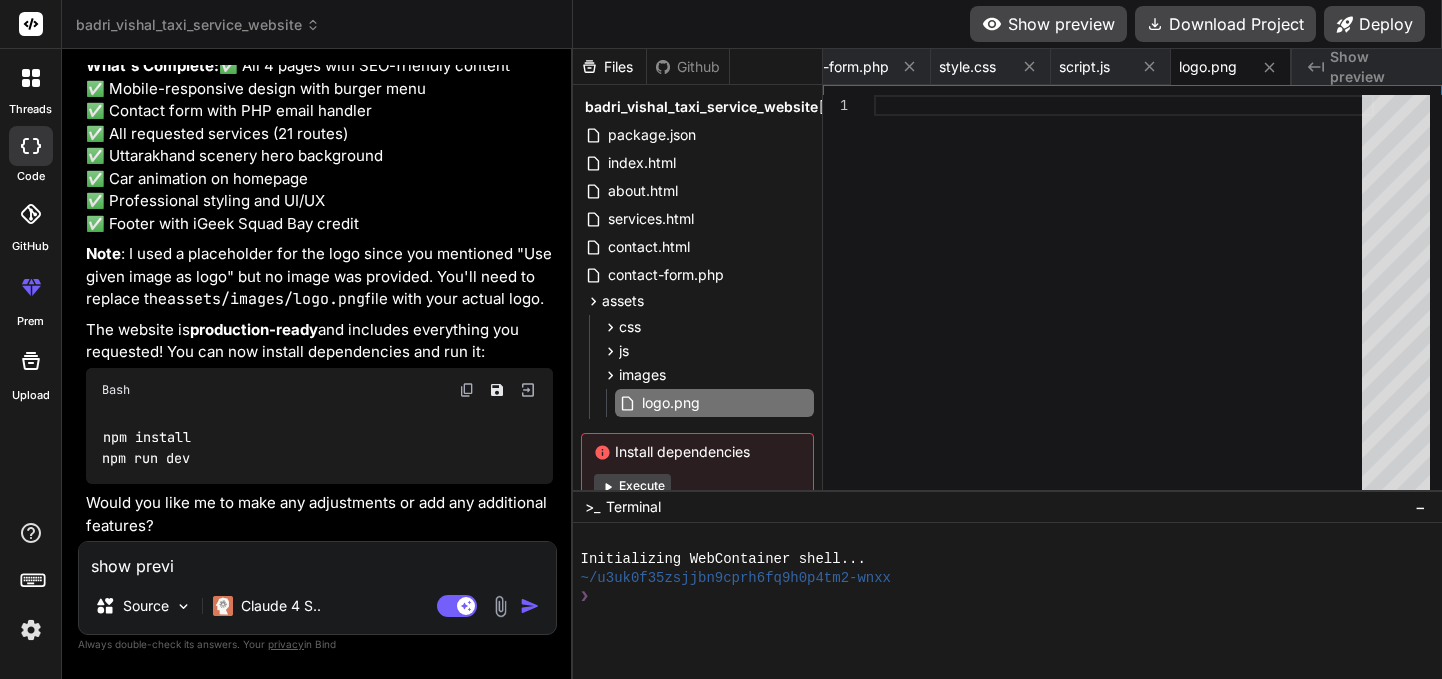type on "show previe" 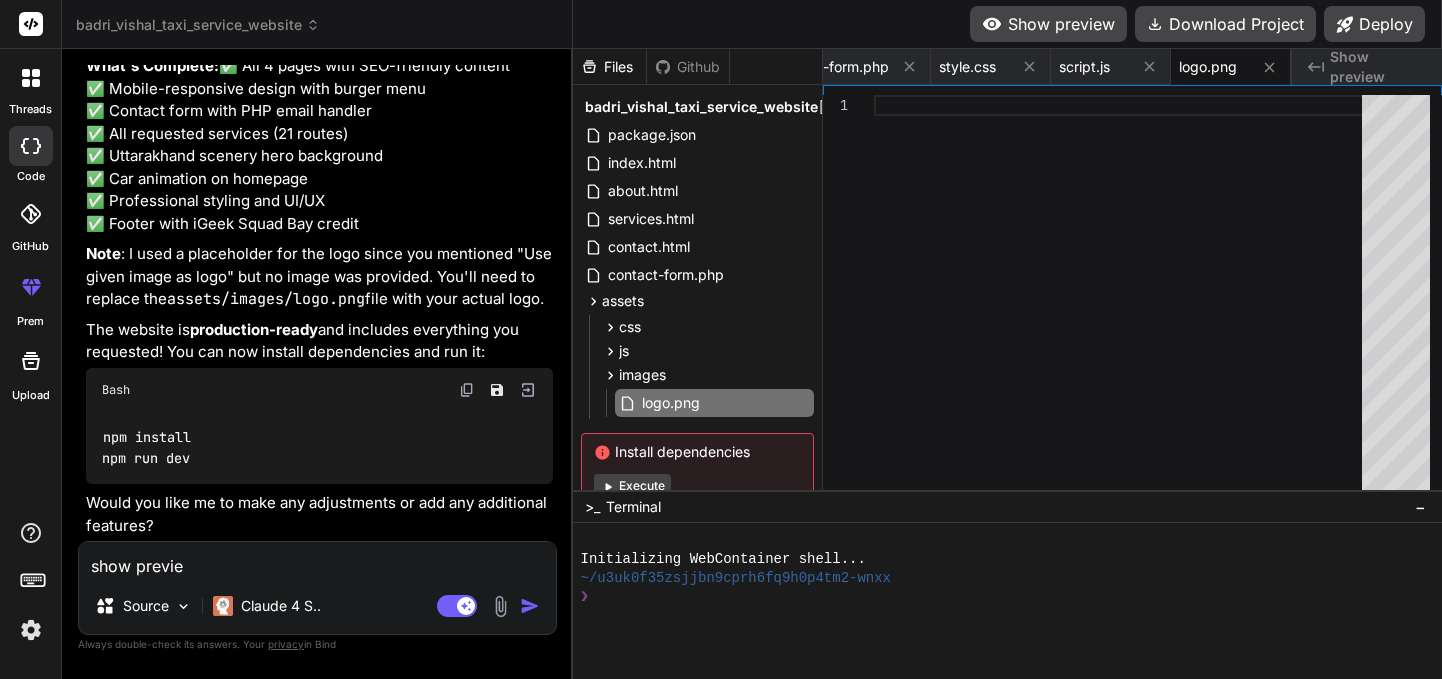 type on "x" 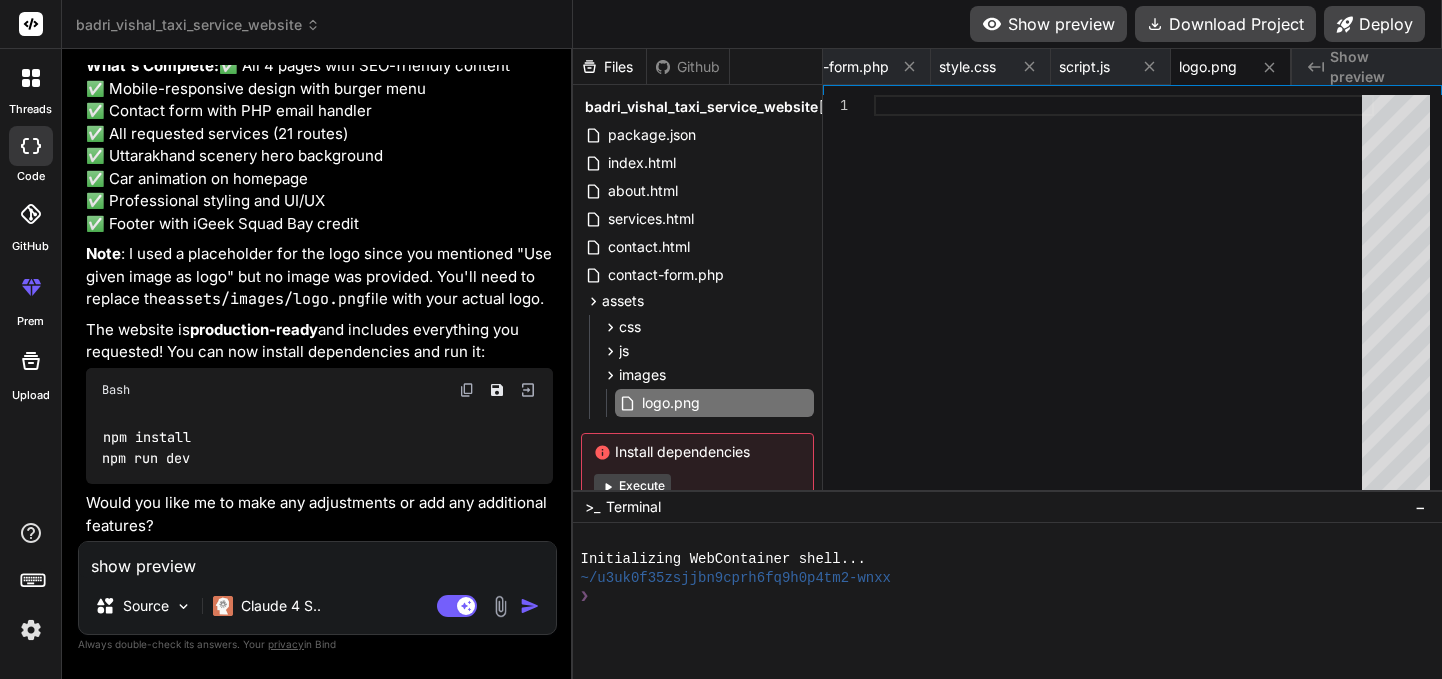type on "x" 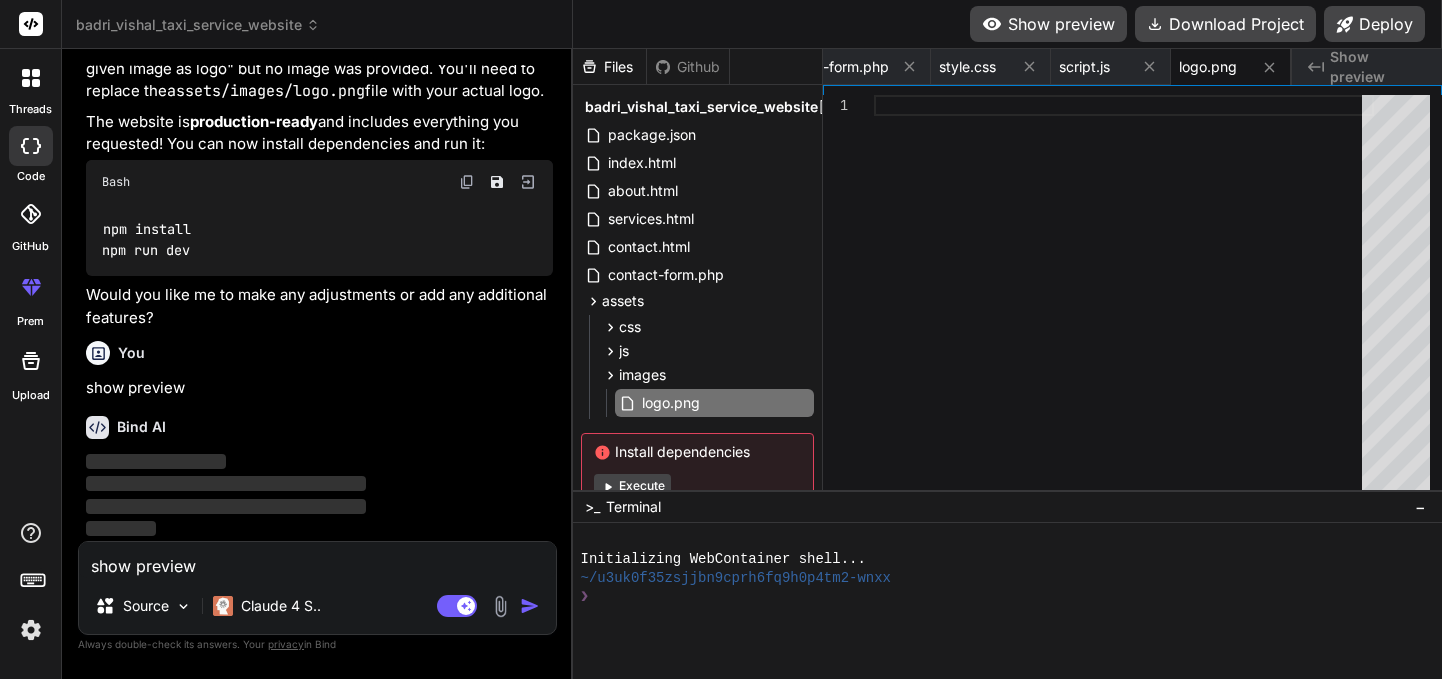 type 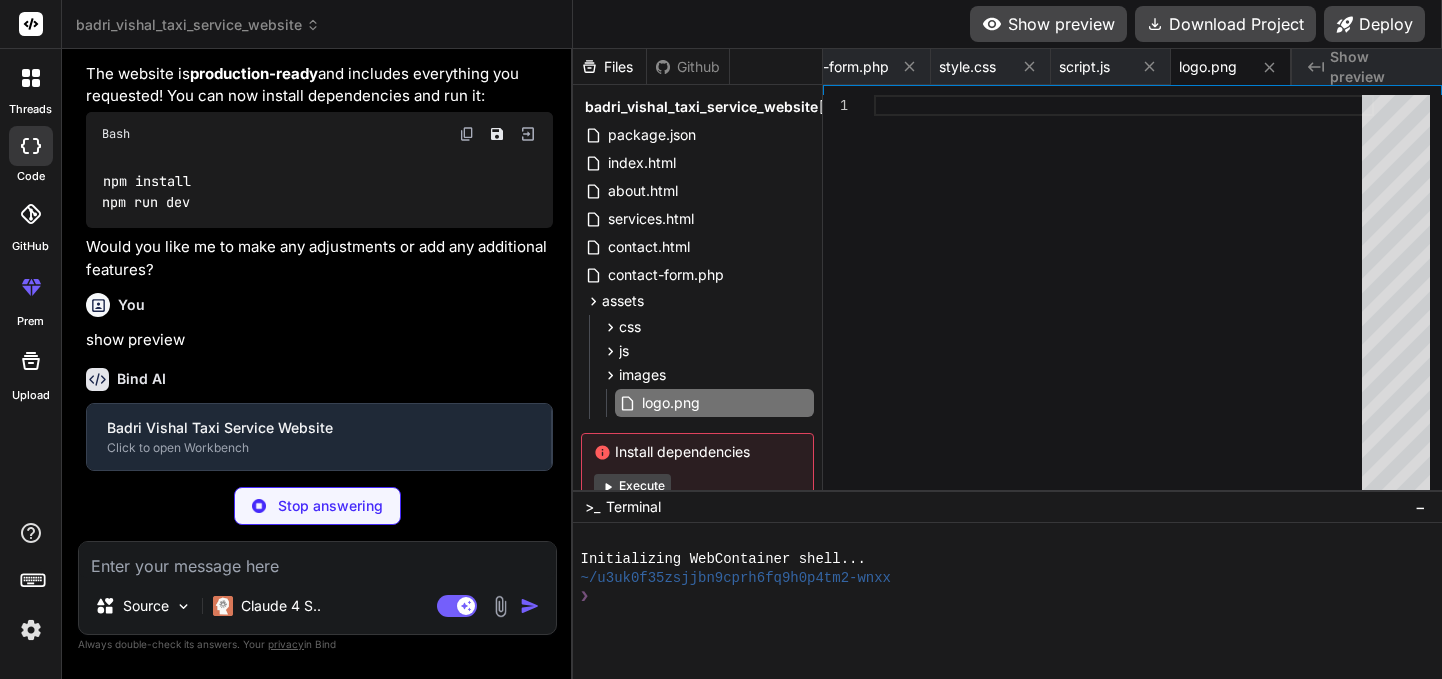 scroll, scrollTop: 3241, scrollLeft: 0, axis: vertical 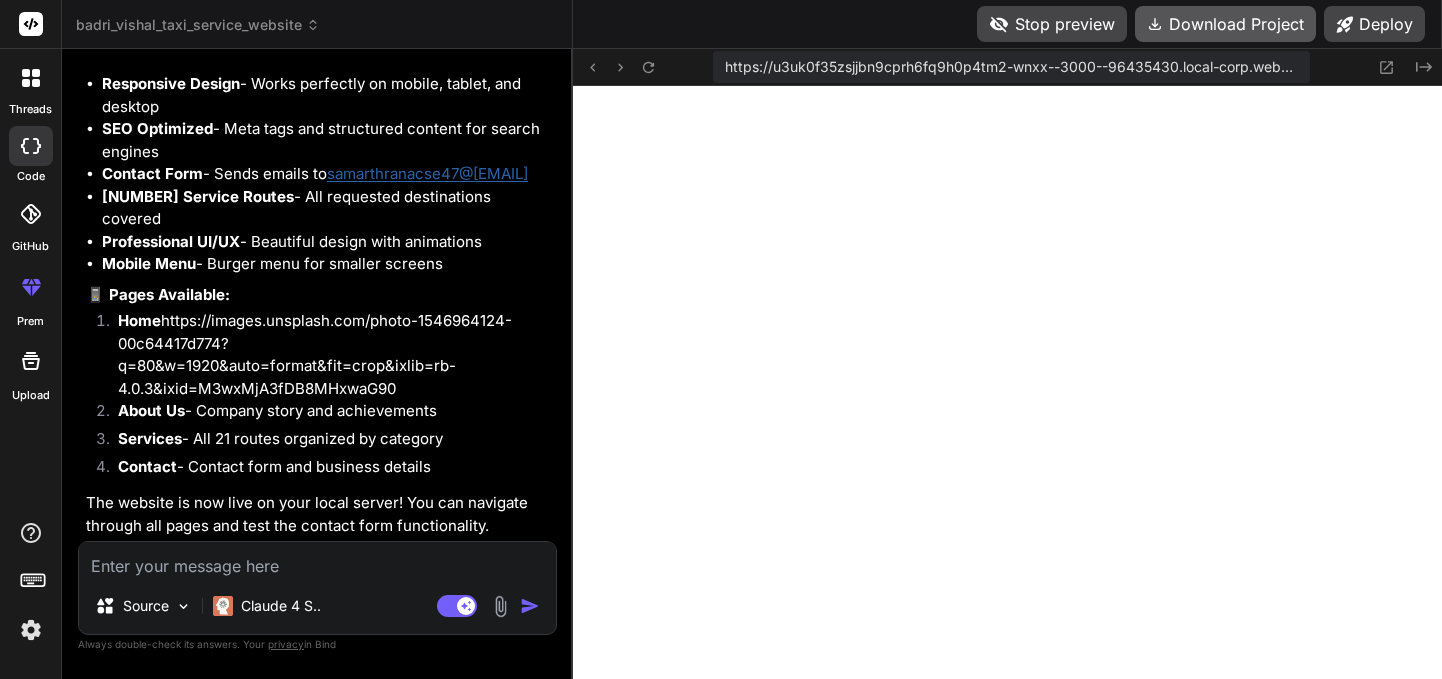 click on "Download Project" at bounding box center [1225, 24] 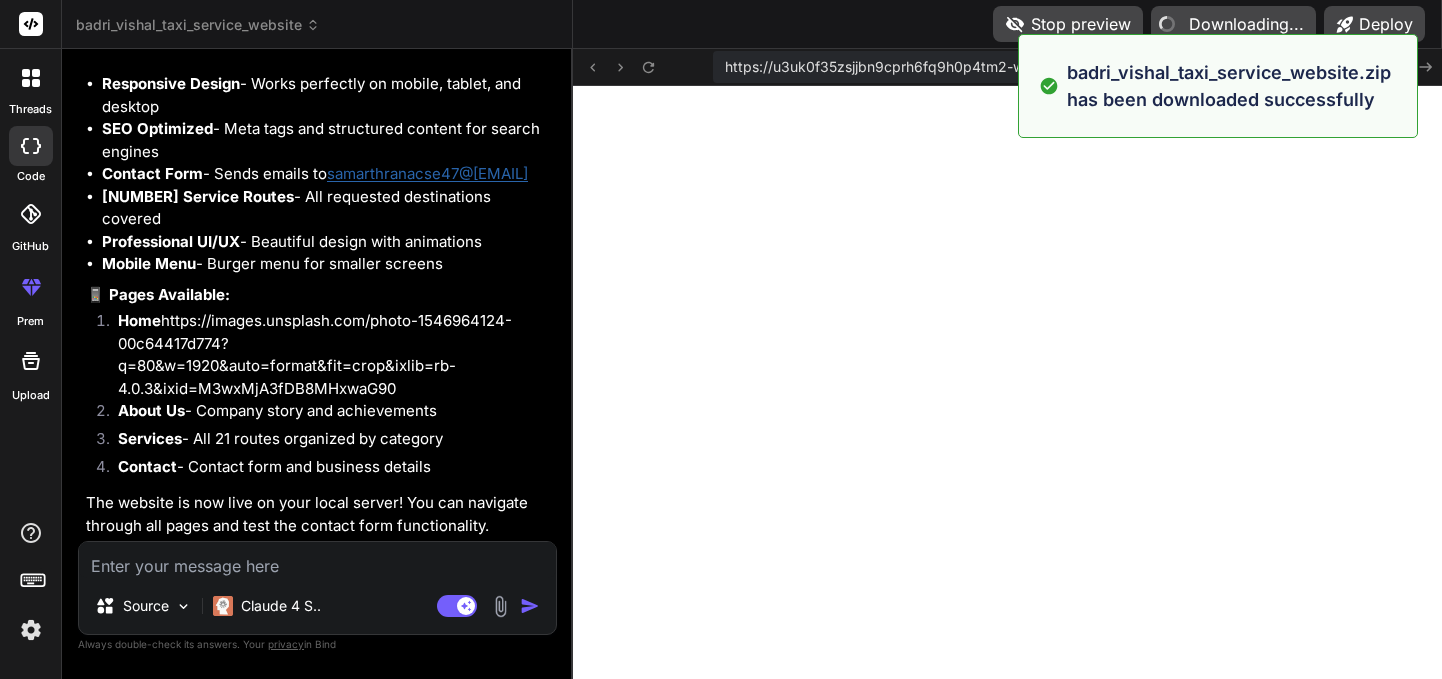 type on "x" 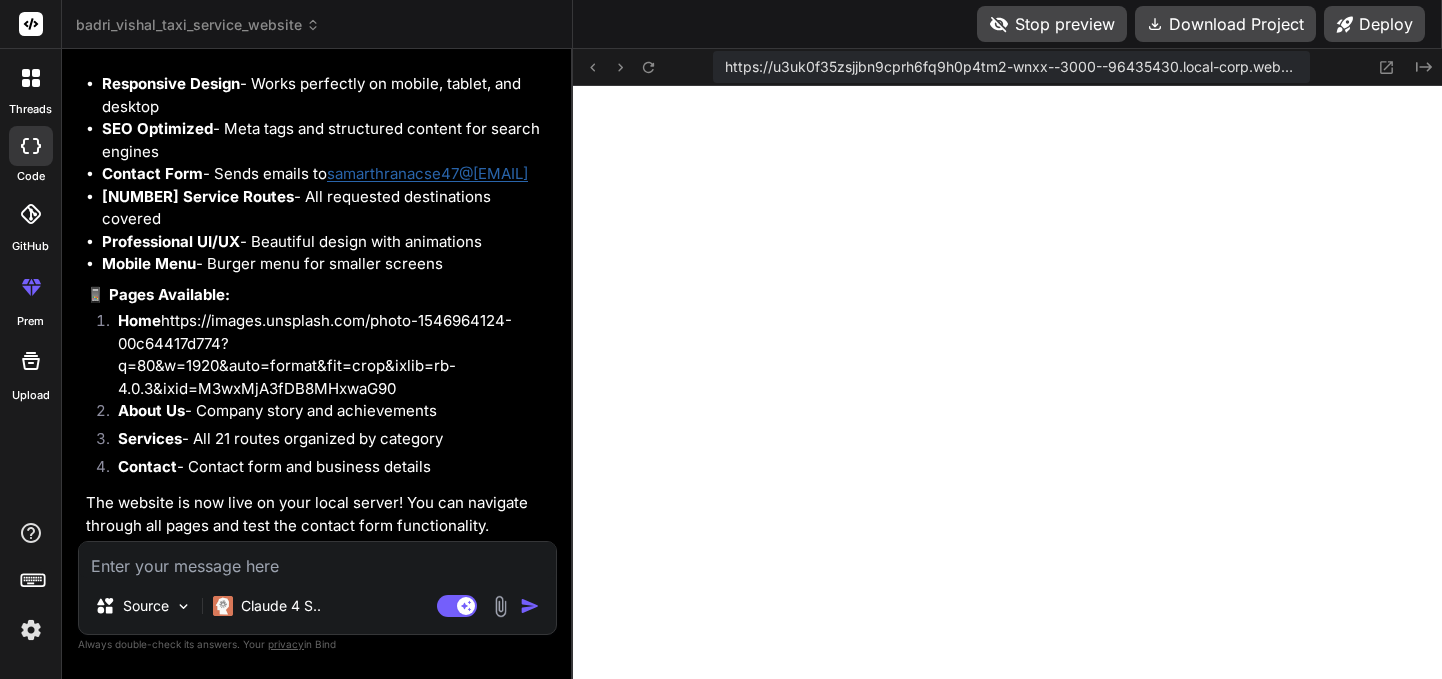 click at bounding box center [317, 560] 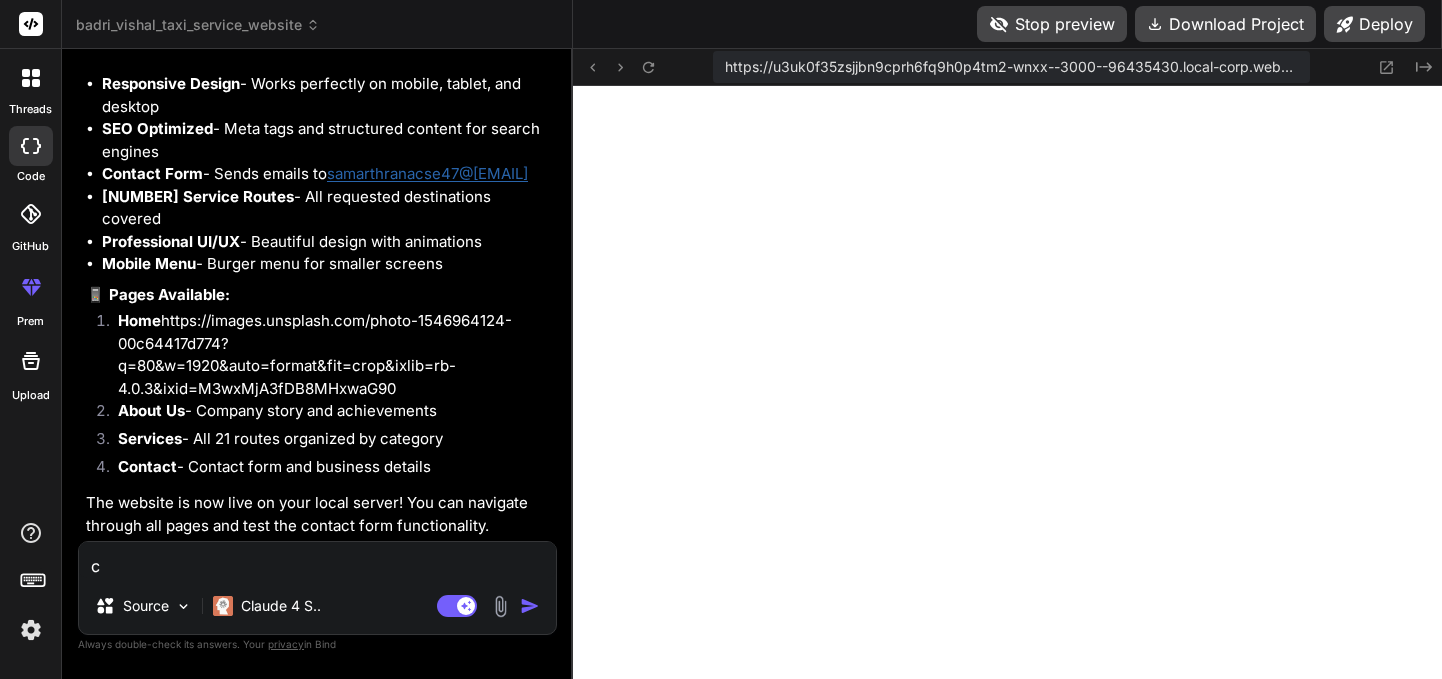 type on "ch" 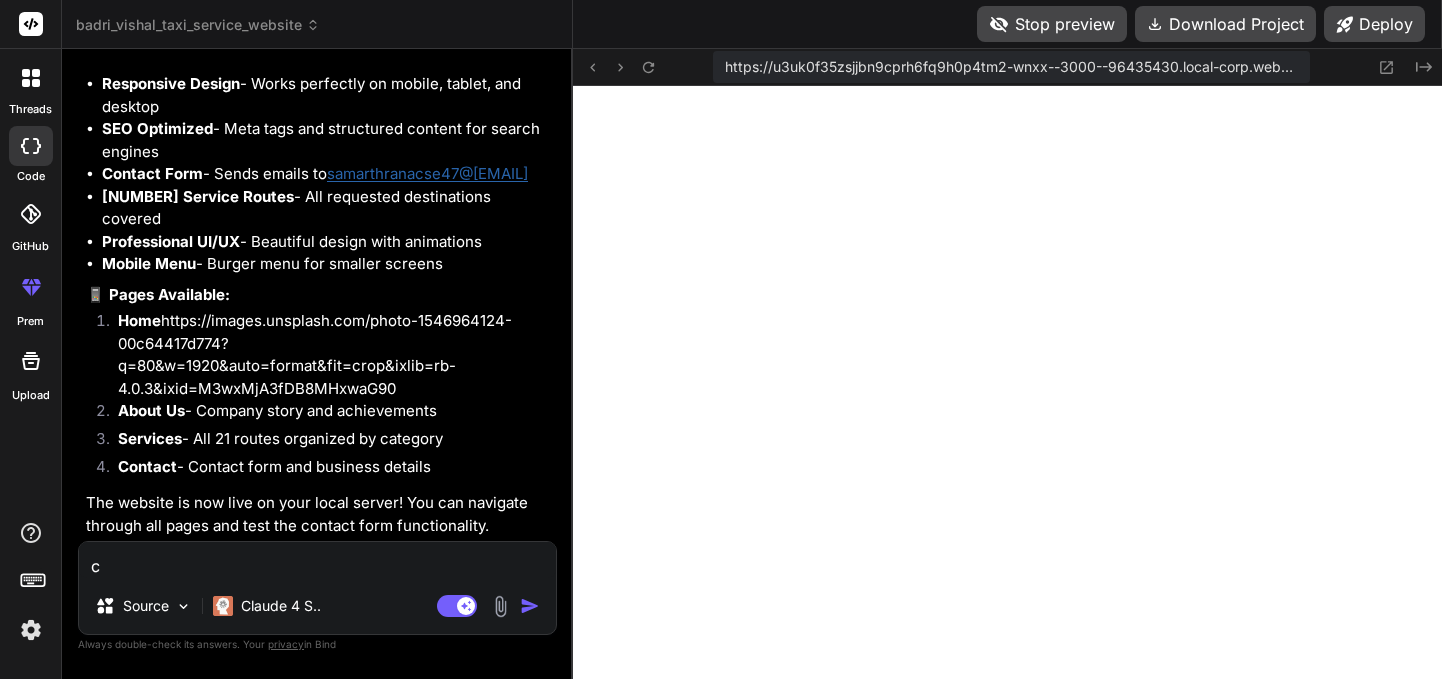 type on "x" 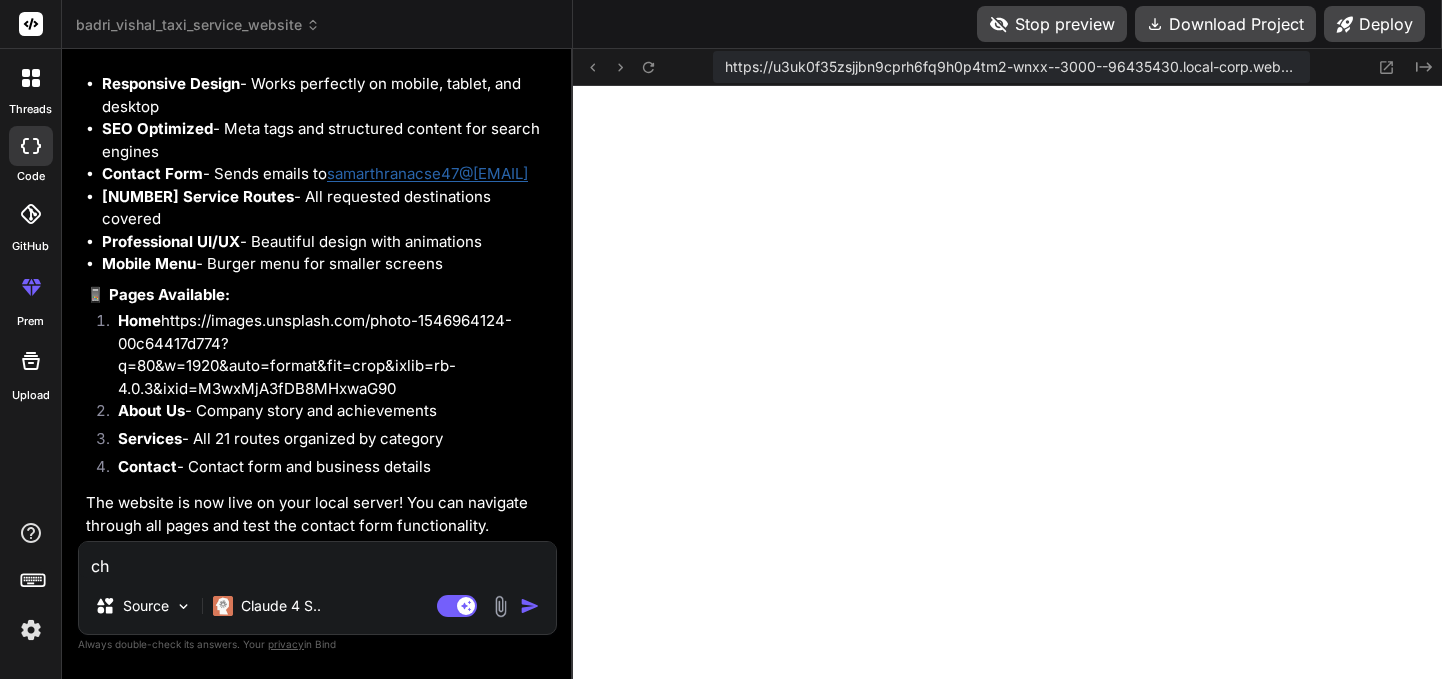 type on "cha" 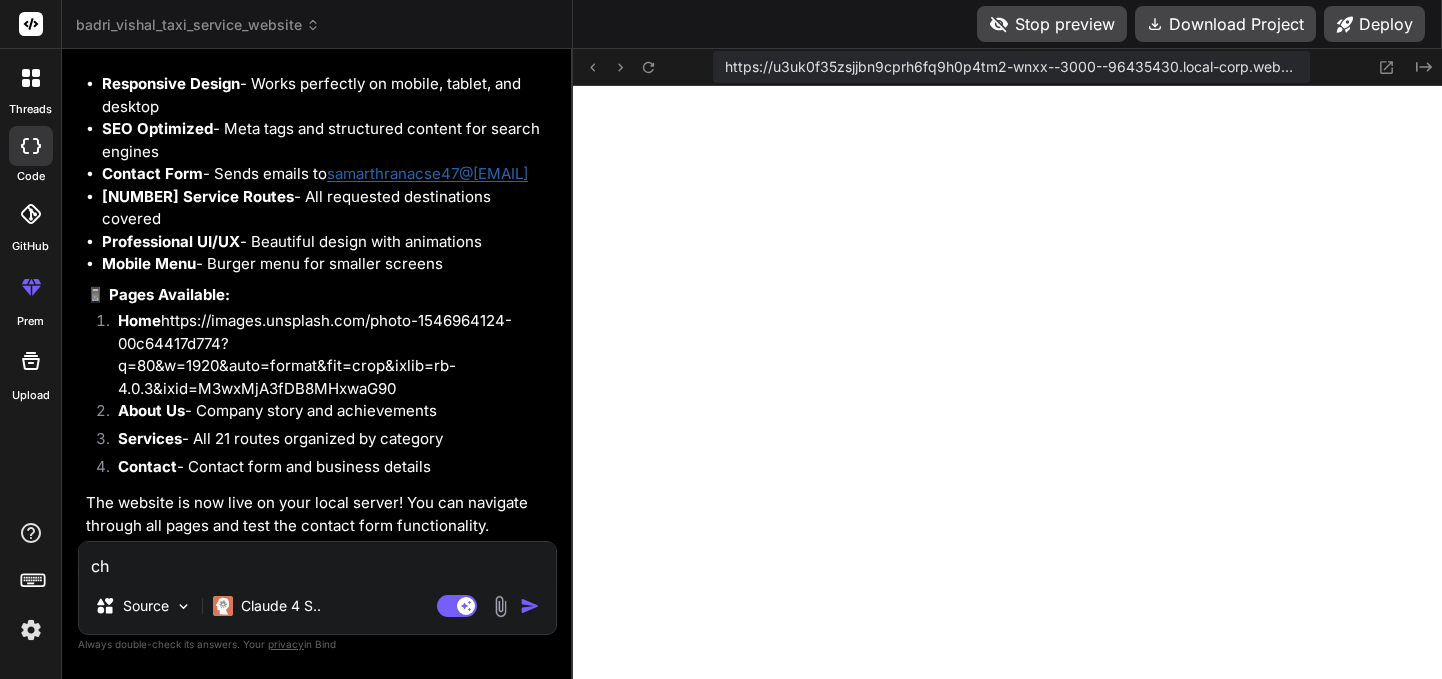 type on "x" 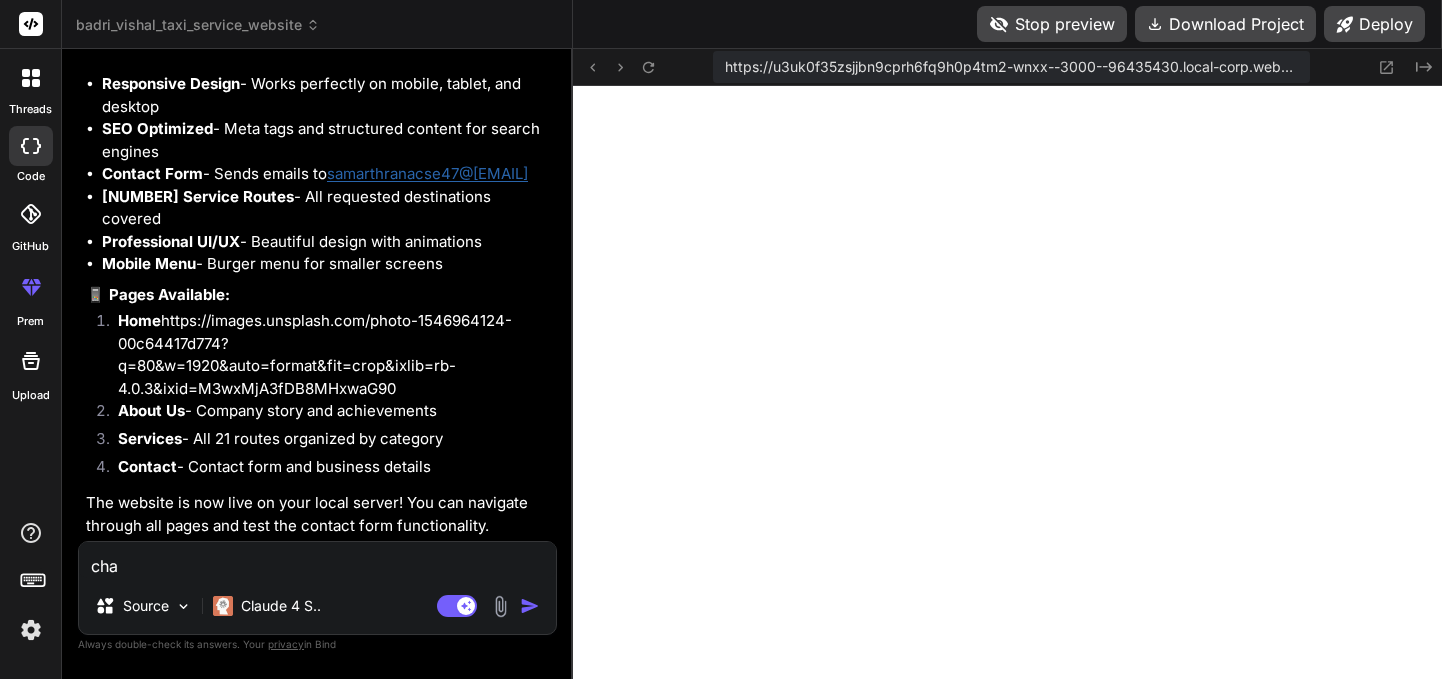 type on "chan" 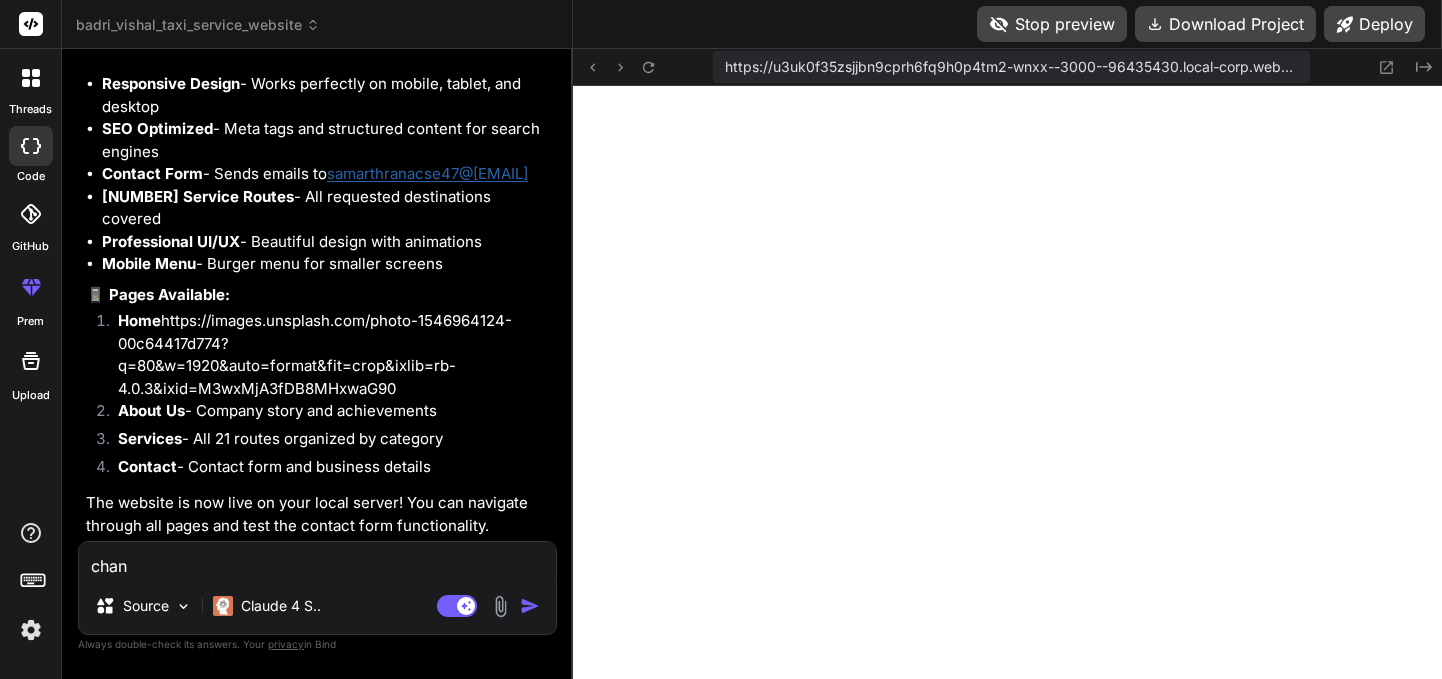 type on "chang" 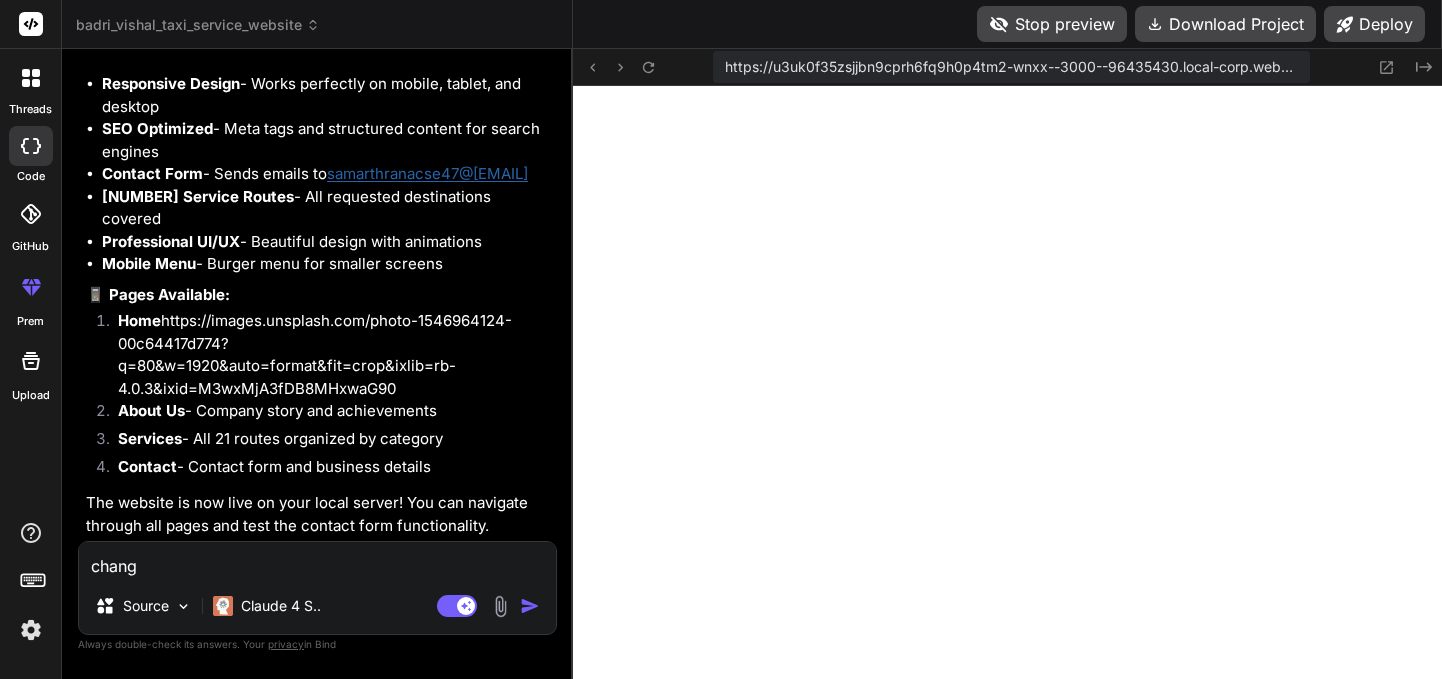 type on "change" 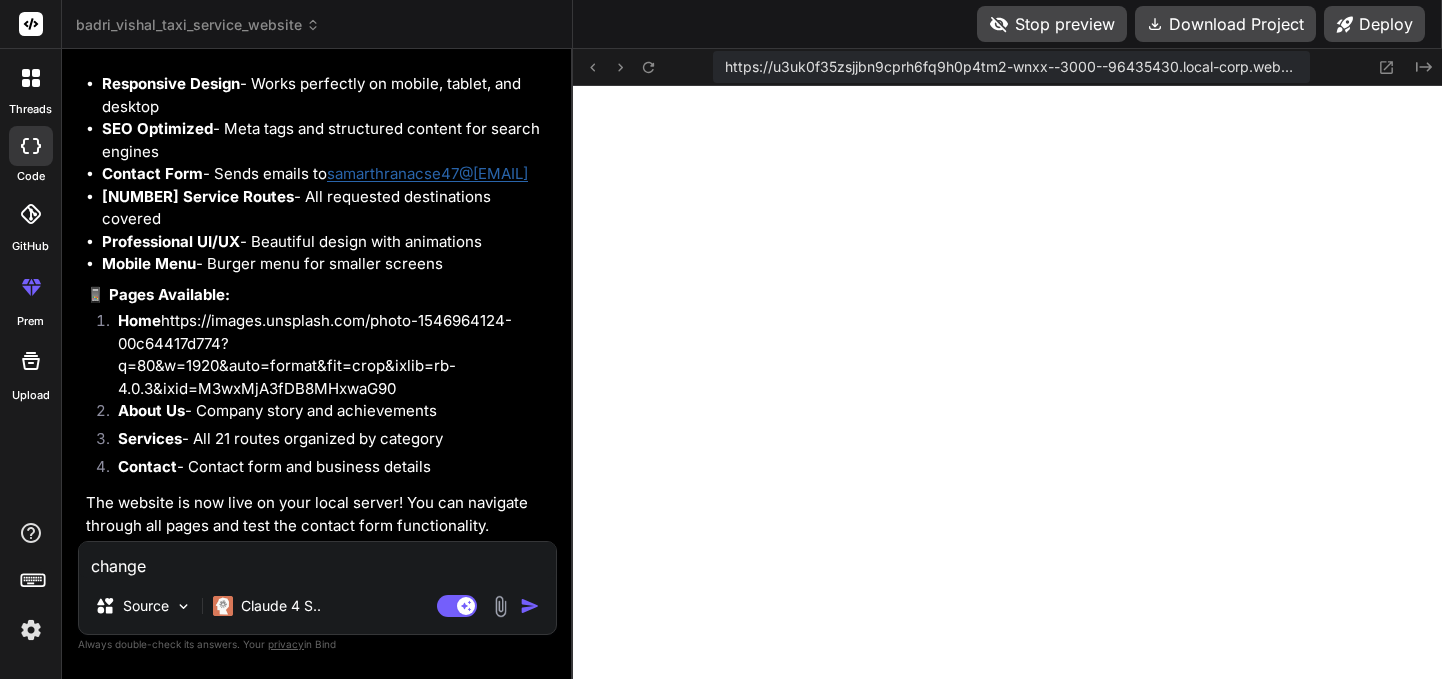type on "change" 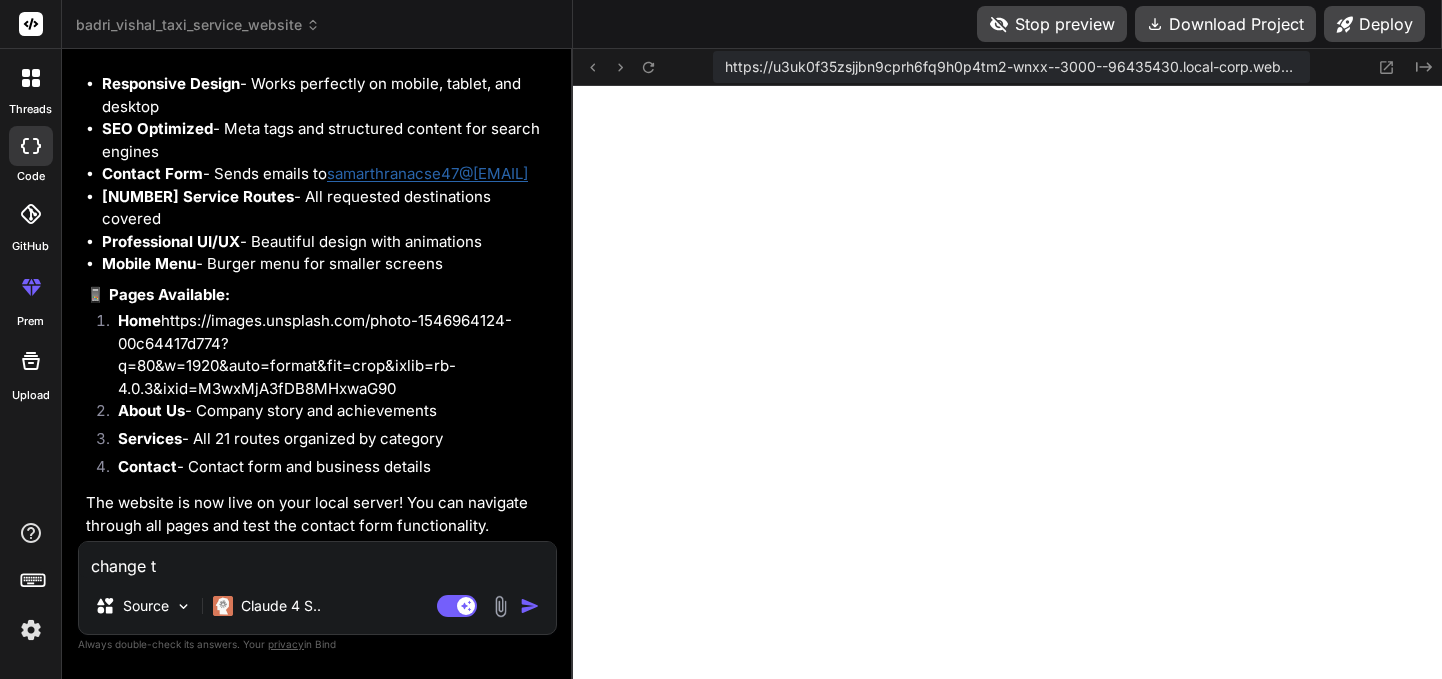type on "change th" 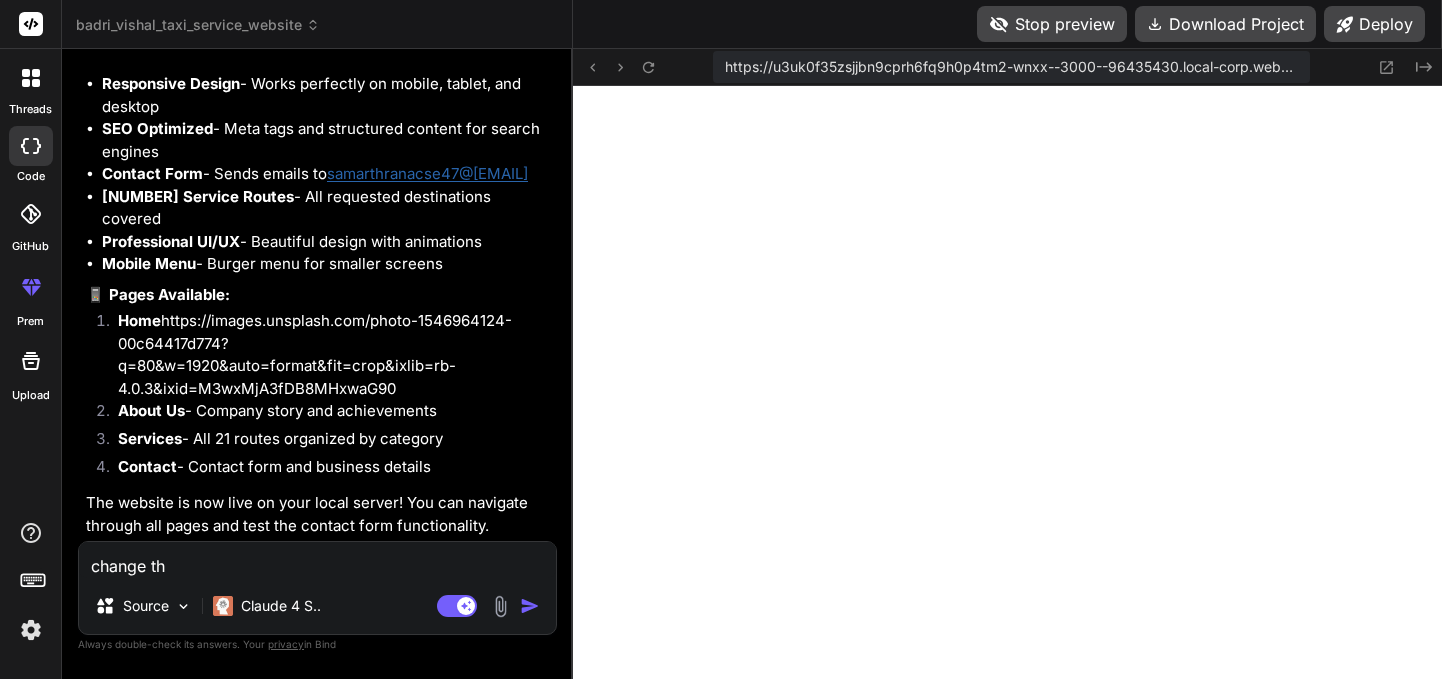 type on "change the" 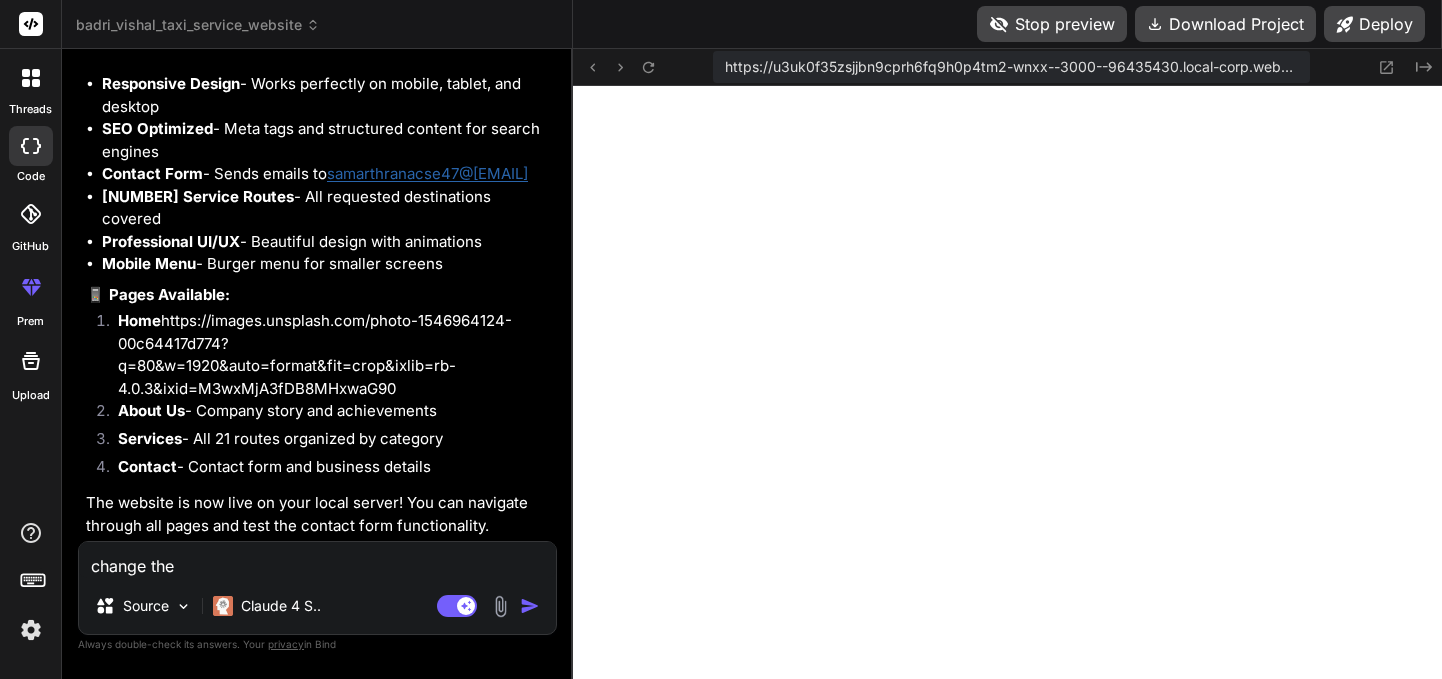 type on "change the" 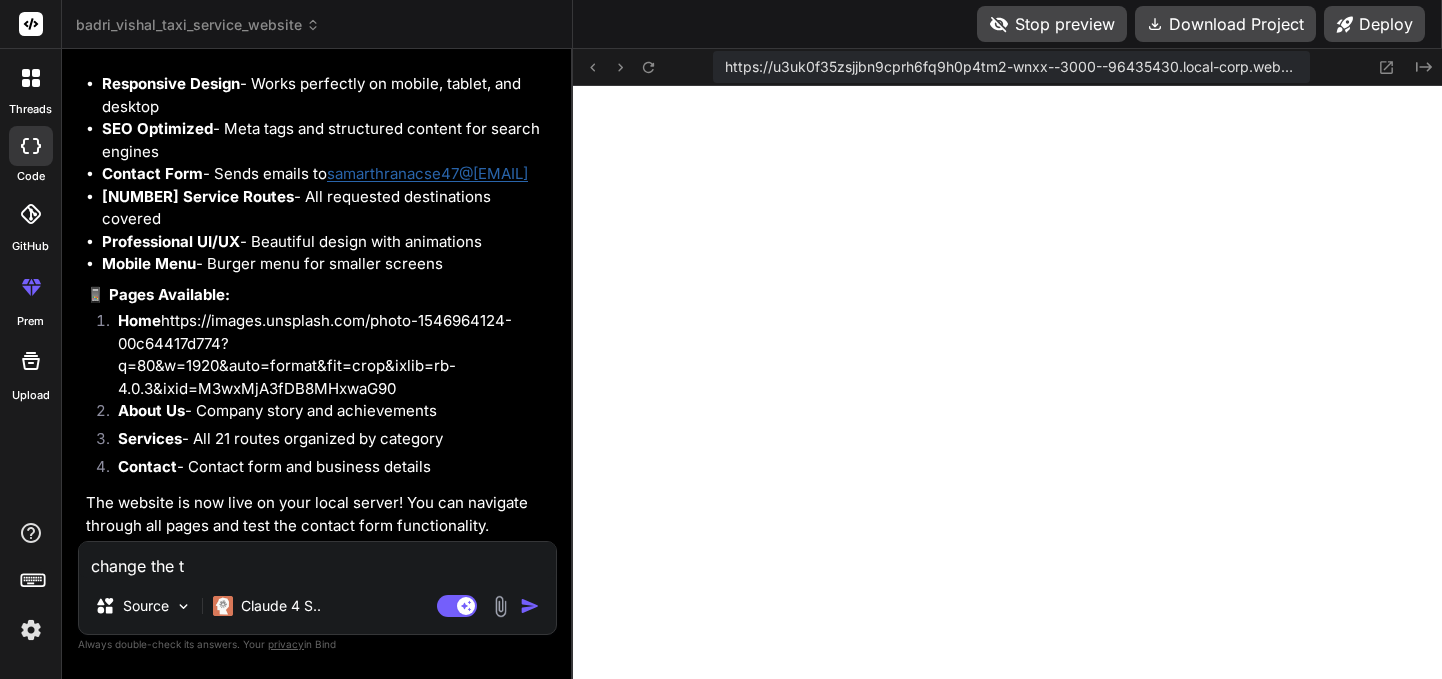type on "change the th" 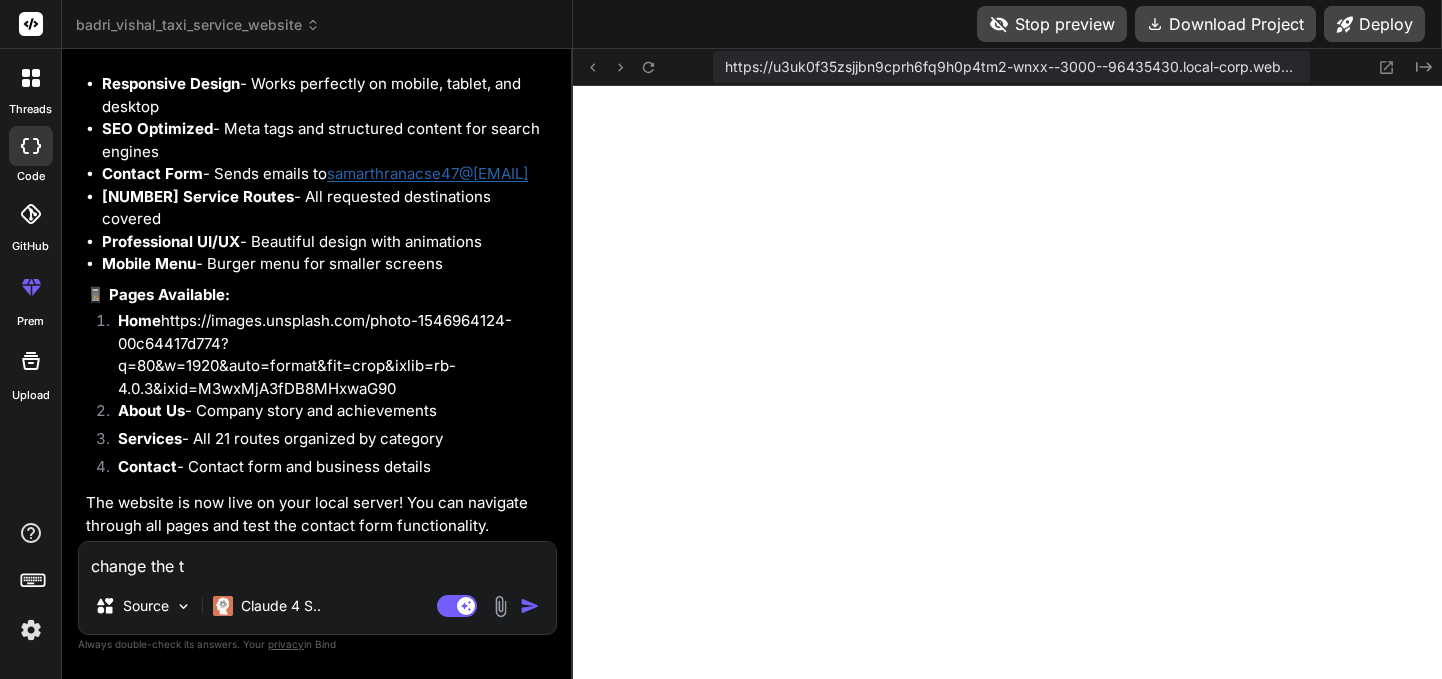 type on "x" 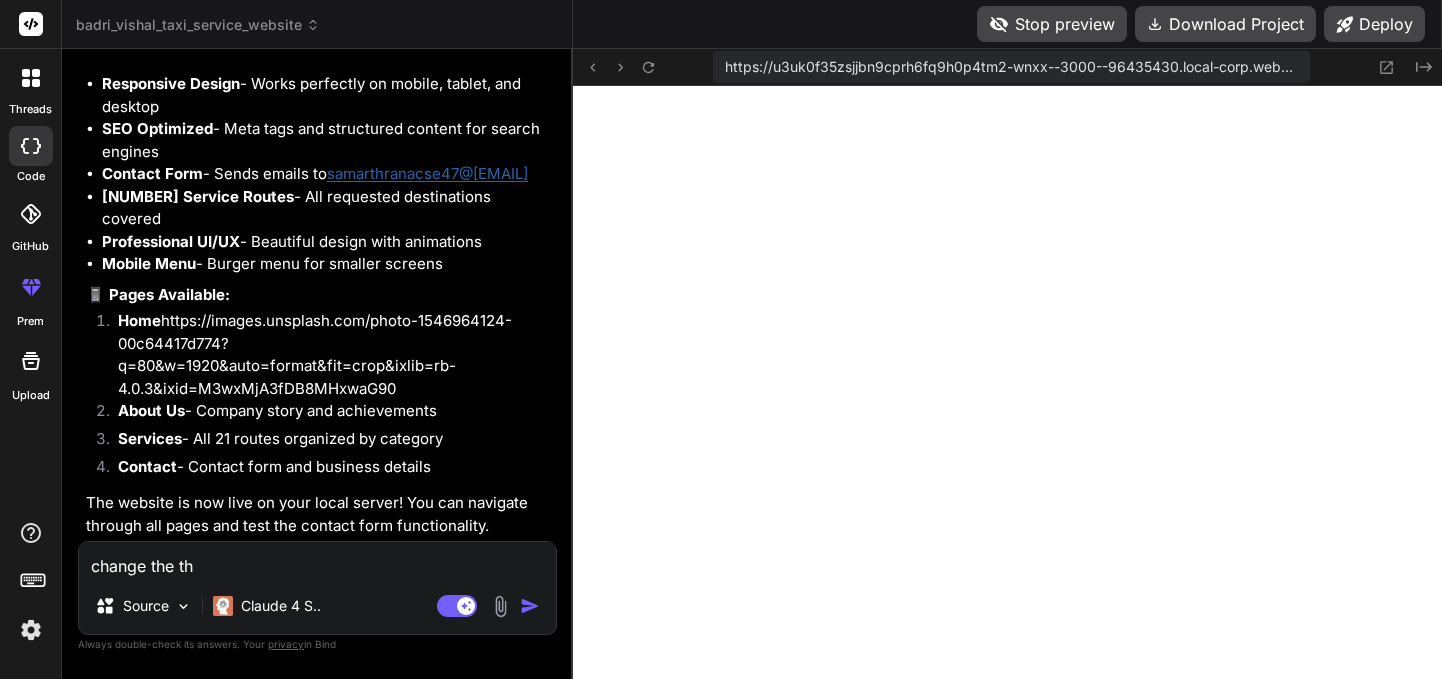 type on "change the the" 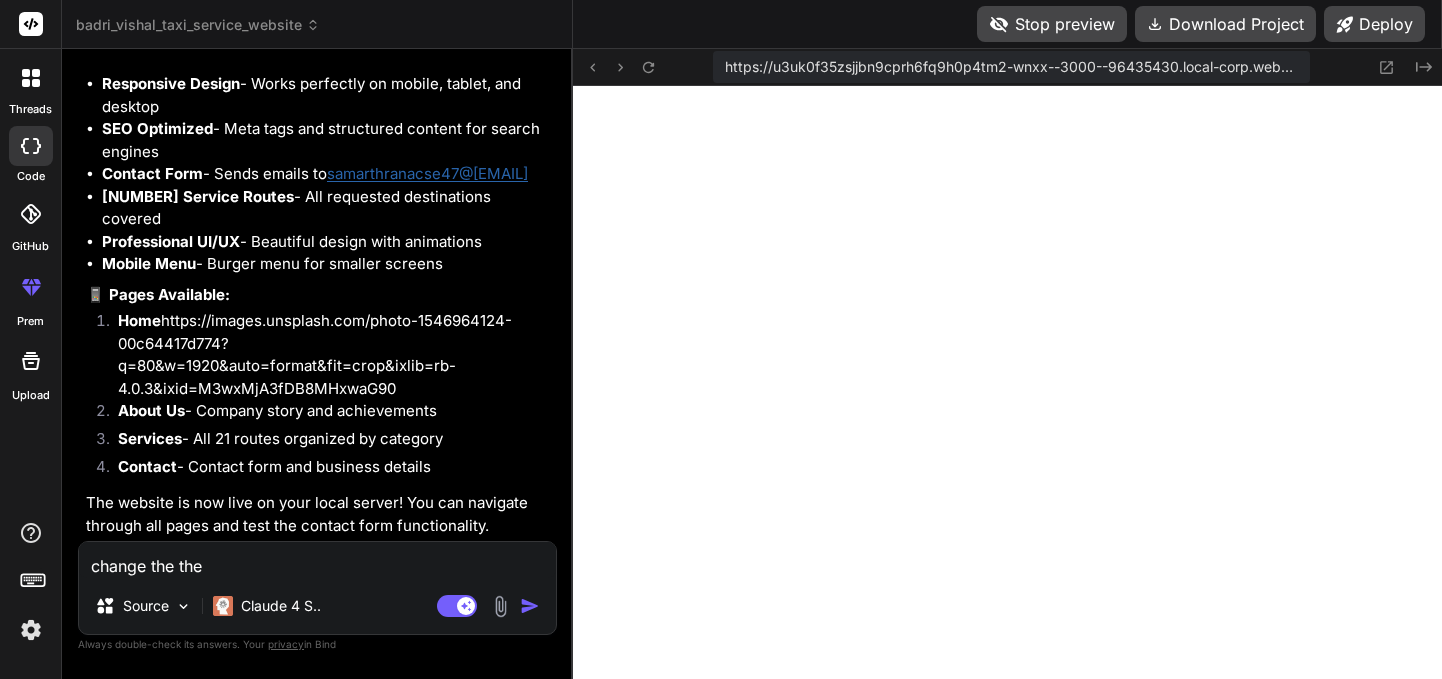 type on "change the them" 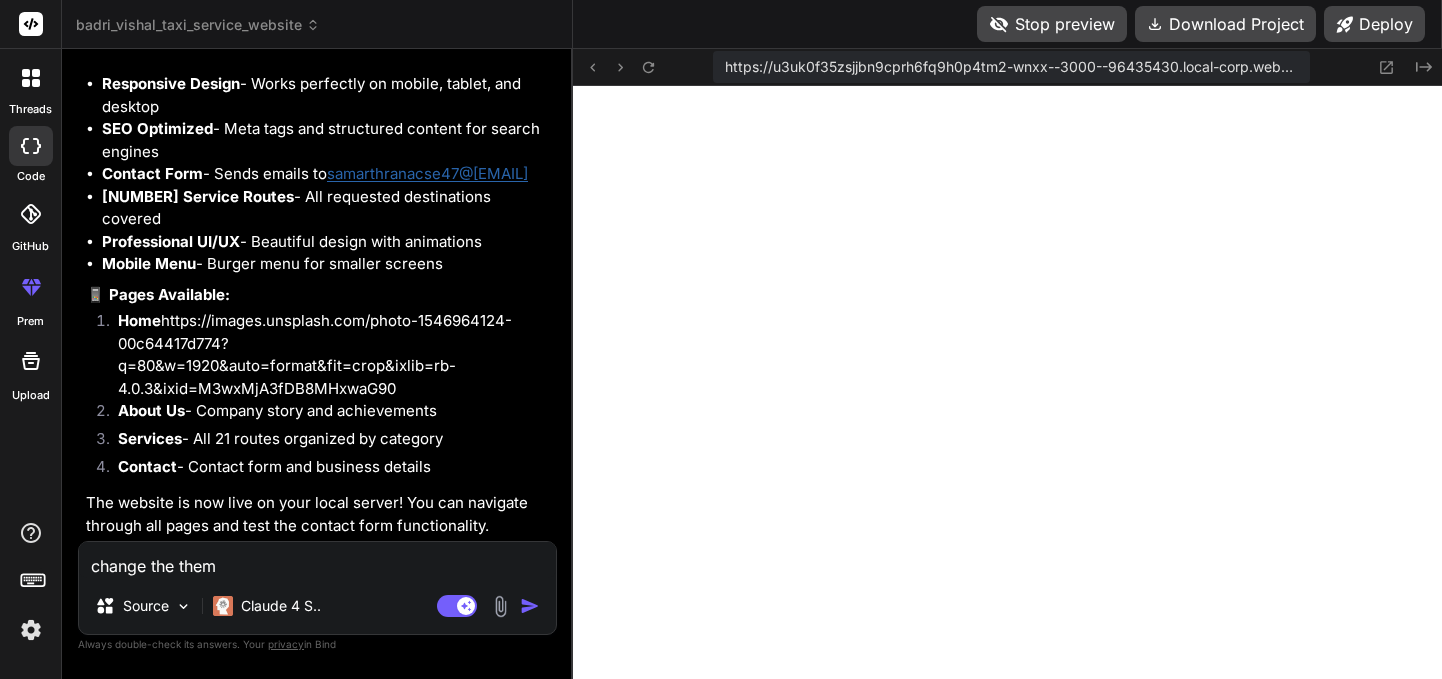 type on "change the theme" 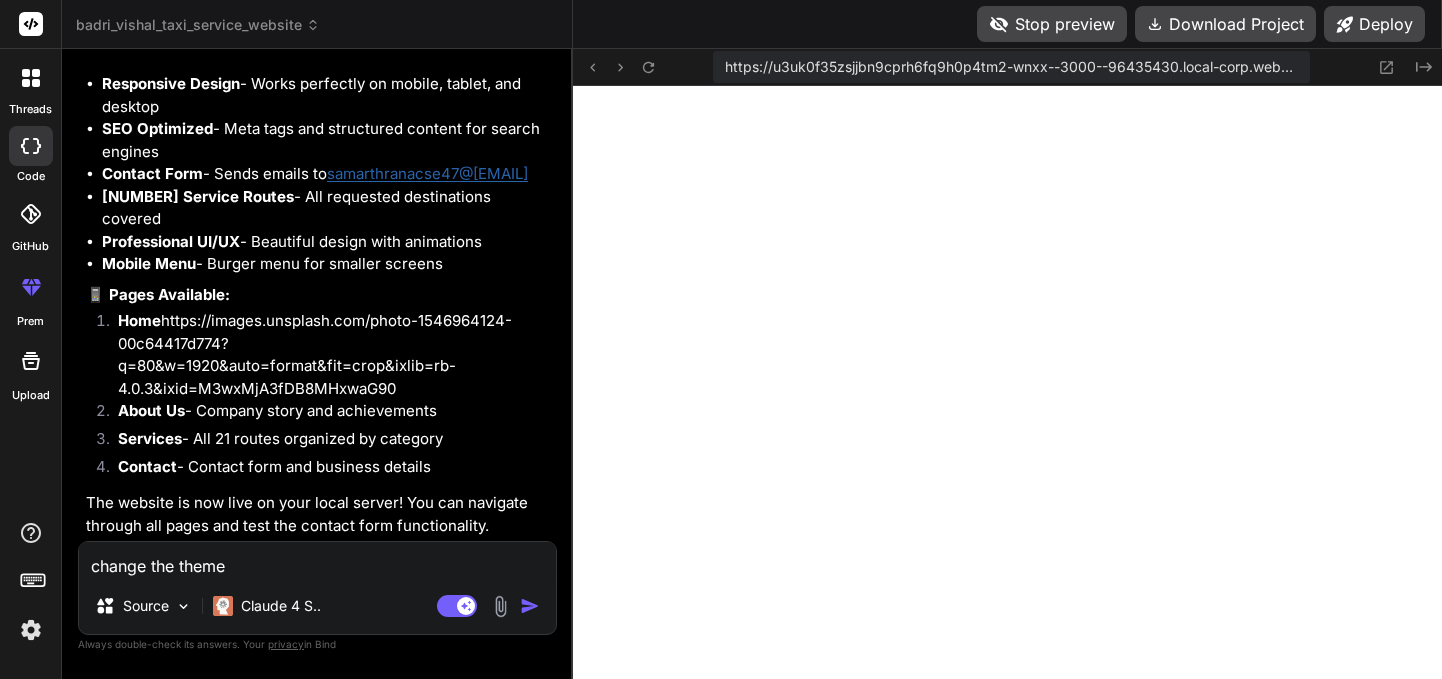type on "change the theme" 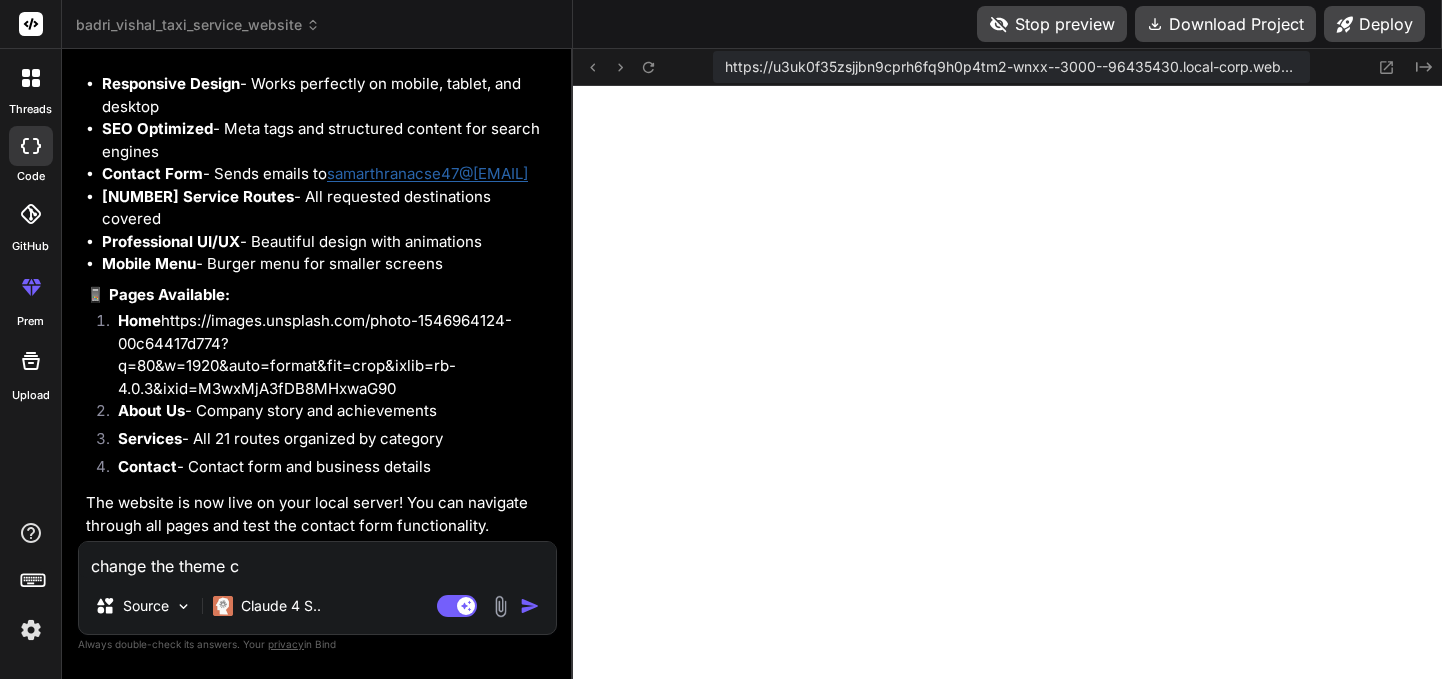 type on "change the theme co" 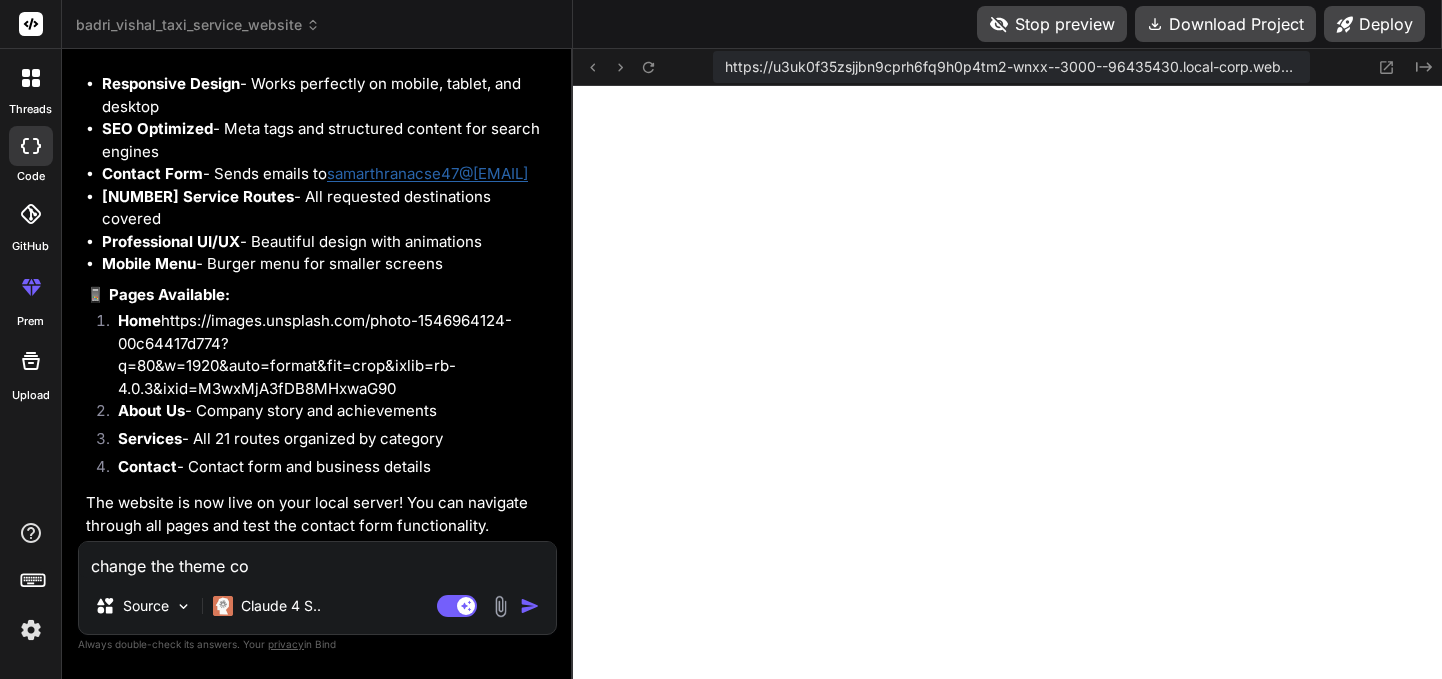 type on "change the theme col" 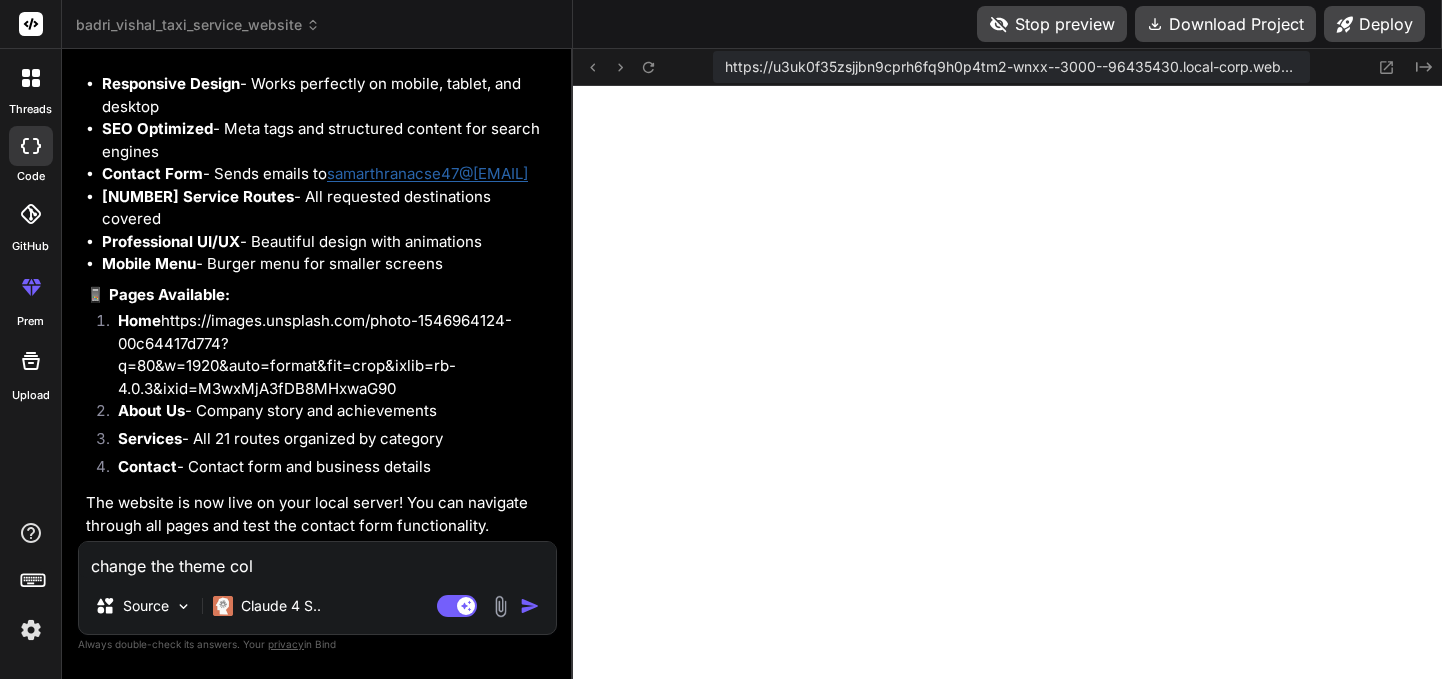 type on "change the theme colo" 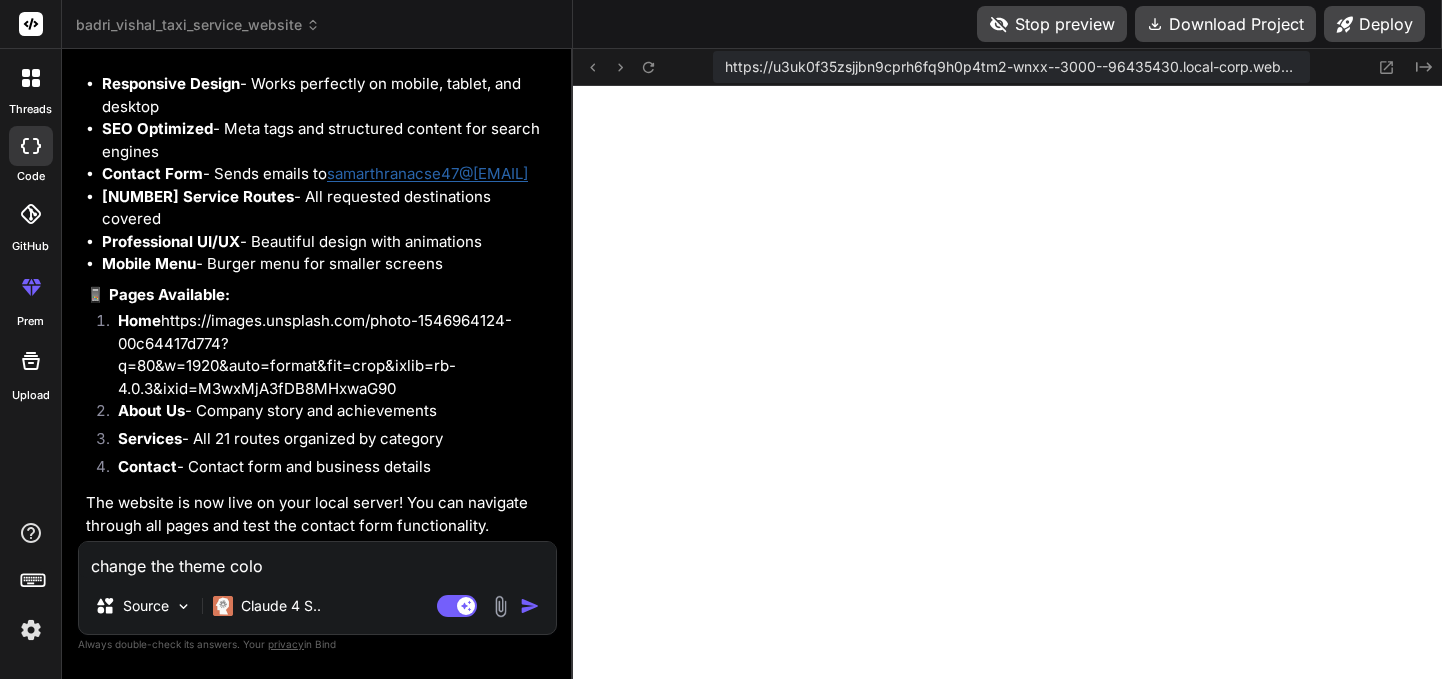 type on "change the theme color" 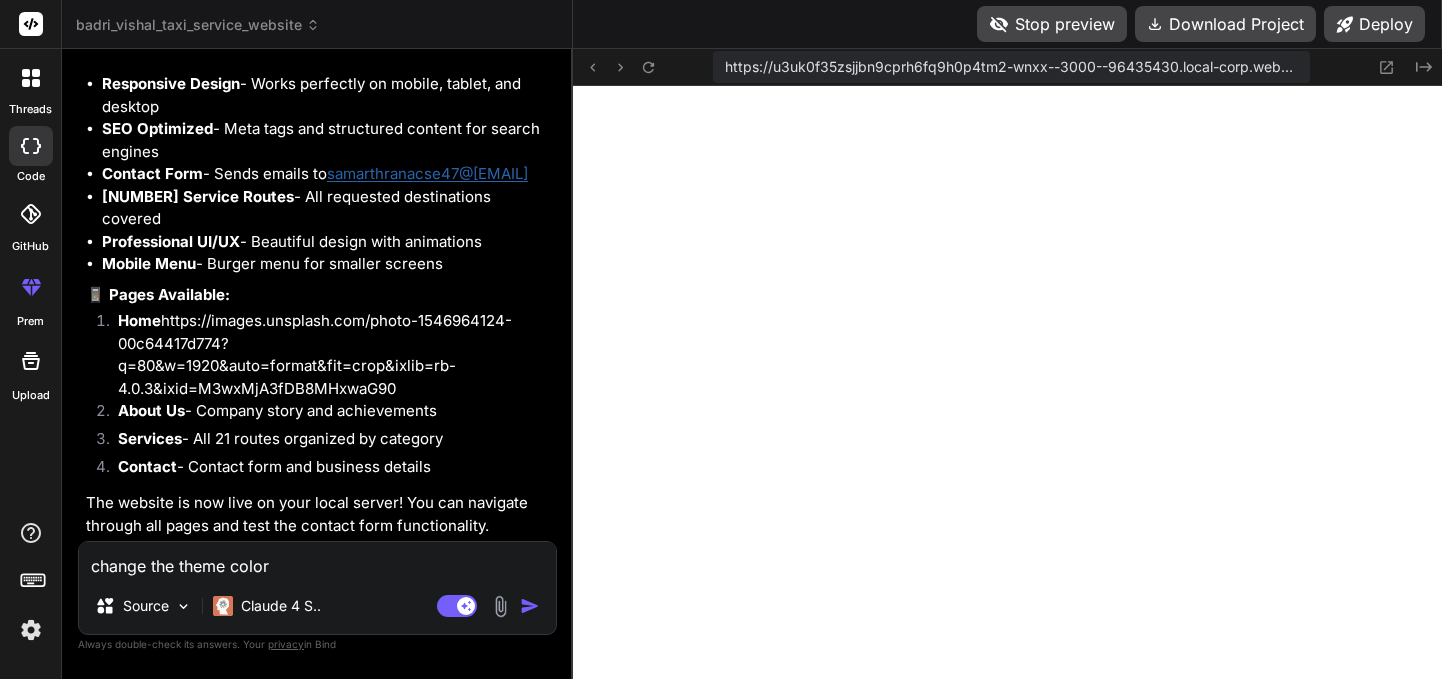 type on "change the theme color" 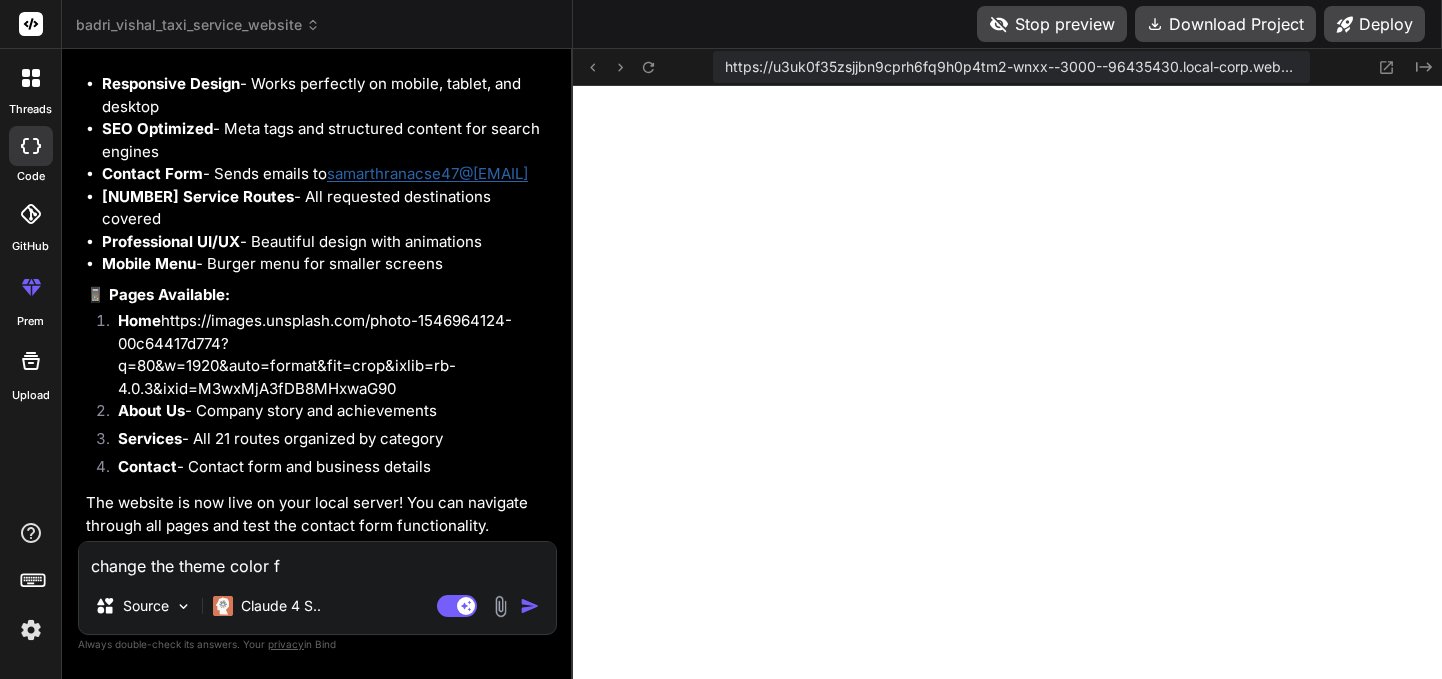 type on "change the theme color fr" 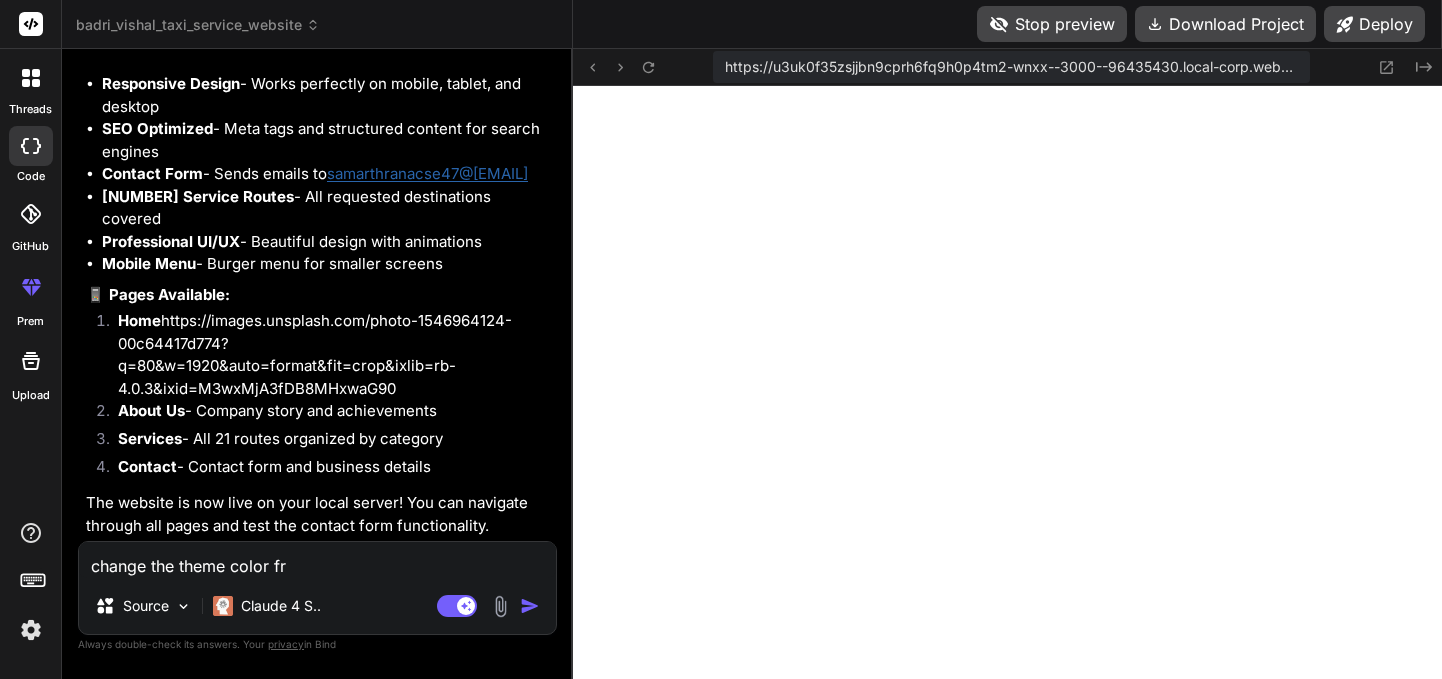 type on "change the theme color fro" 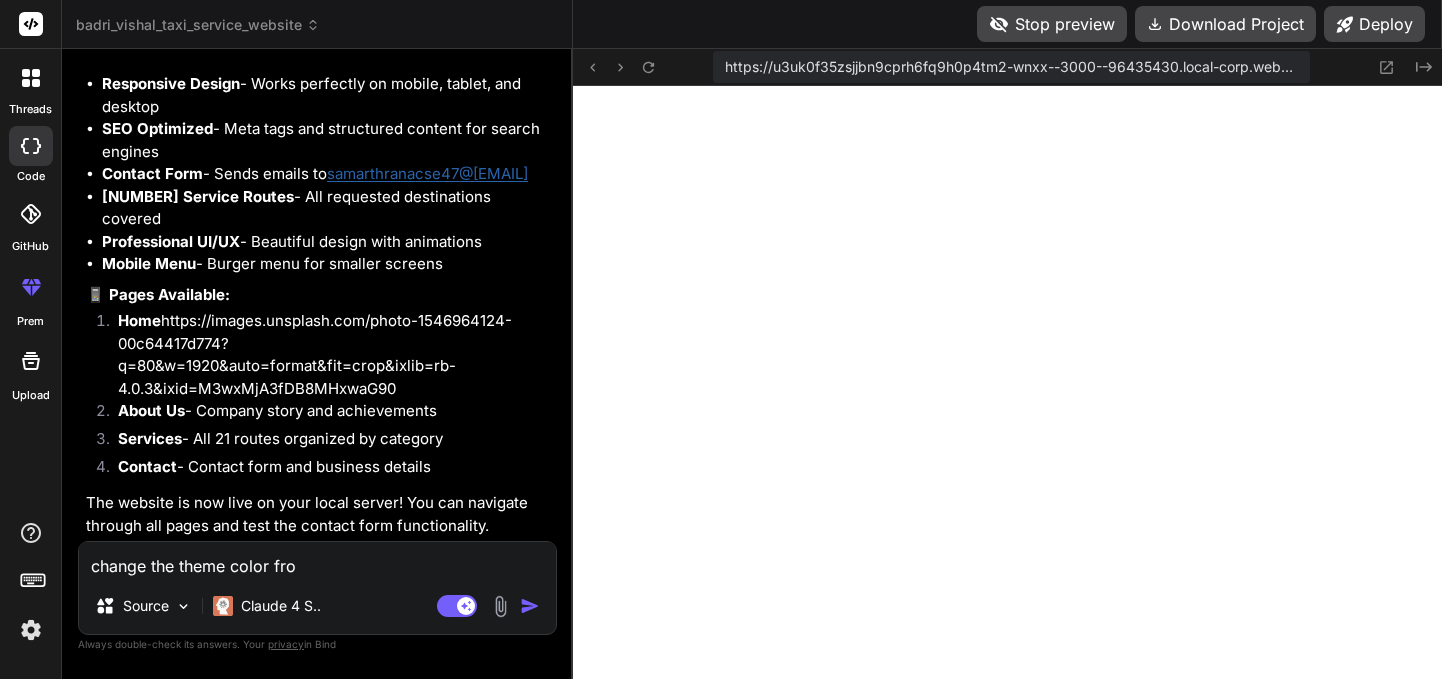 type on "change the theme color from" 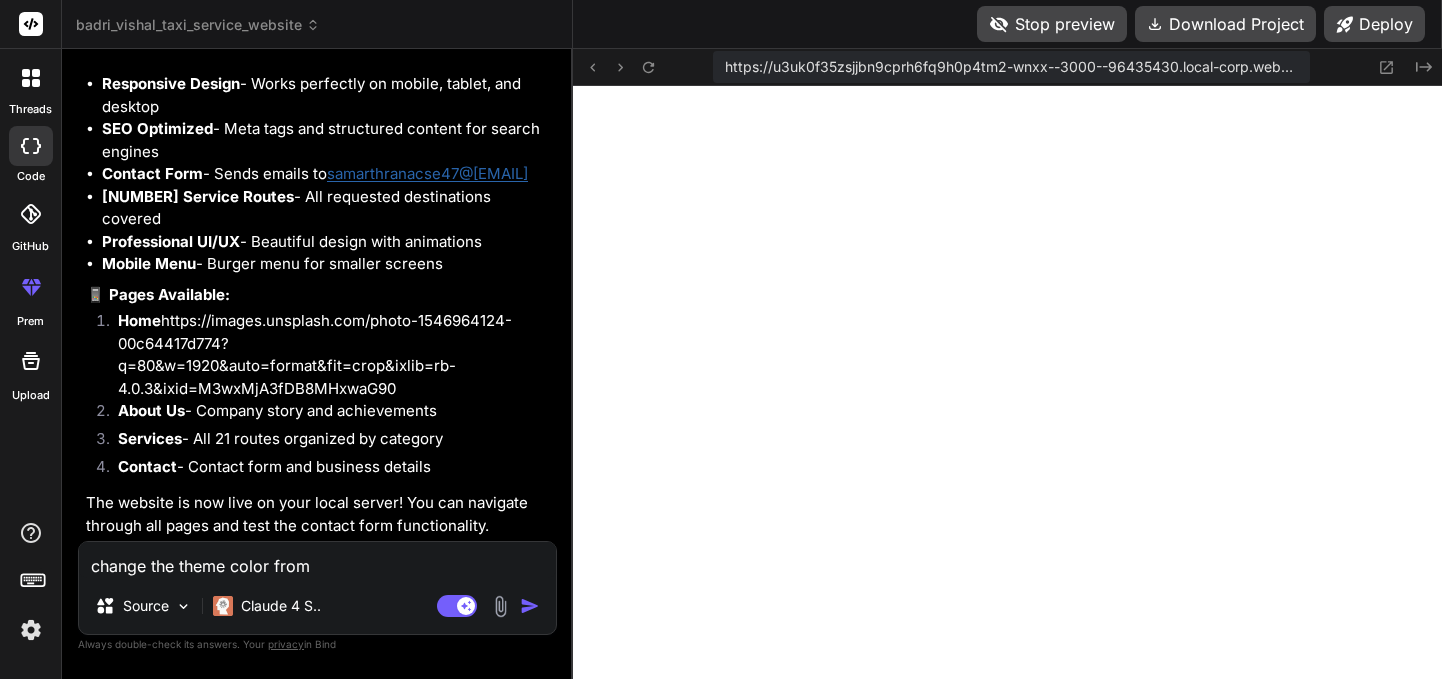 type on "change the theme color fro" 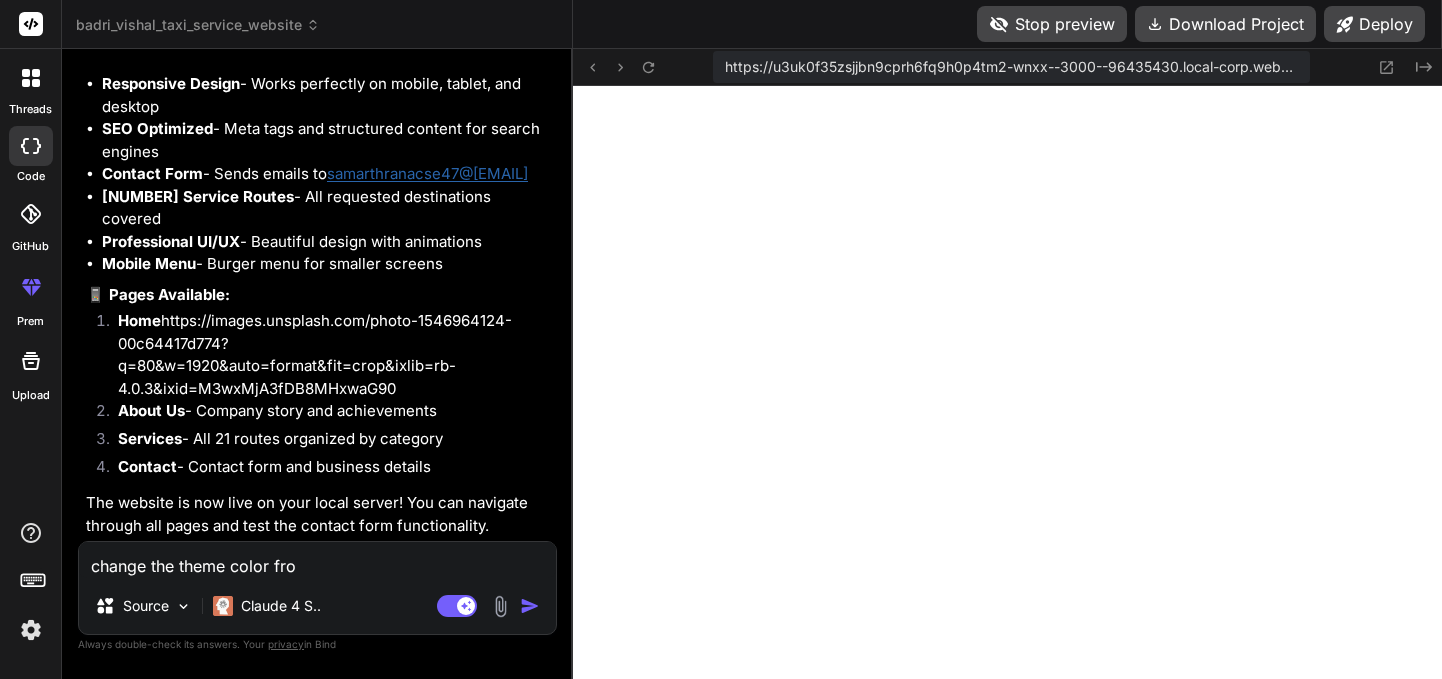 type on "change the theme color fr" 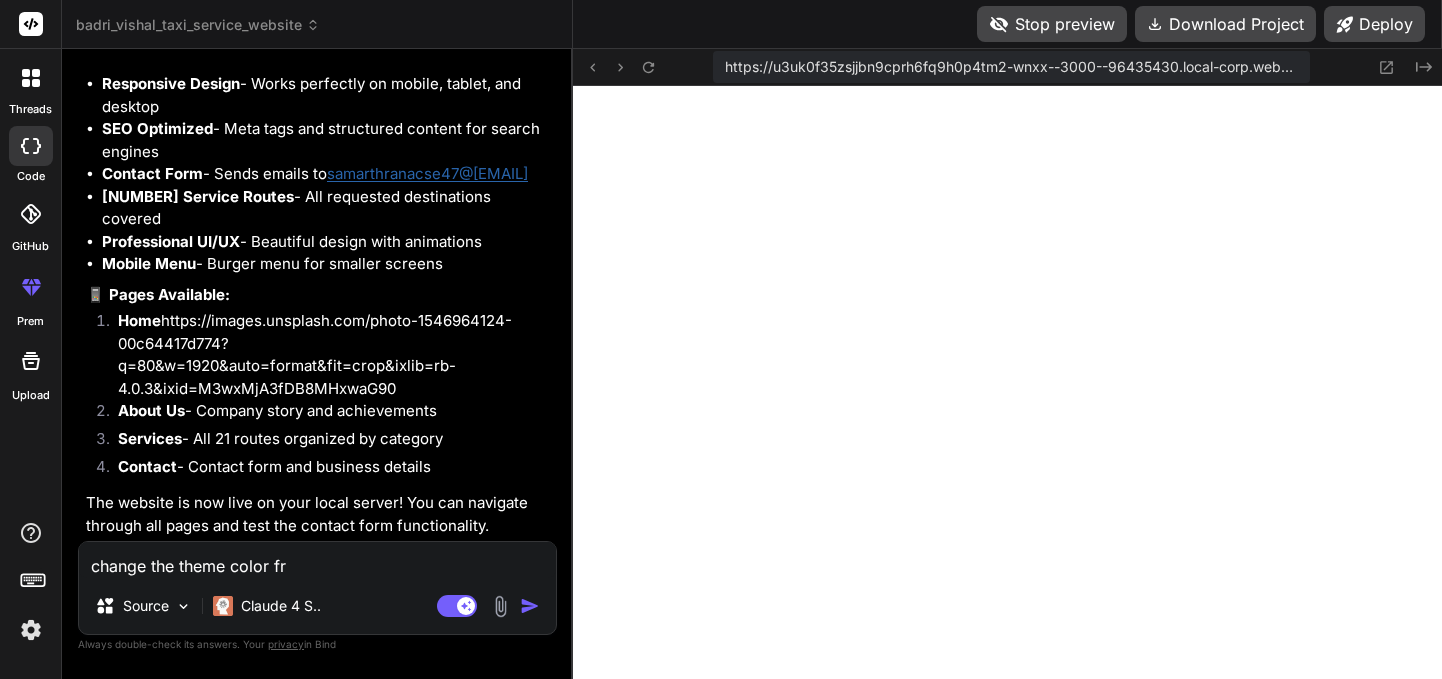 type on "change the theme color f" 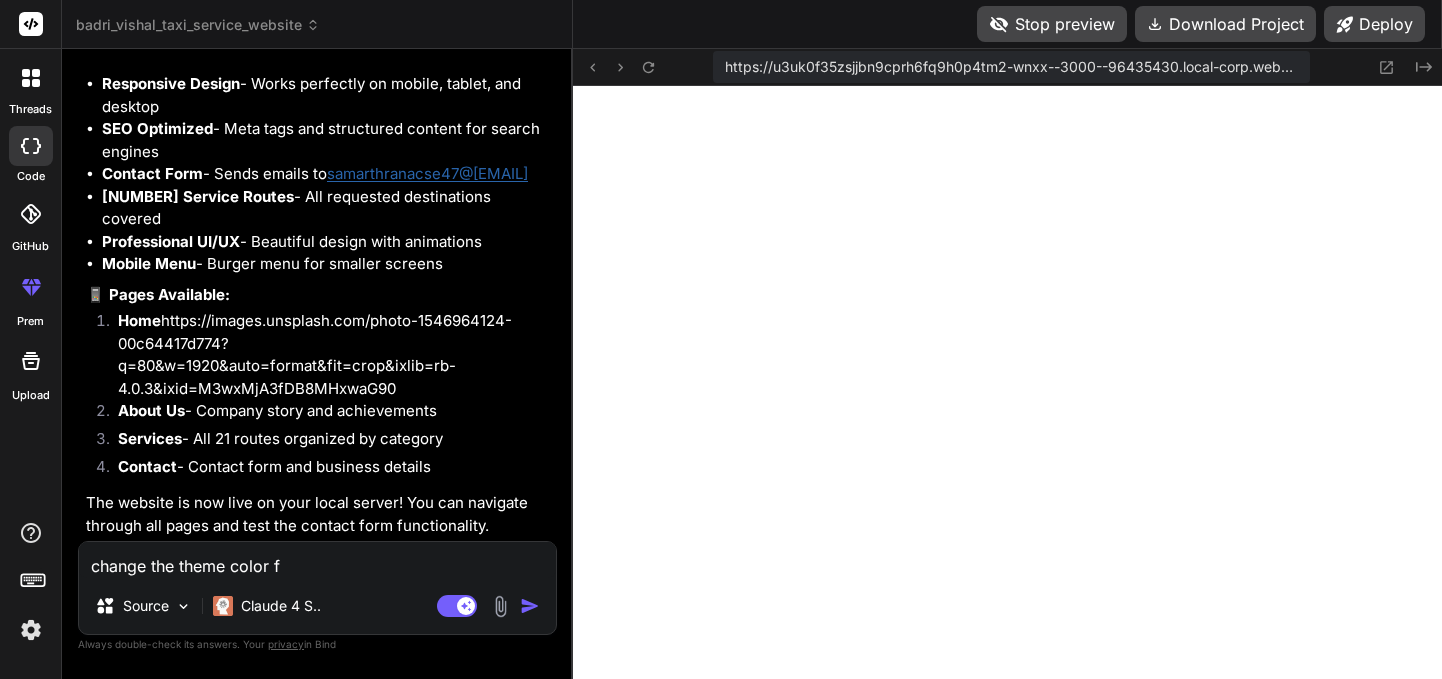 type on "change the theme color" 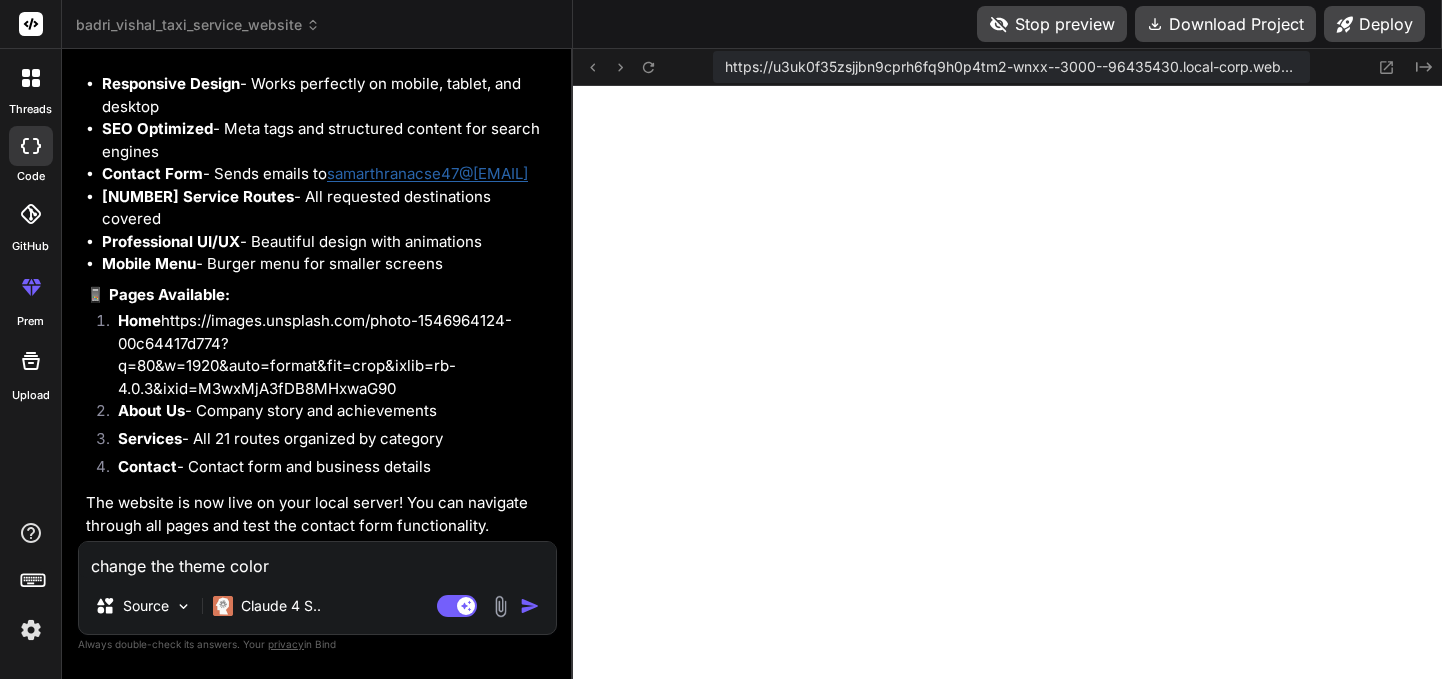 type on "change the theme color" 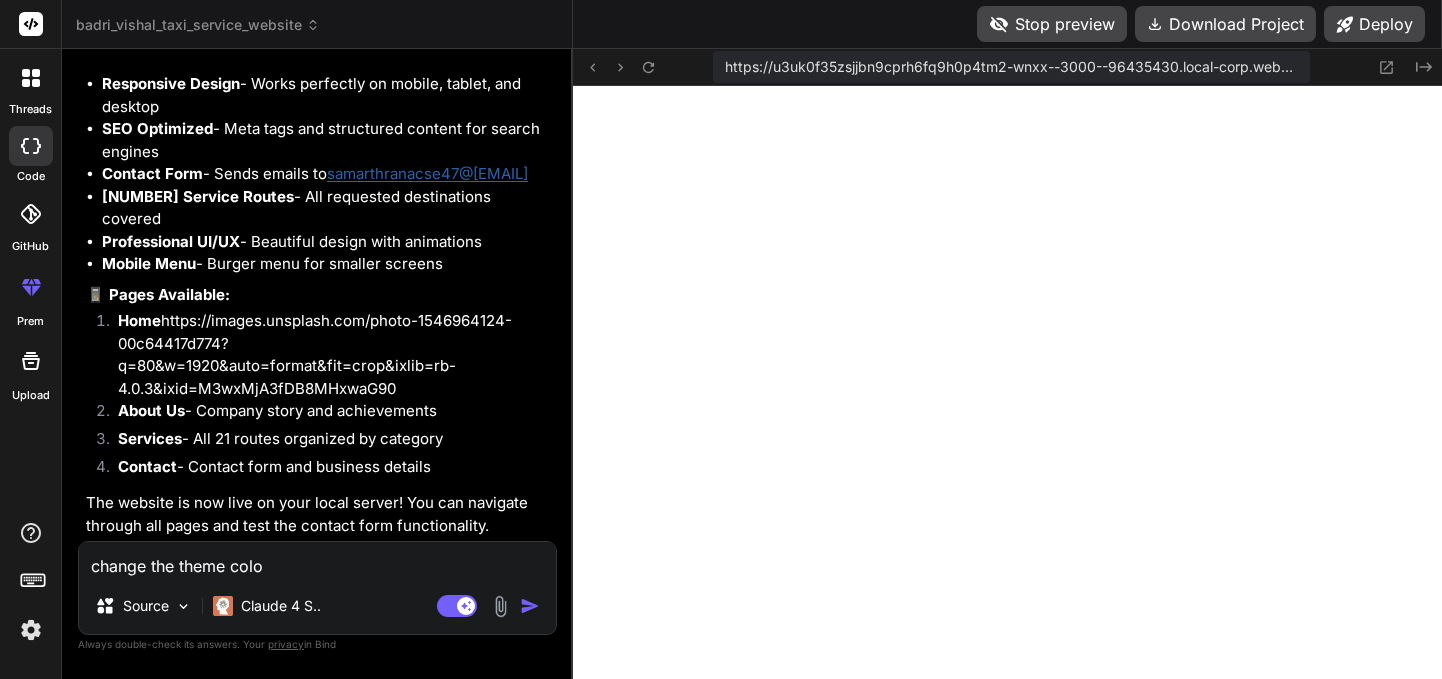 type on "change the theme colou" 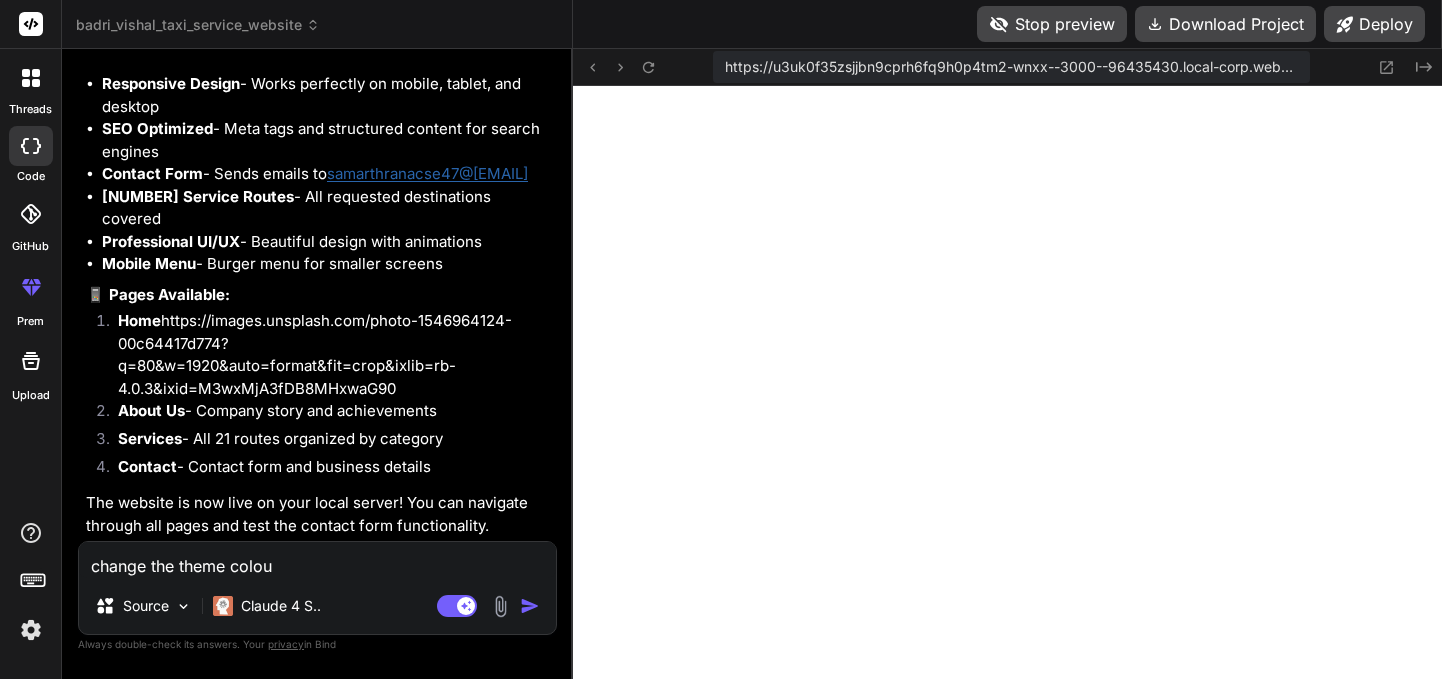 type on "change the theme colour" 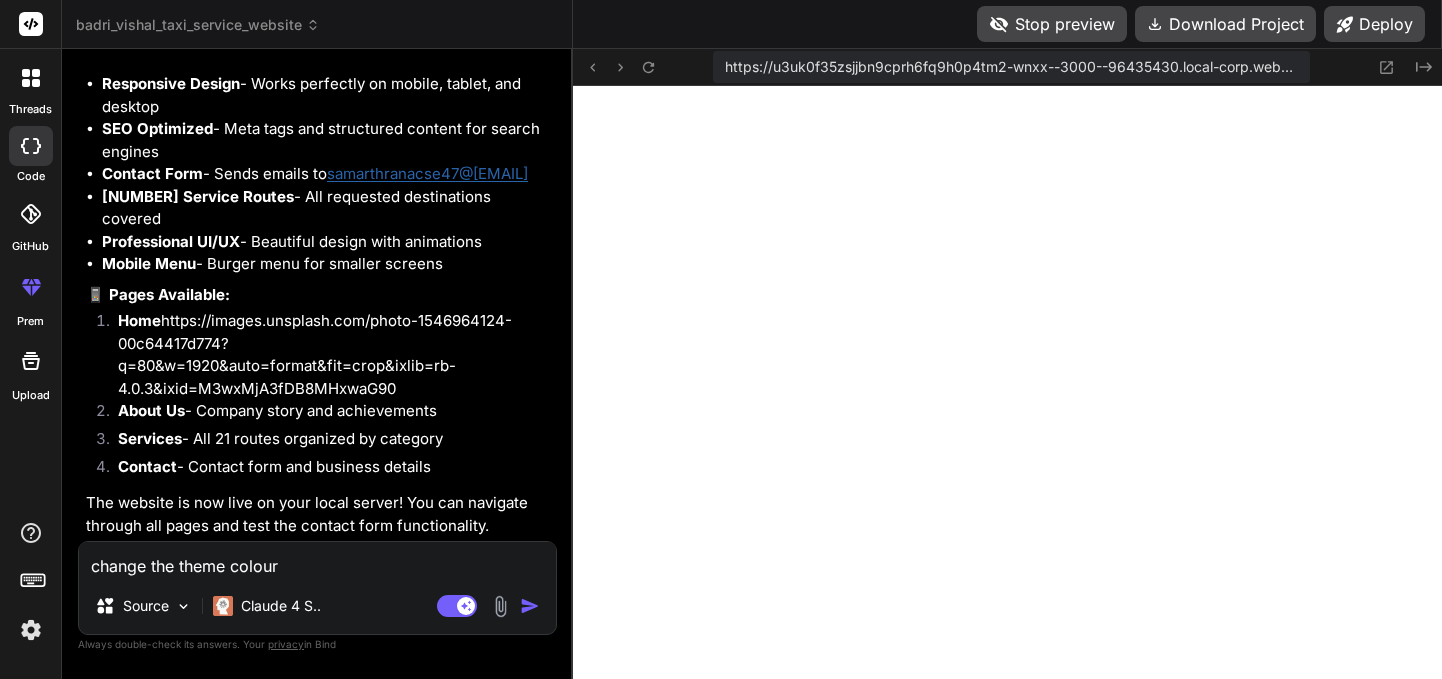 type on "change the theme colour" 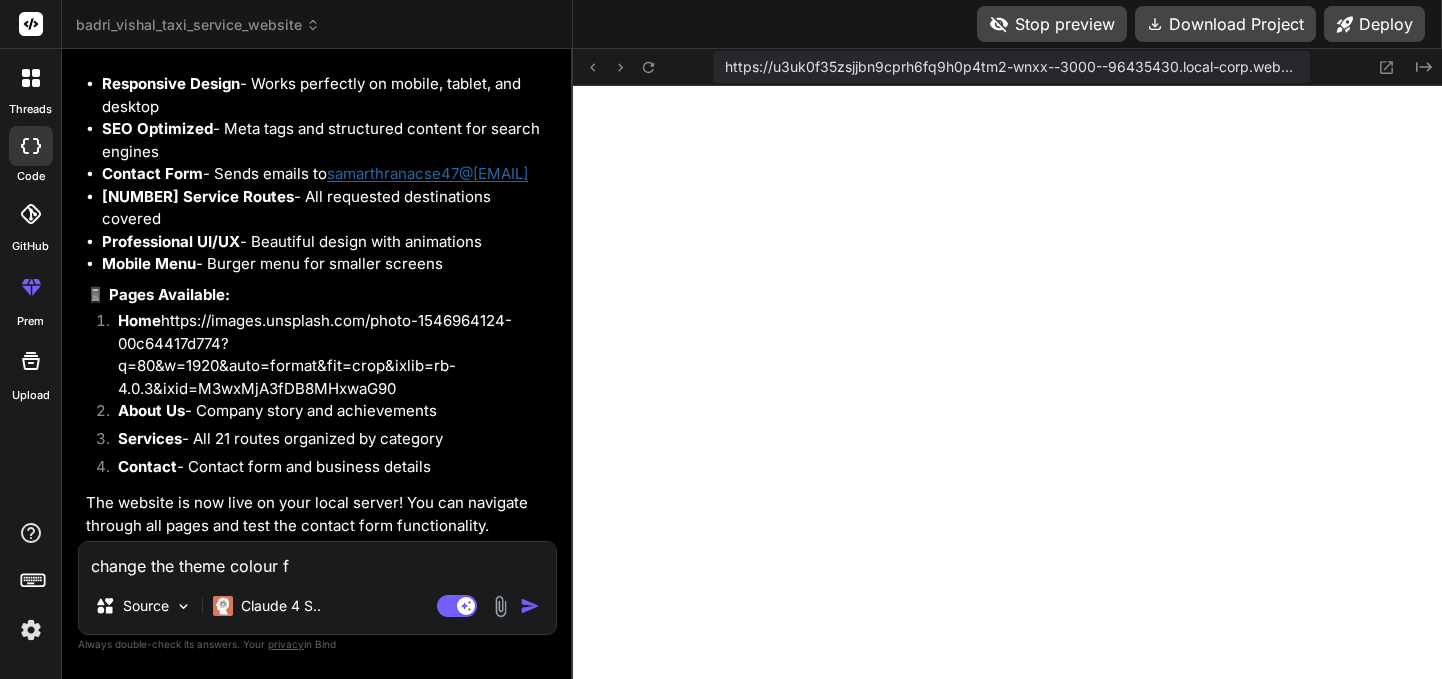 type on "change the theme colour fr" 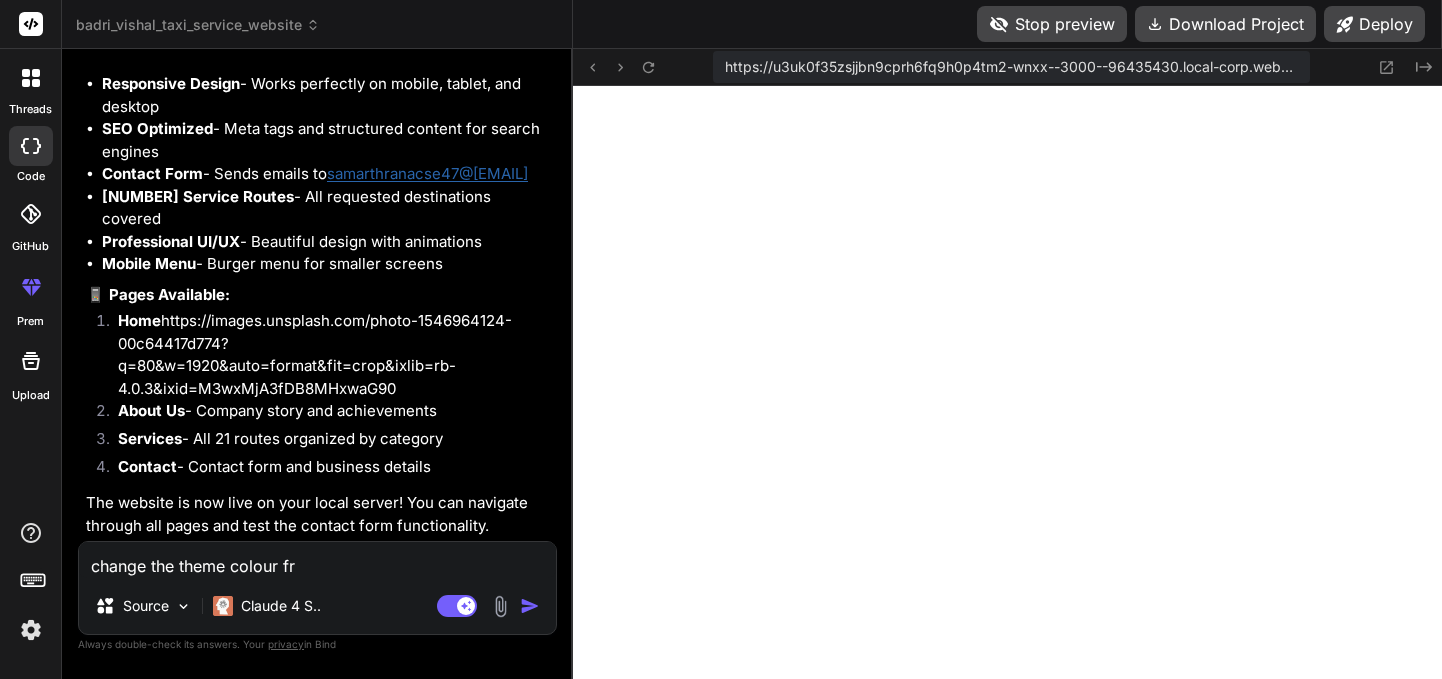 type on "change the theme colour fro" 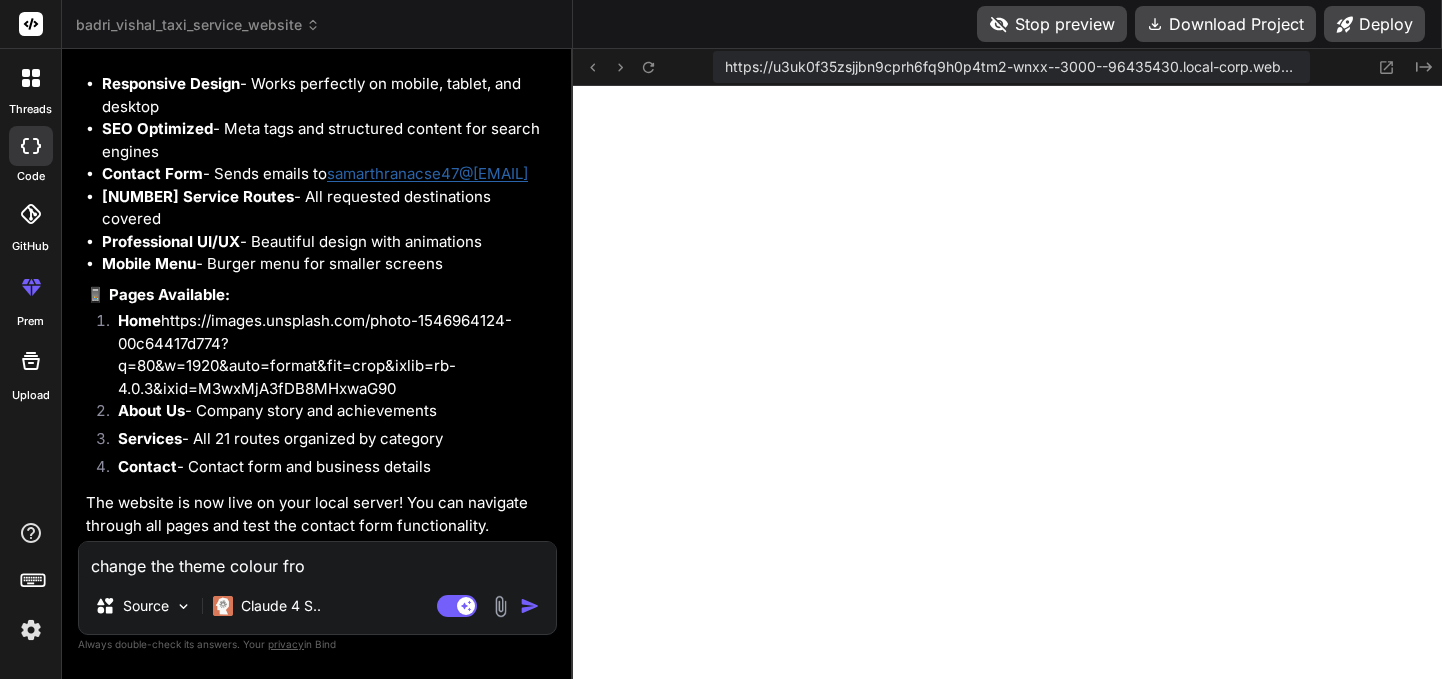 type on "change the theme colour from" 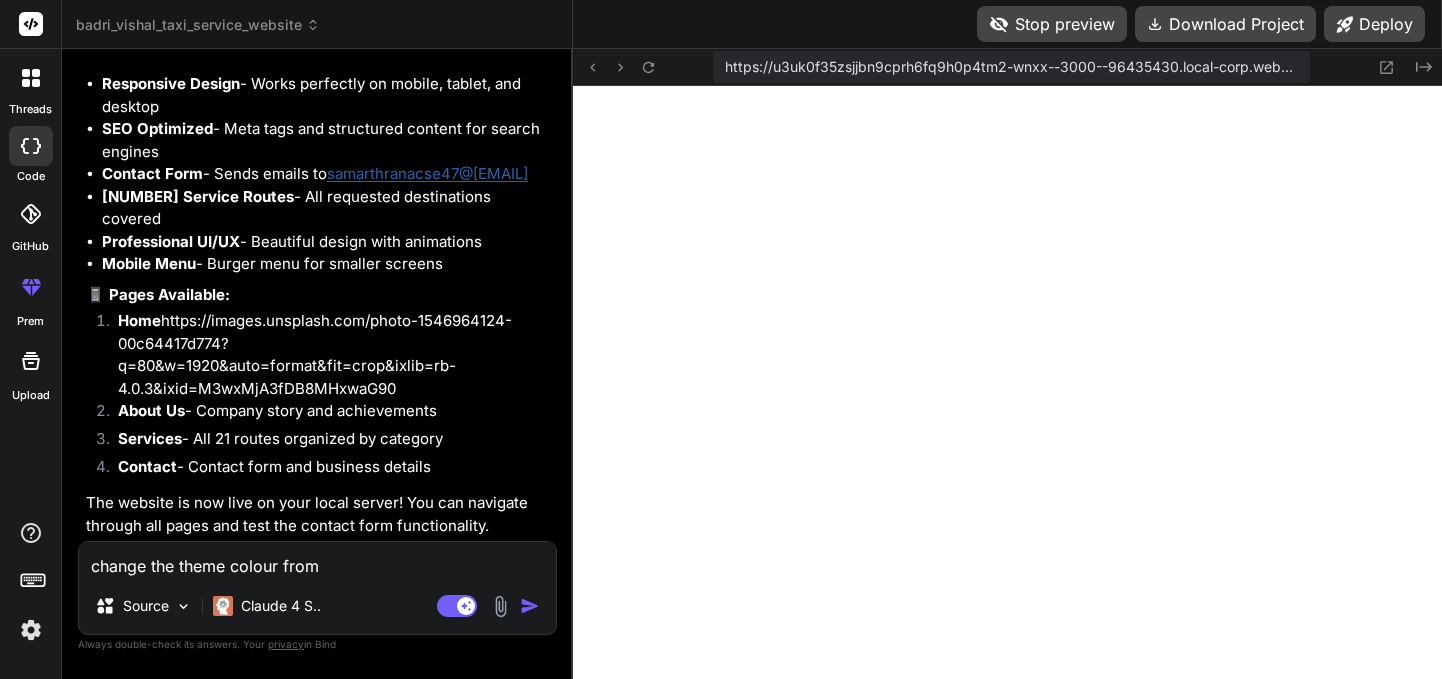 type on "change the theme colour from" 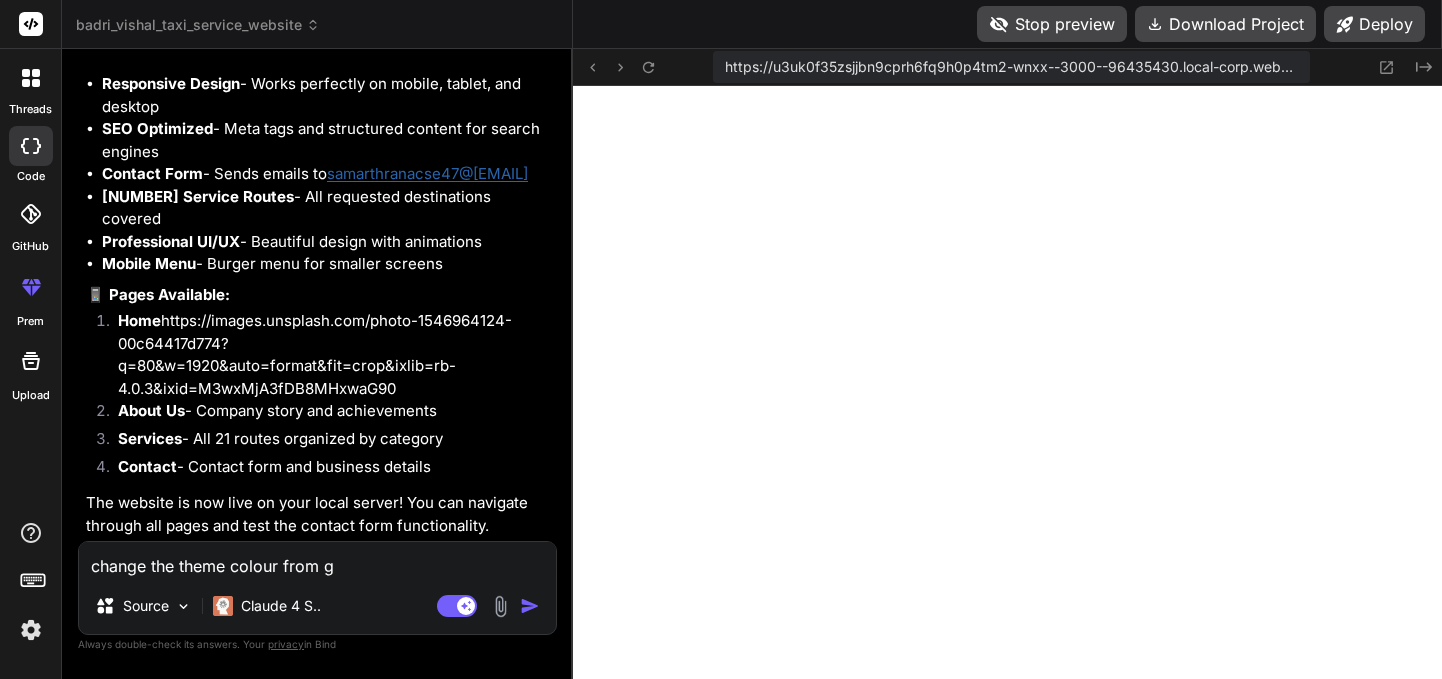 type on "change the theme colour from gr" 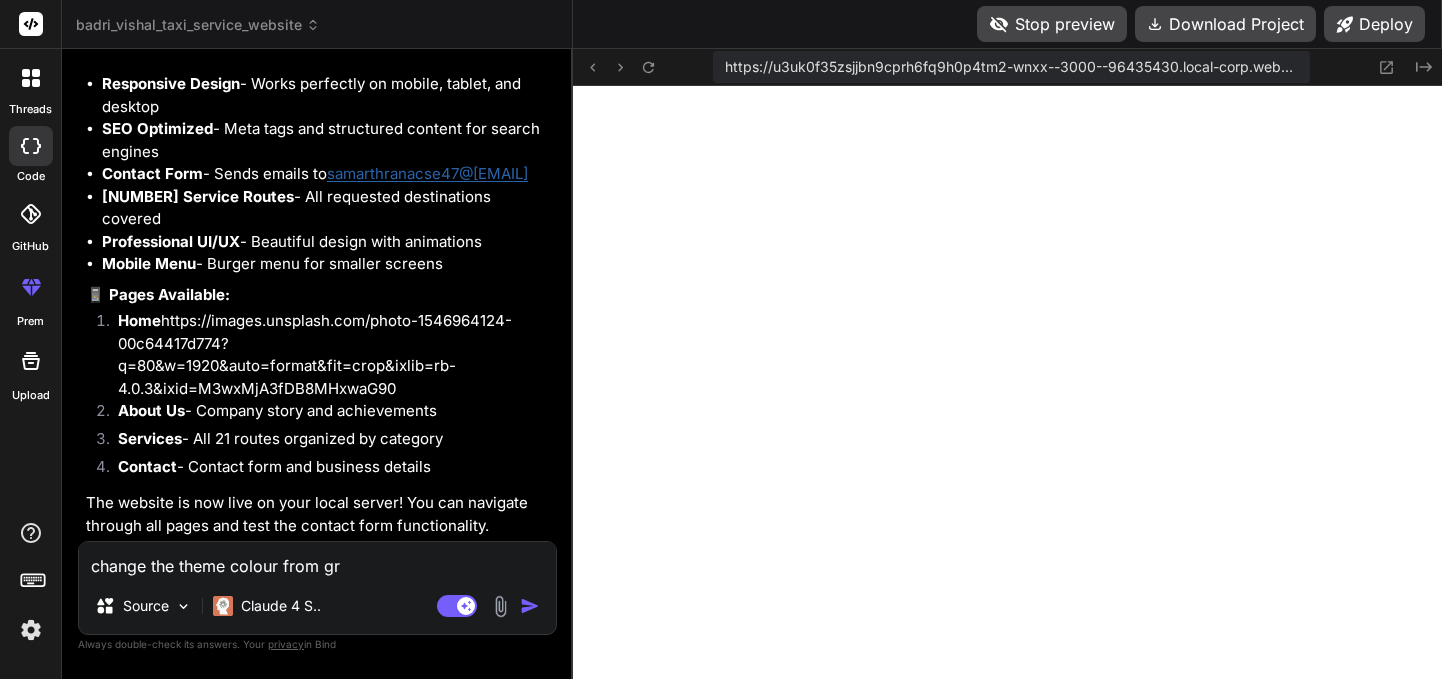 type on "change the theme colour from gre" 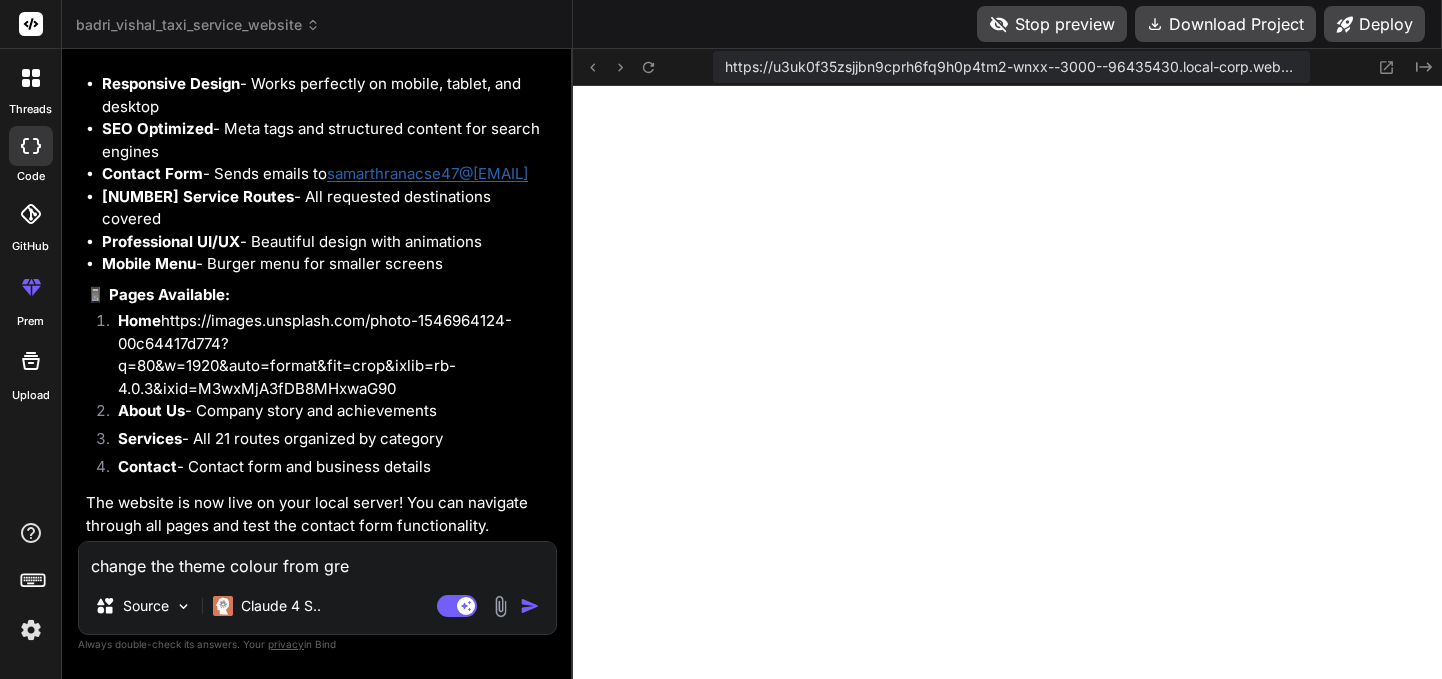 type on "change the theme colour from gree" 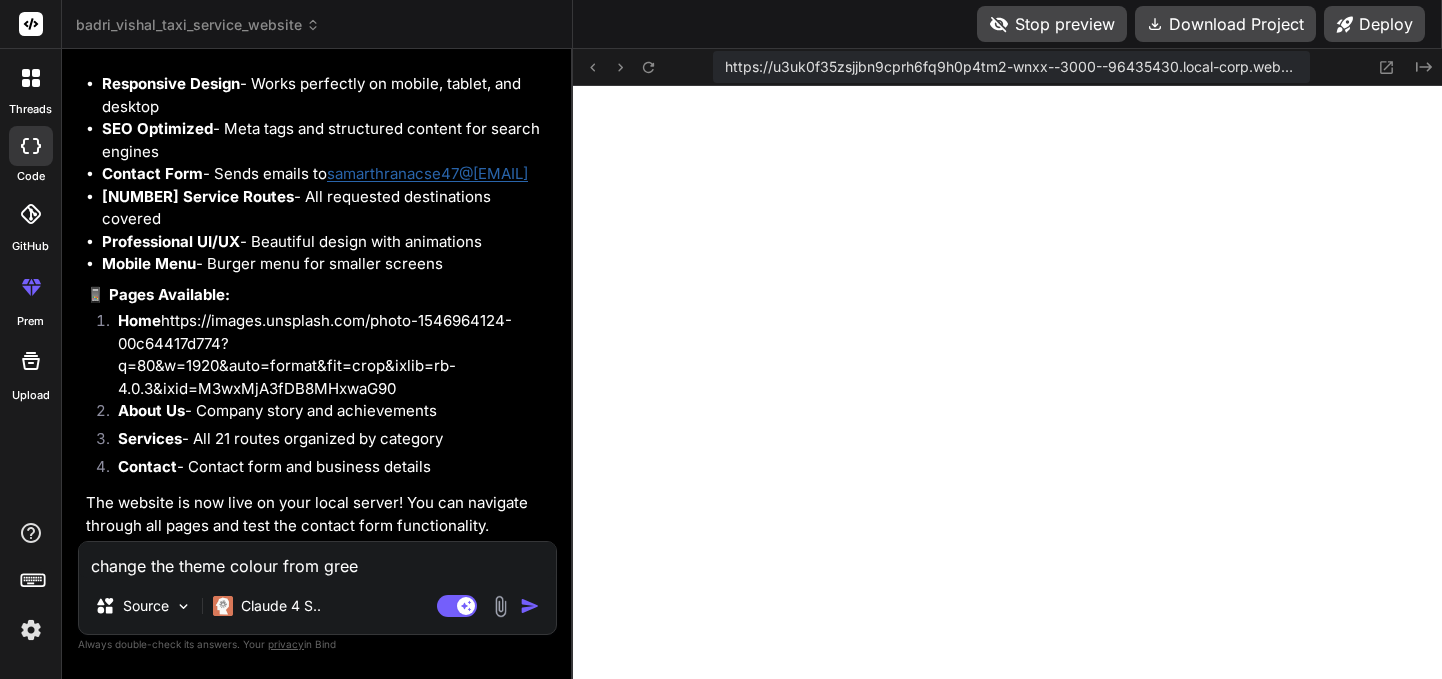 type on "change the theme colour from green" 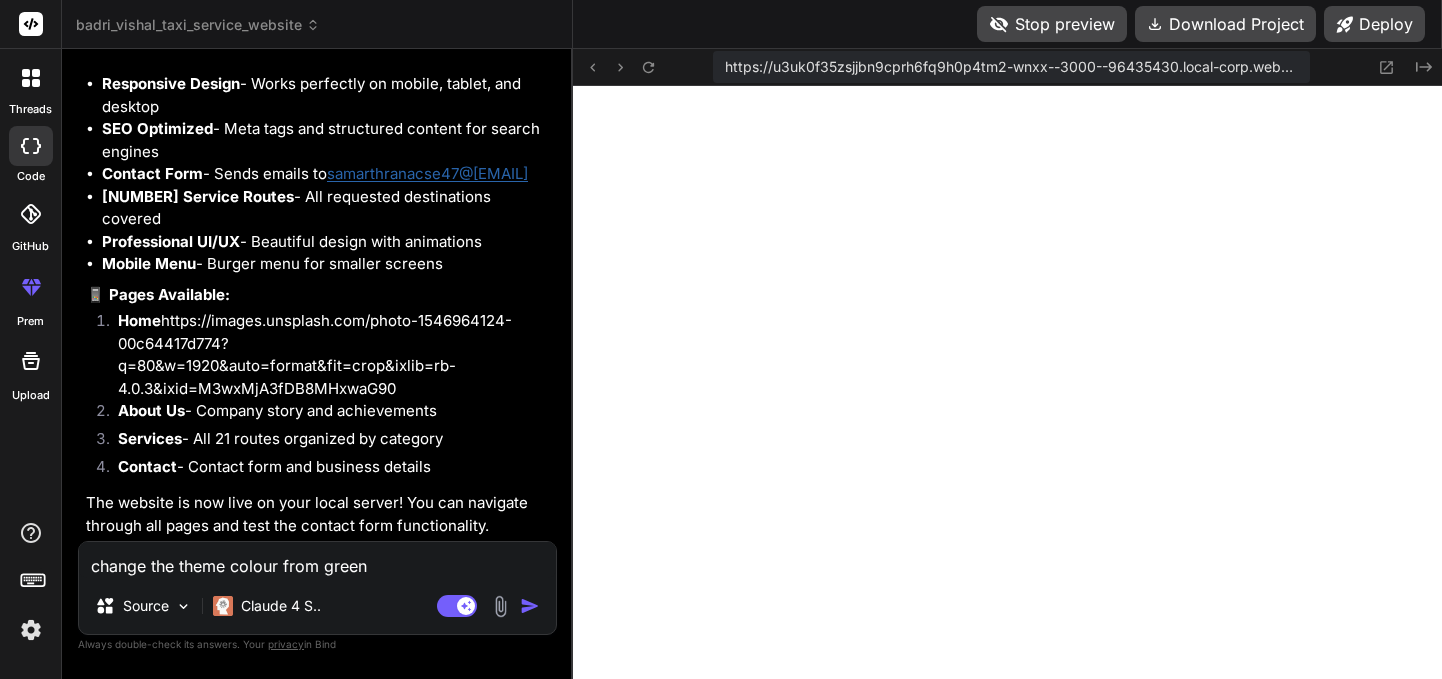 type on "change the theme colour from green" 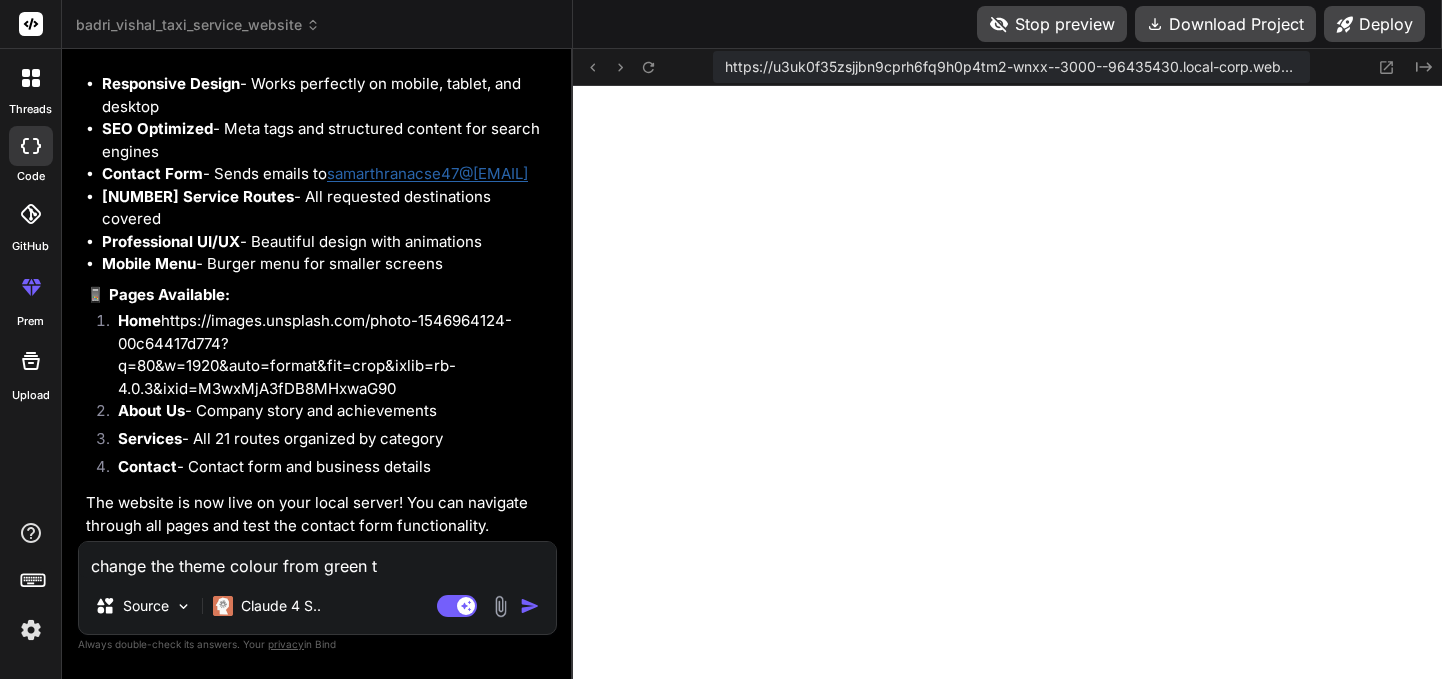 type on "change the theme colour from green to" 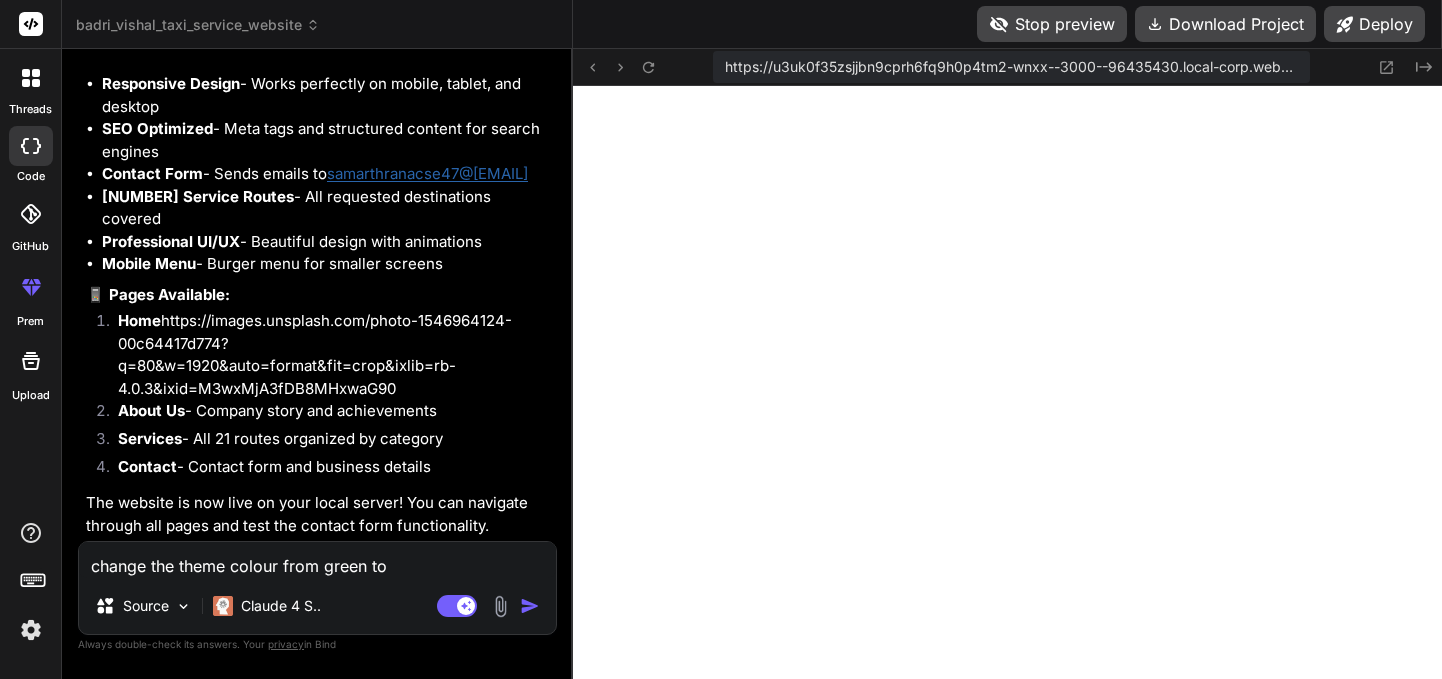 type on "change the theme colour from green to" 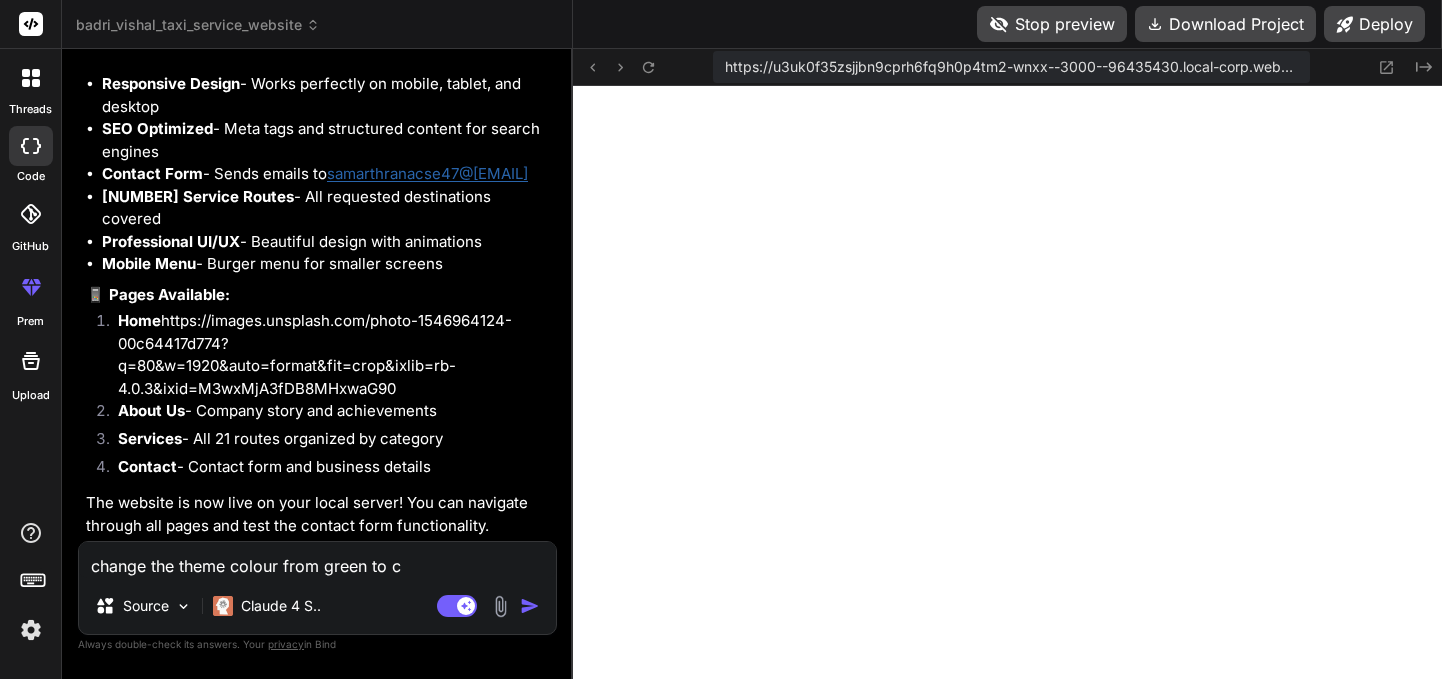 type on "change the theme colour from green to cy" 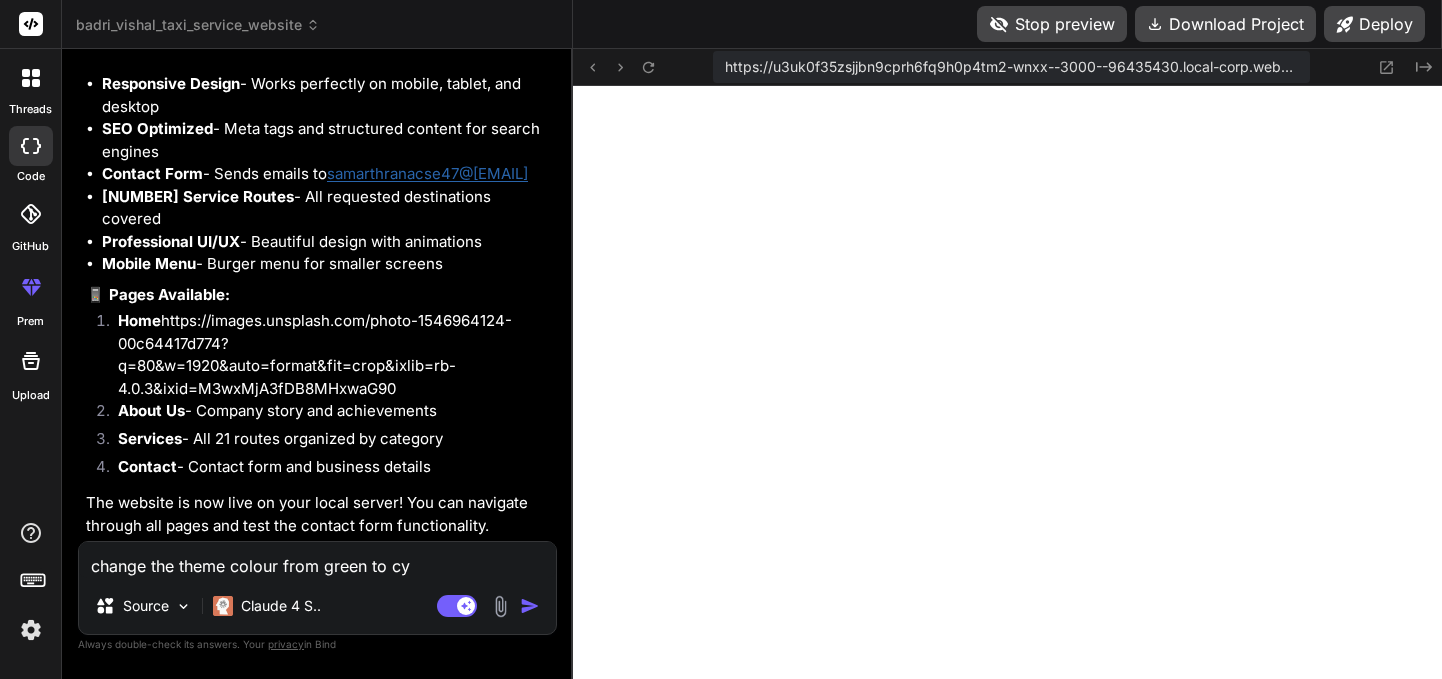type on "change the theme colour from green to c" 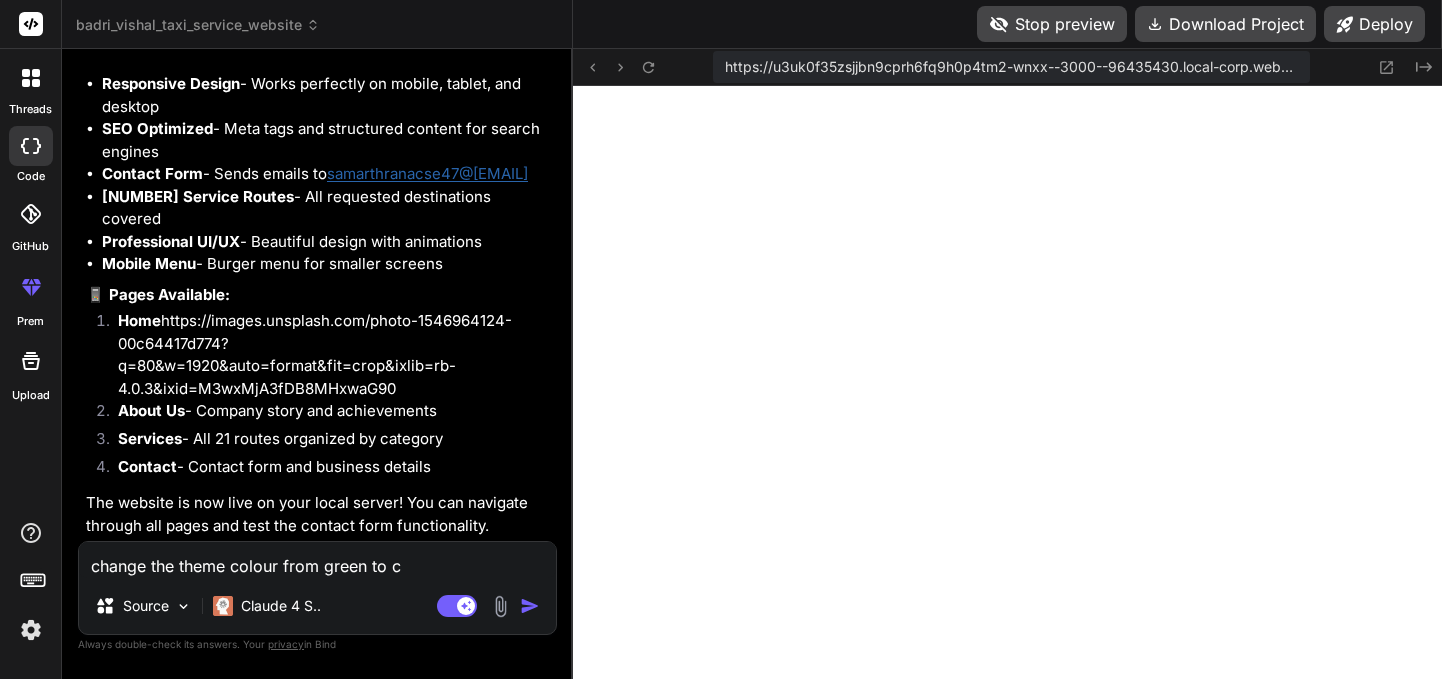 type on "change the theme colour from green to" 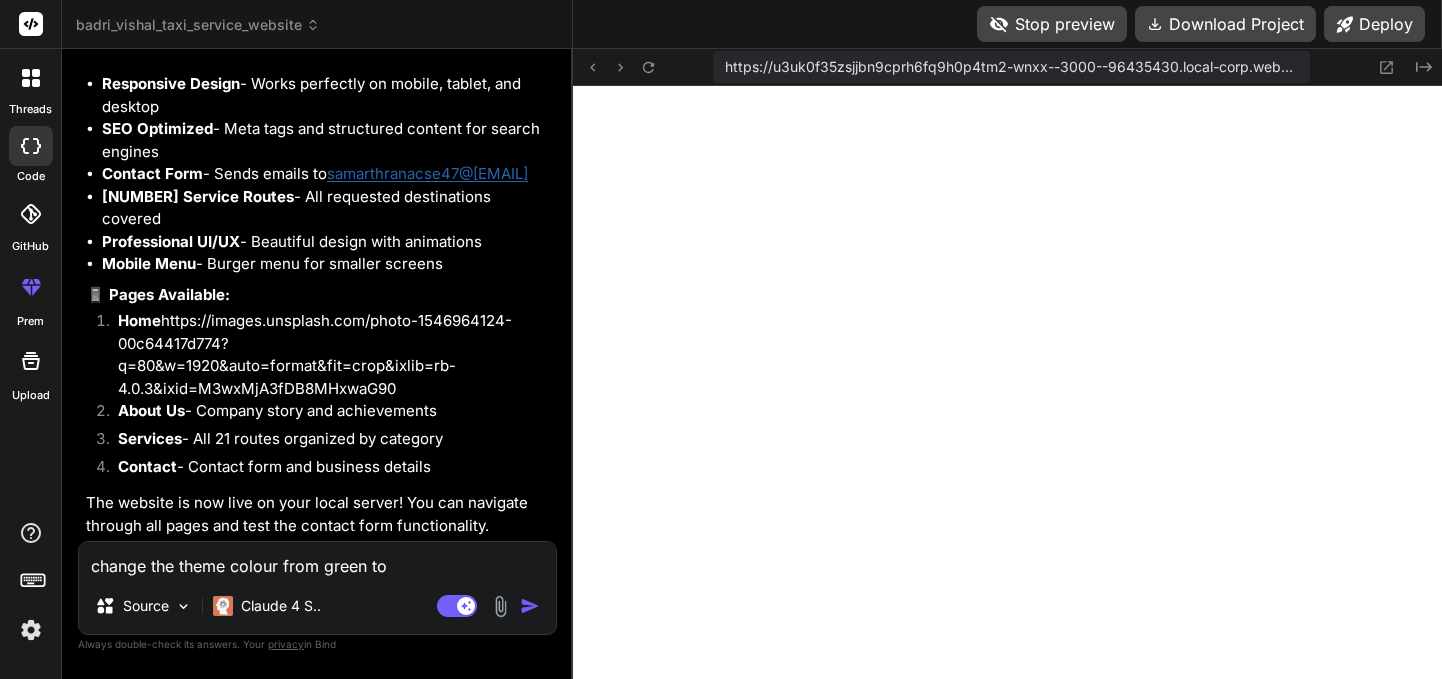 type 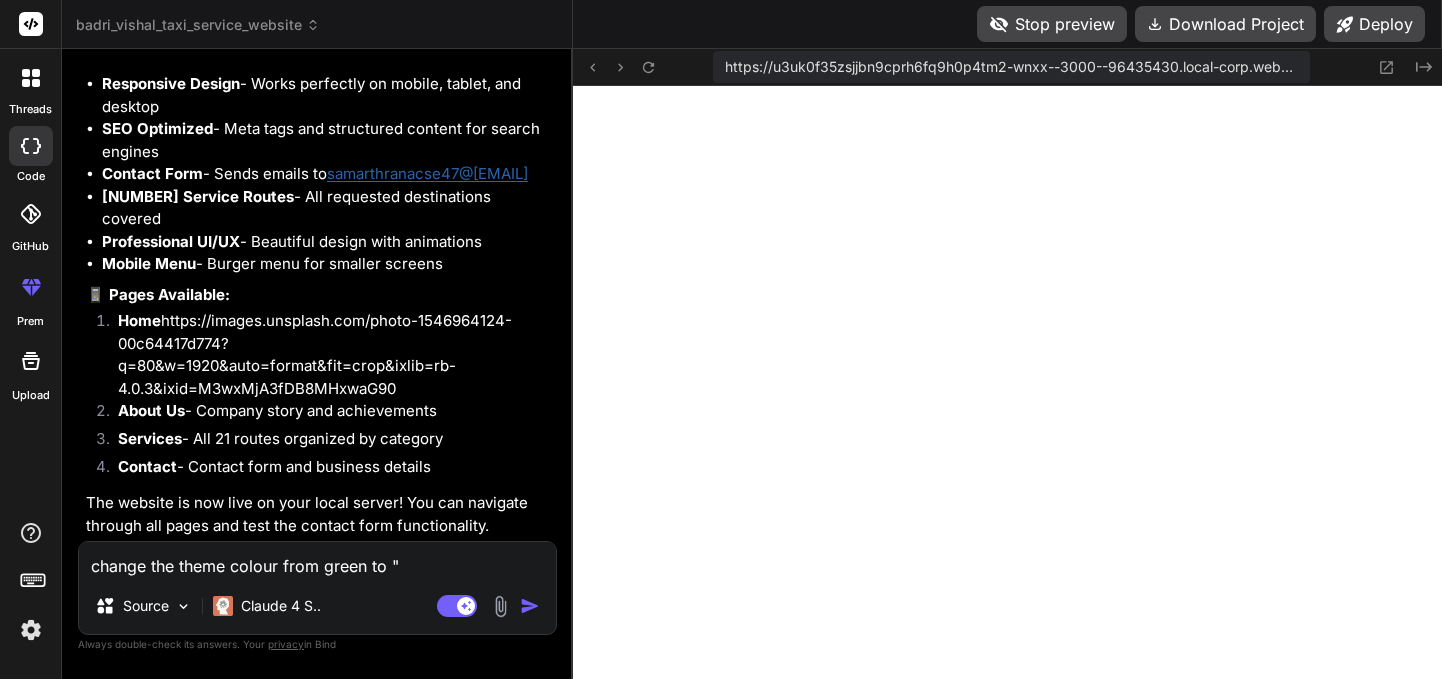 paste on "#23ecfa" 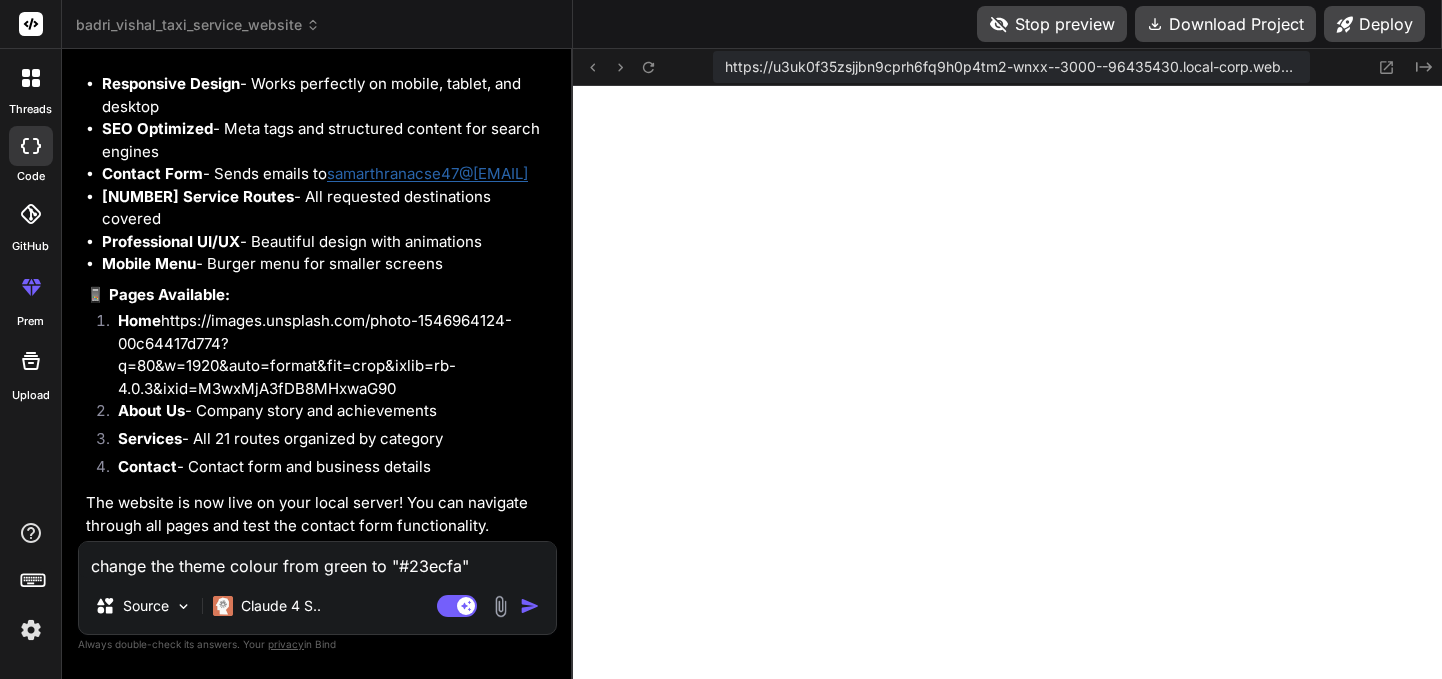 click at bounding box center (530, 606) 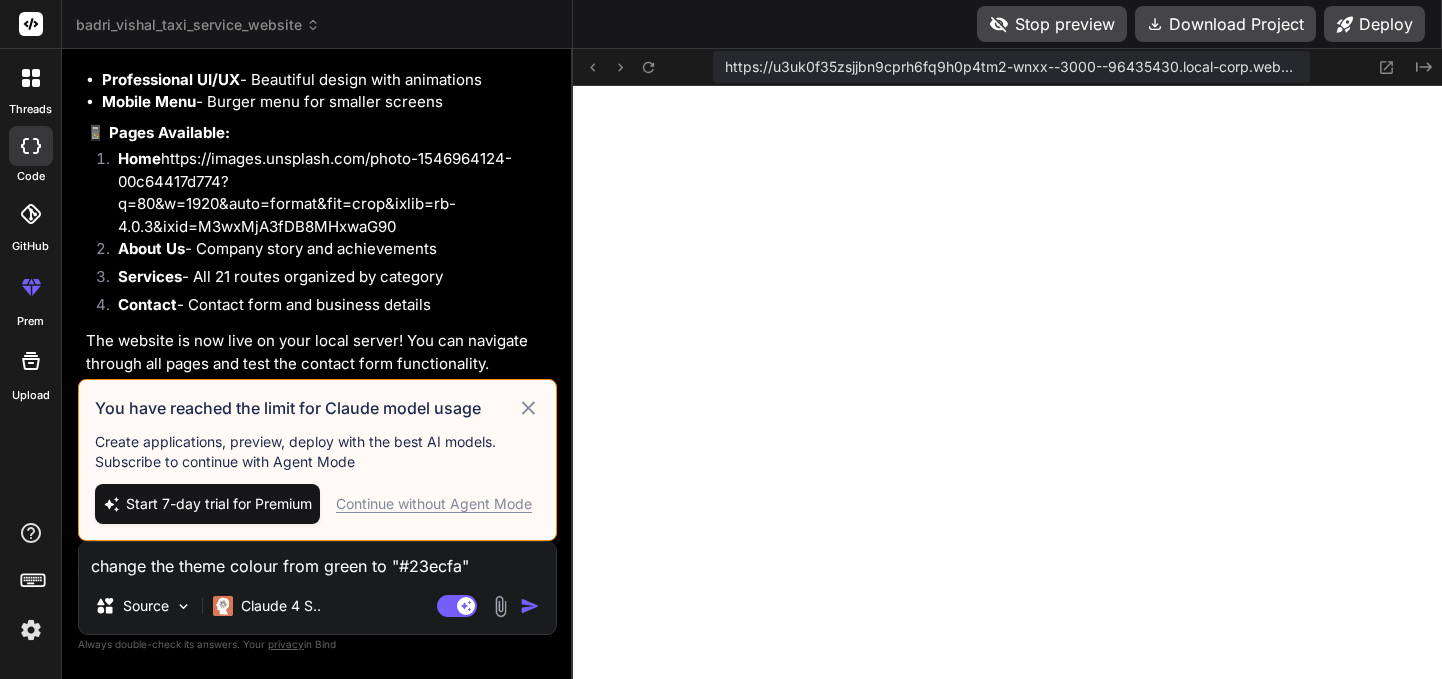 click on "Continue without Agent Mode" at bounding box center [434, 504] 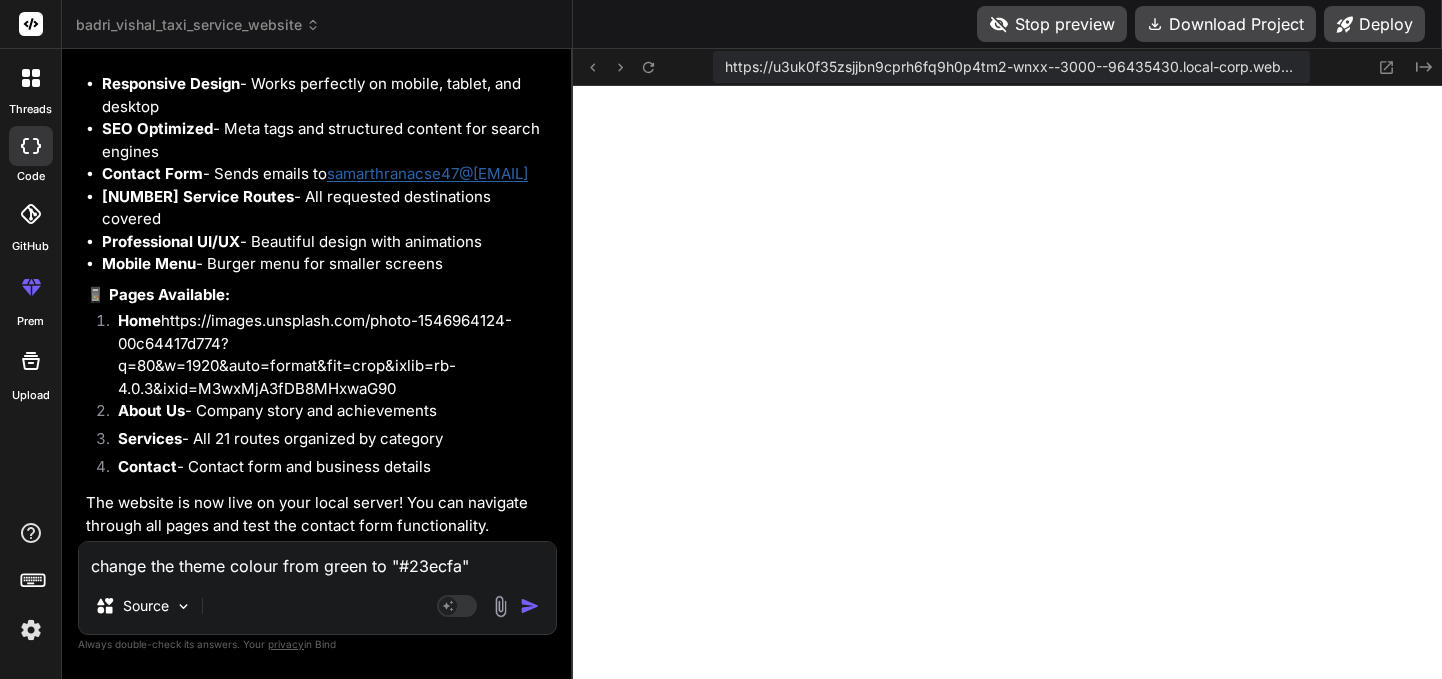click at bounding box center (530, 606) 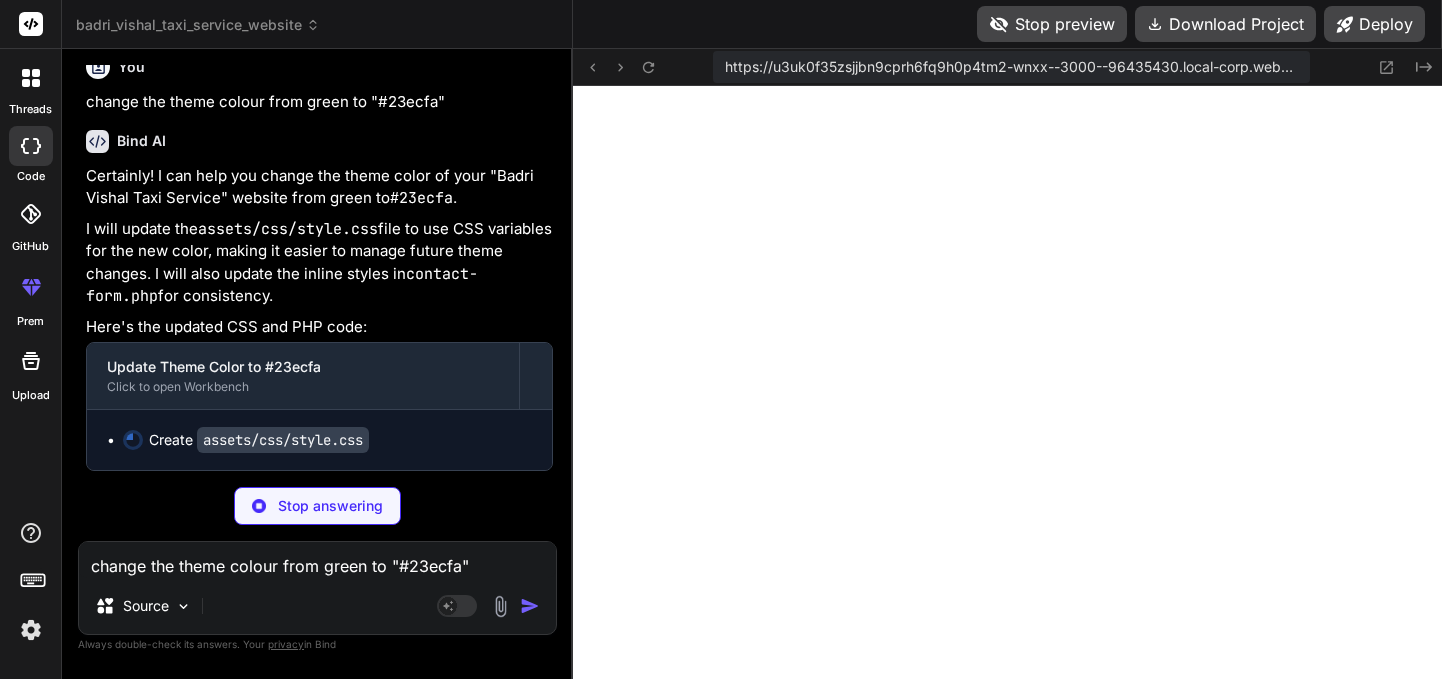 scroll, scrollTop: 4385, scrollLeft: 0, axis: vertical 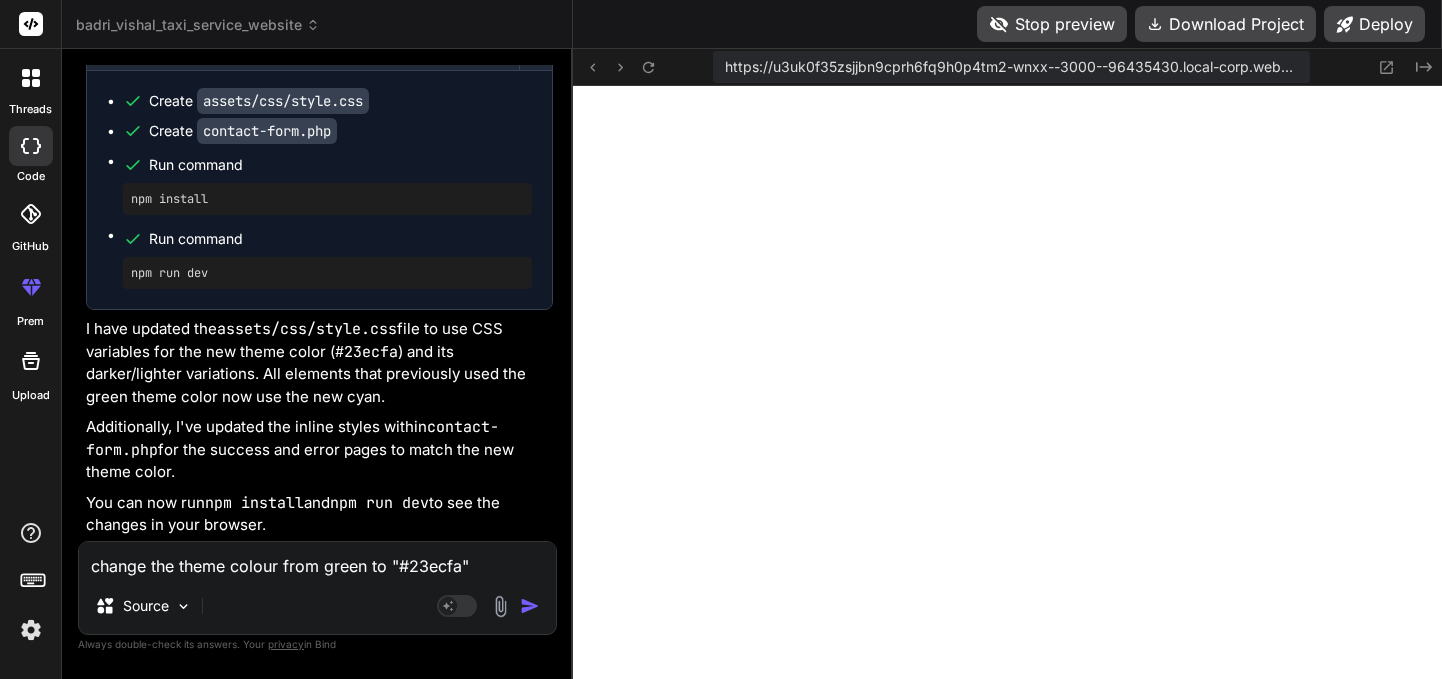 click on "change the theme colour from green to "#23ecfa"" at bounding box center [317, 560] 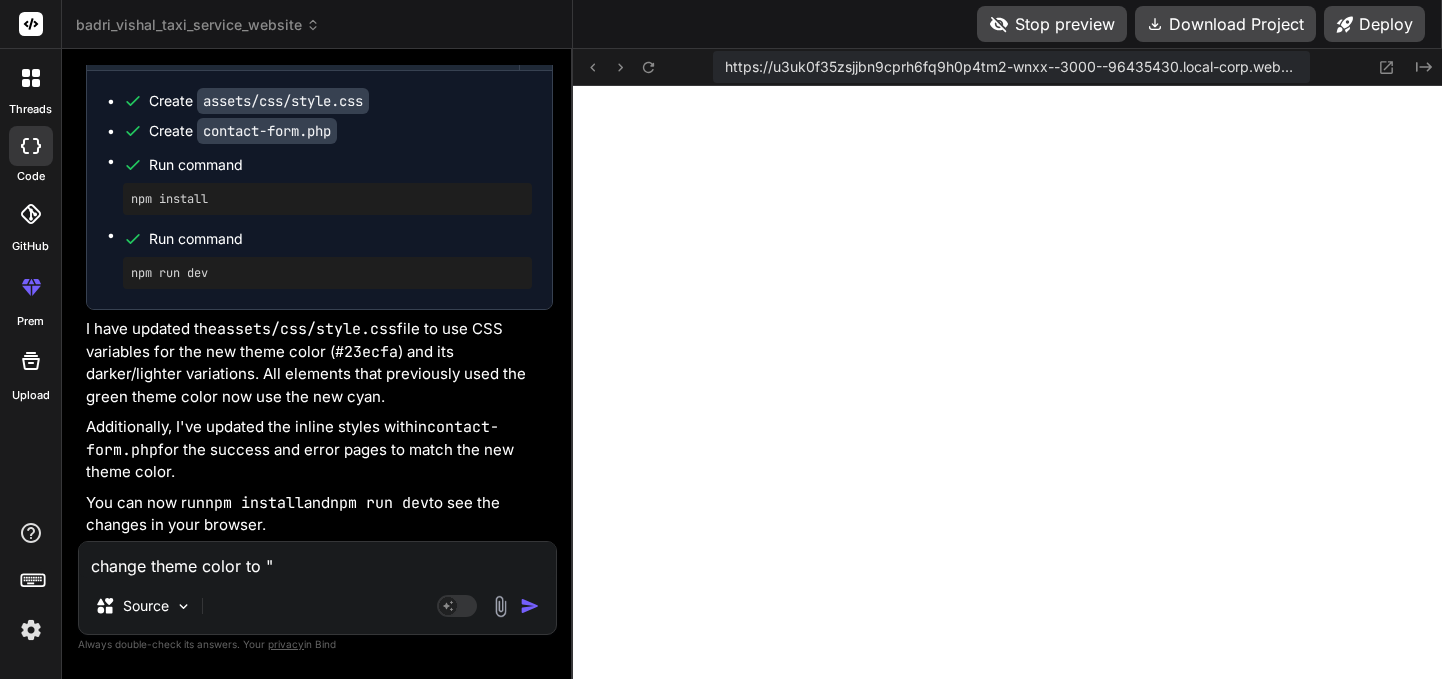 paste on "#0292c2" 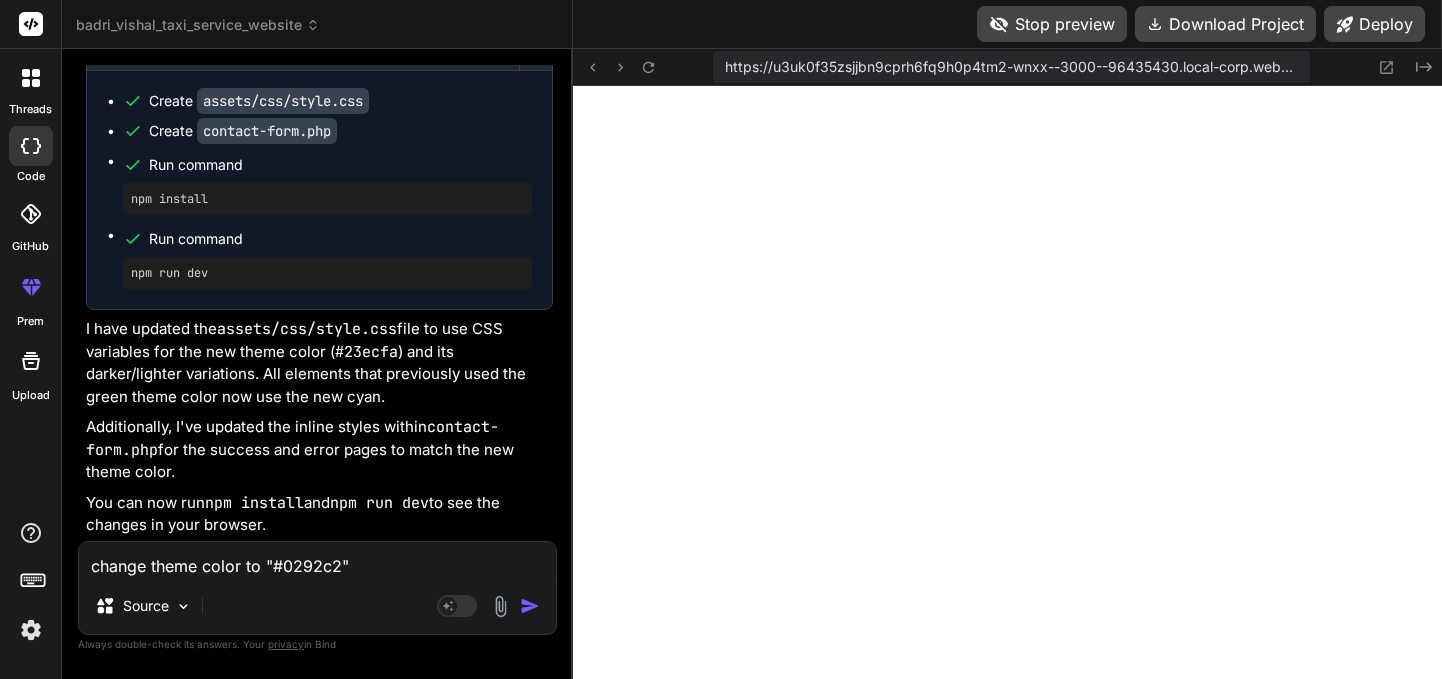 click at bounding box center [530, 606] 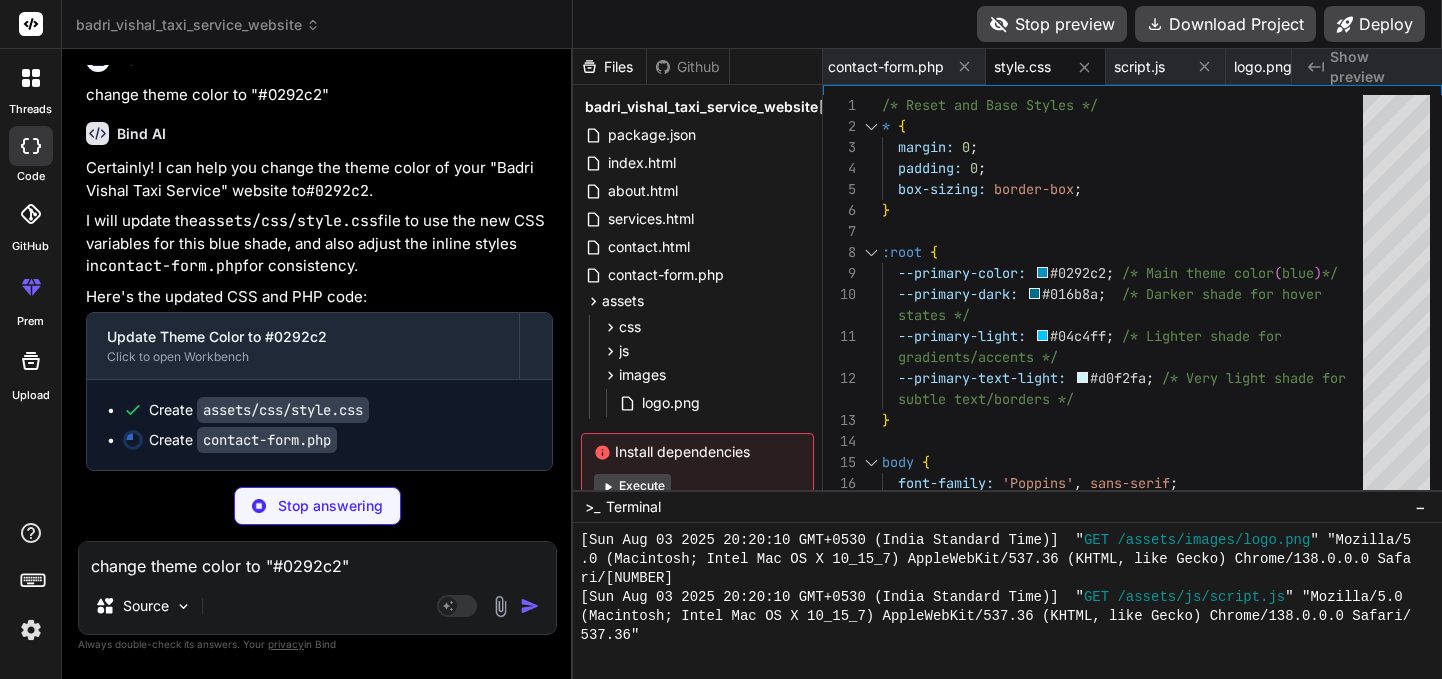 scroll, scrollTop: 5225, scrollLeft: 0, axis: vertical 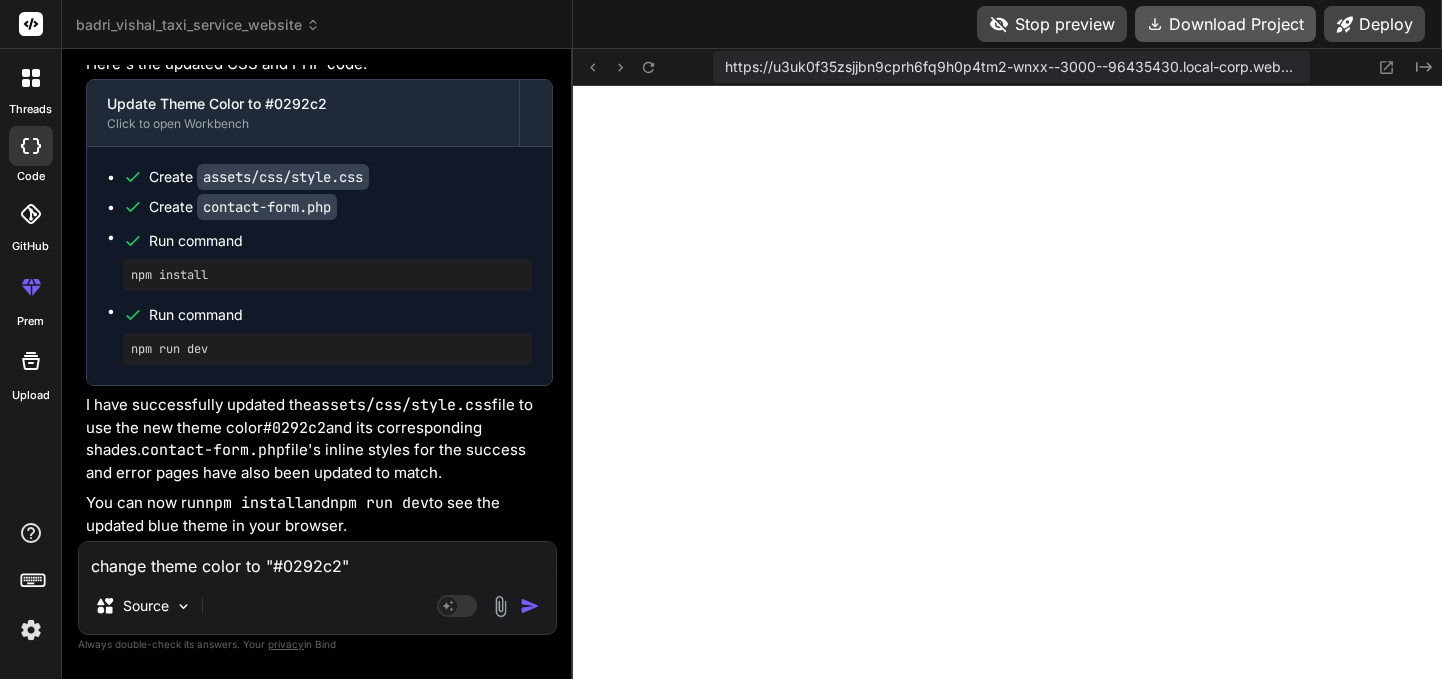 click on "Download Project" at bounding box center [1225, 24] 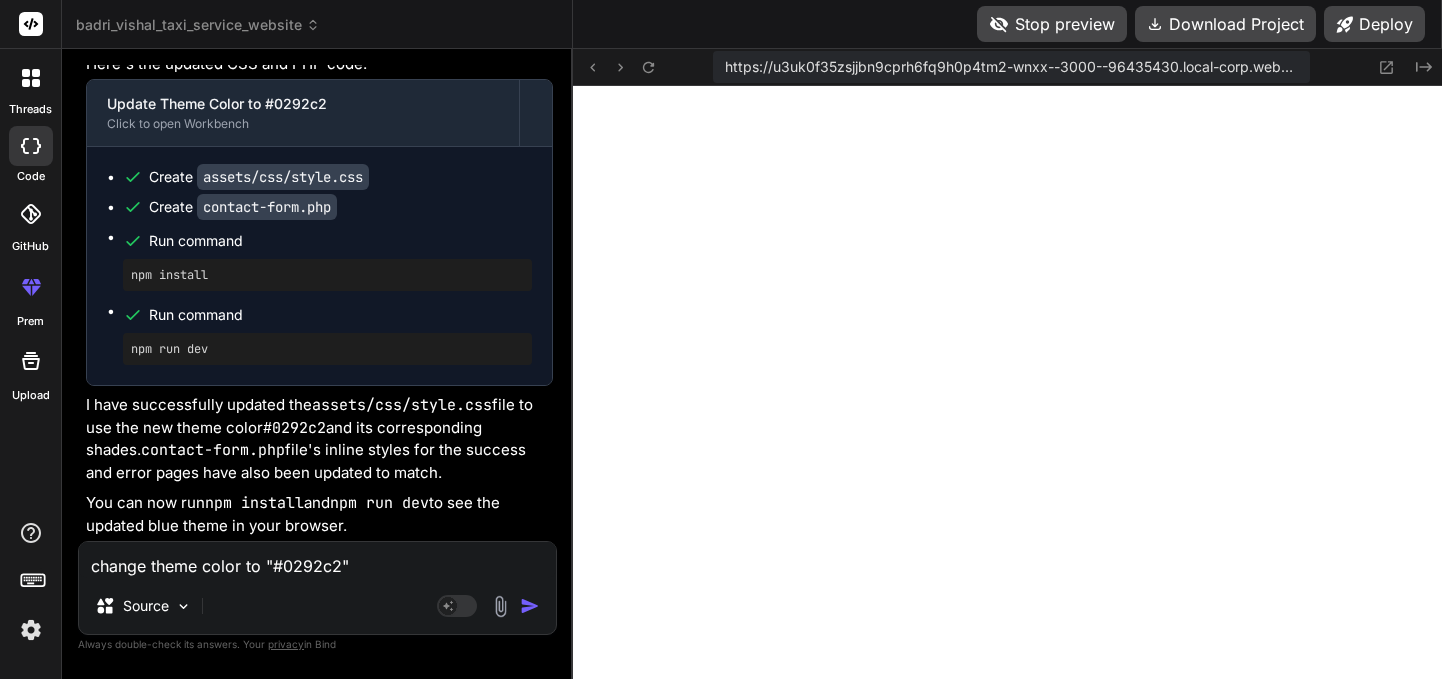 click on "change theme color to "#0292c2"" at bounding box center (317, 560) 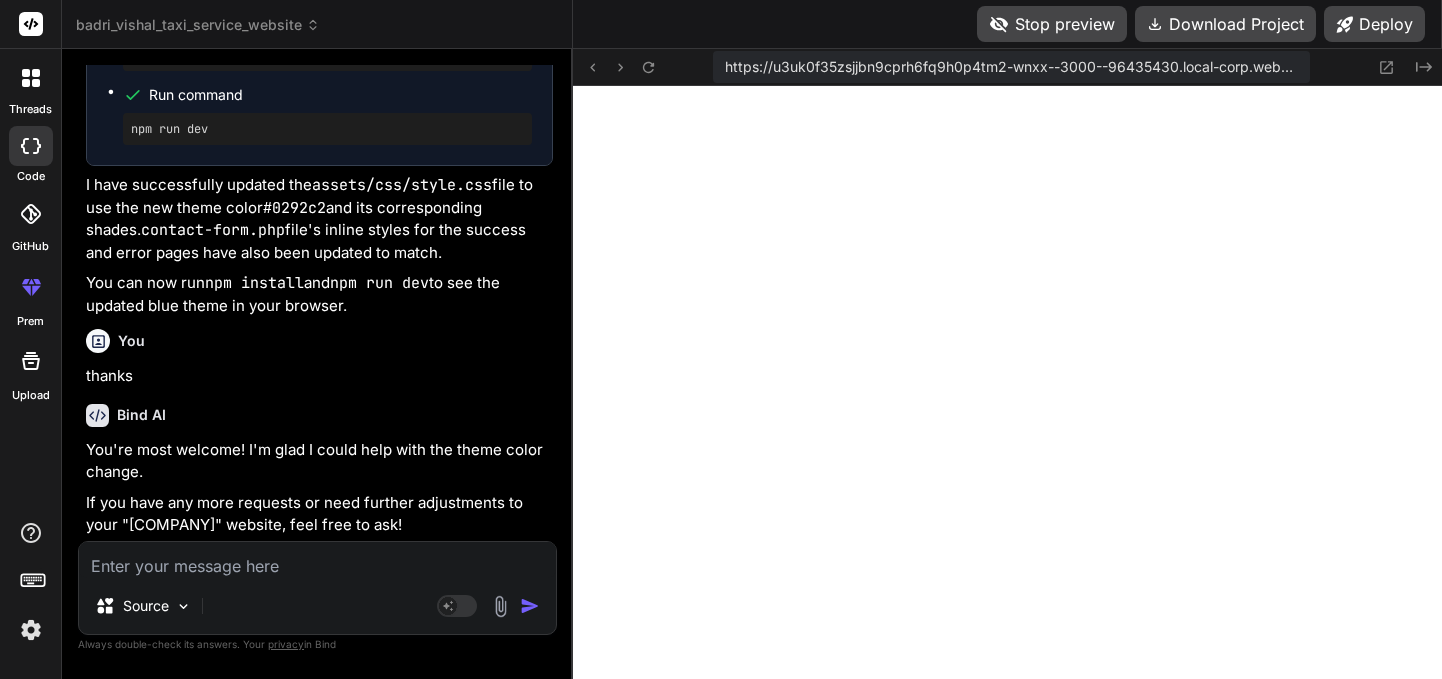 scroll, scrollTop: 5678, scrollLeft: 0, axis: vertical 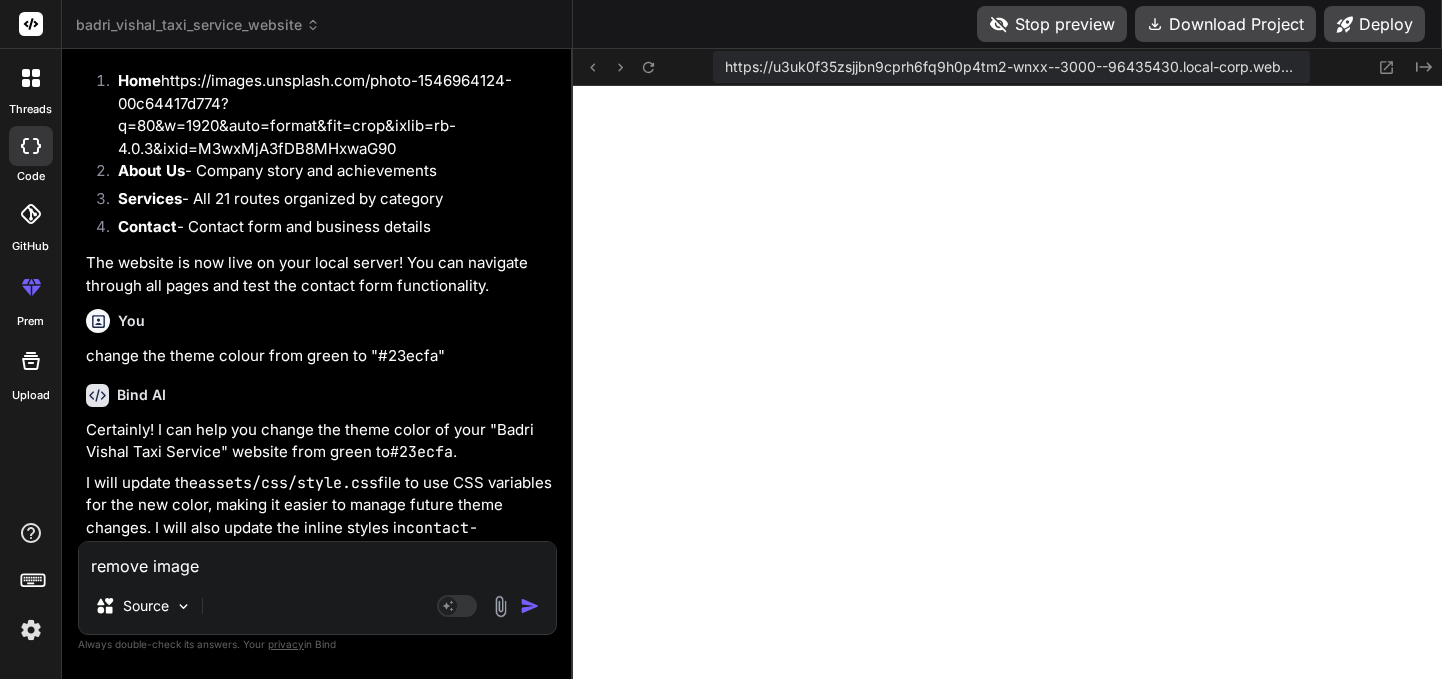 click on "Home - Hero section with car animation & booking form" at bounding box center (327, 115) 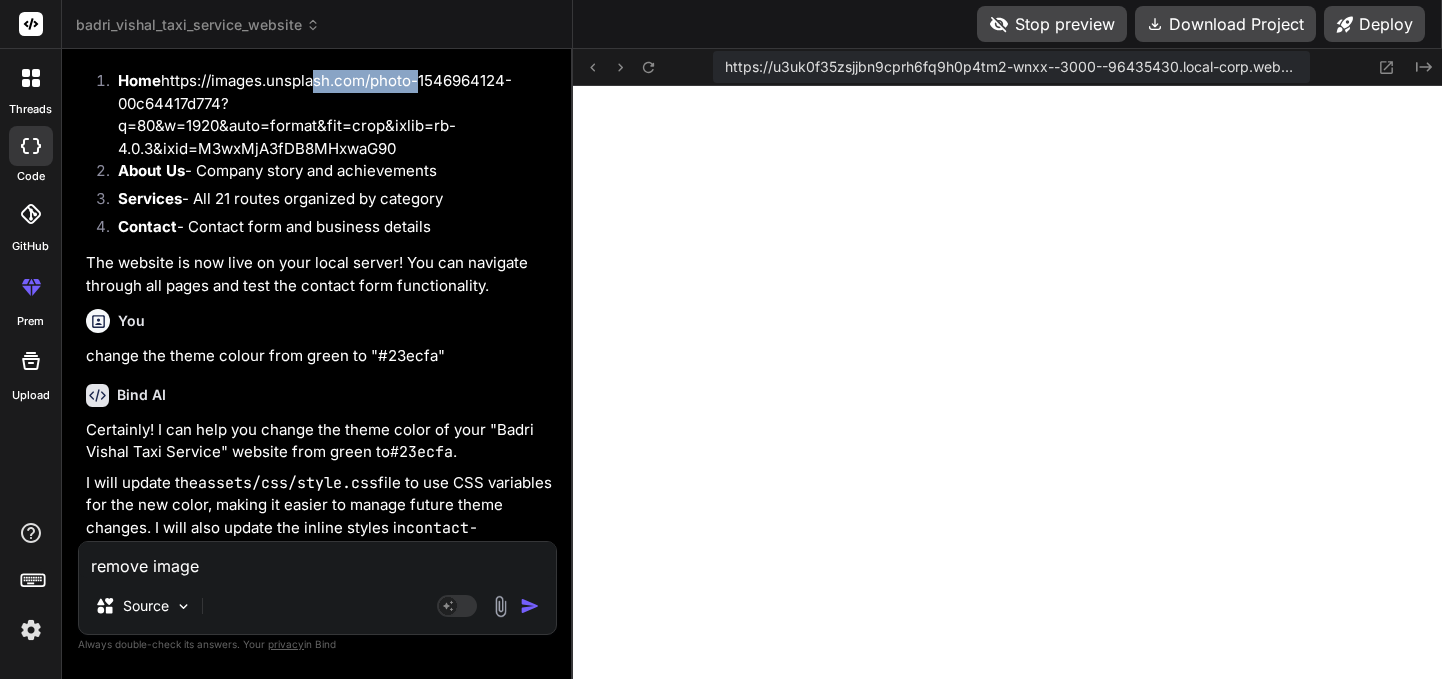 drag, startPoint x: 400, startPoint y: 353, endPoint x: 309, endPoint y: 348, distance: 91.13726 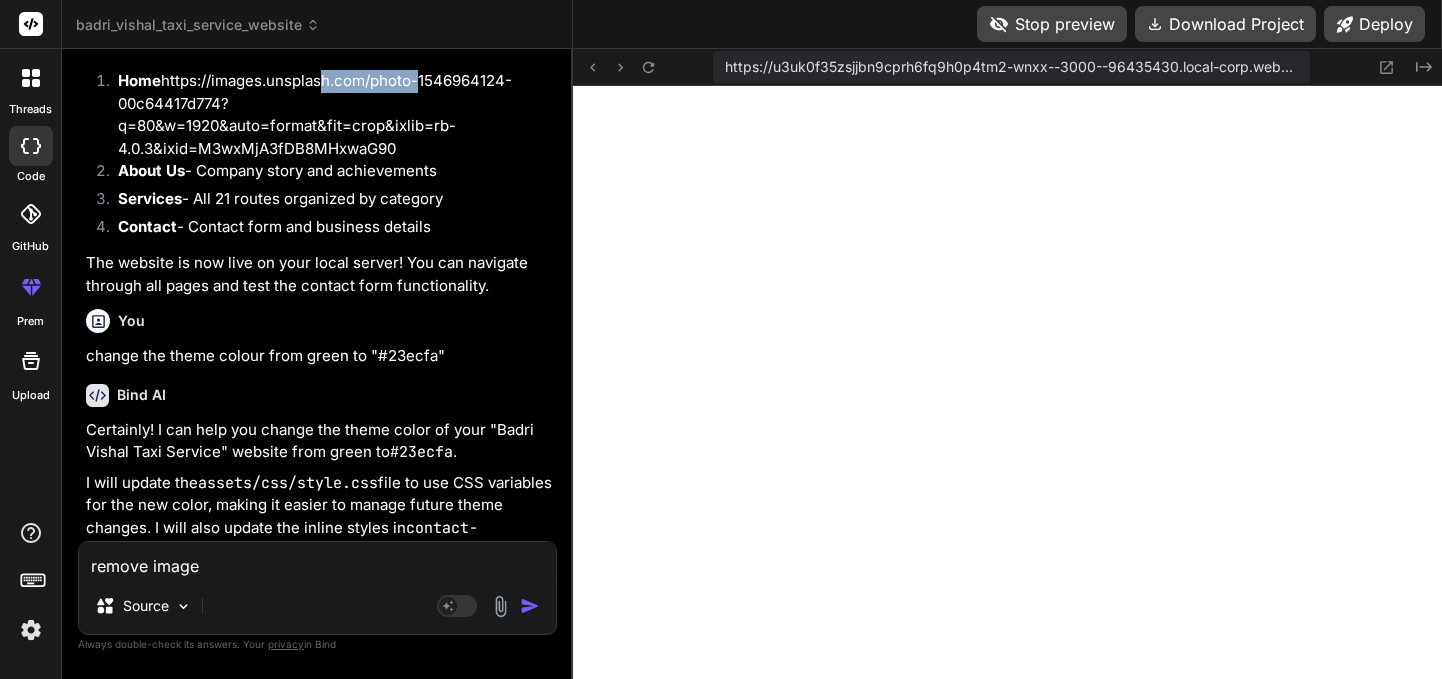 copy on "ar animation" 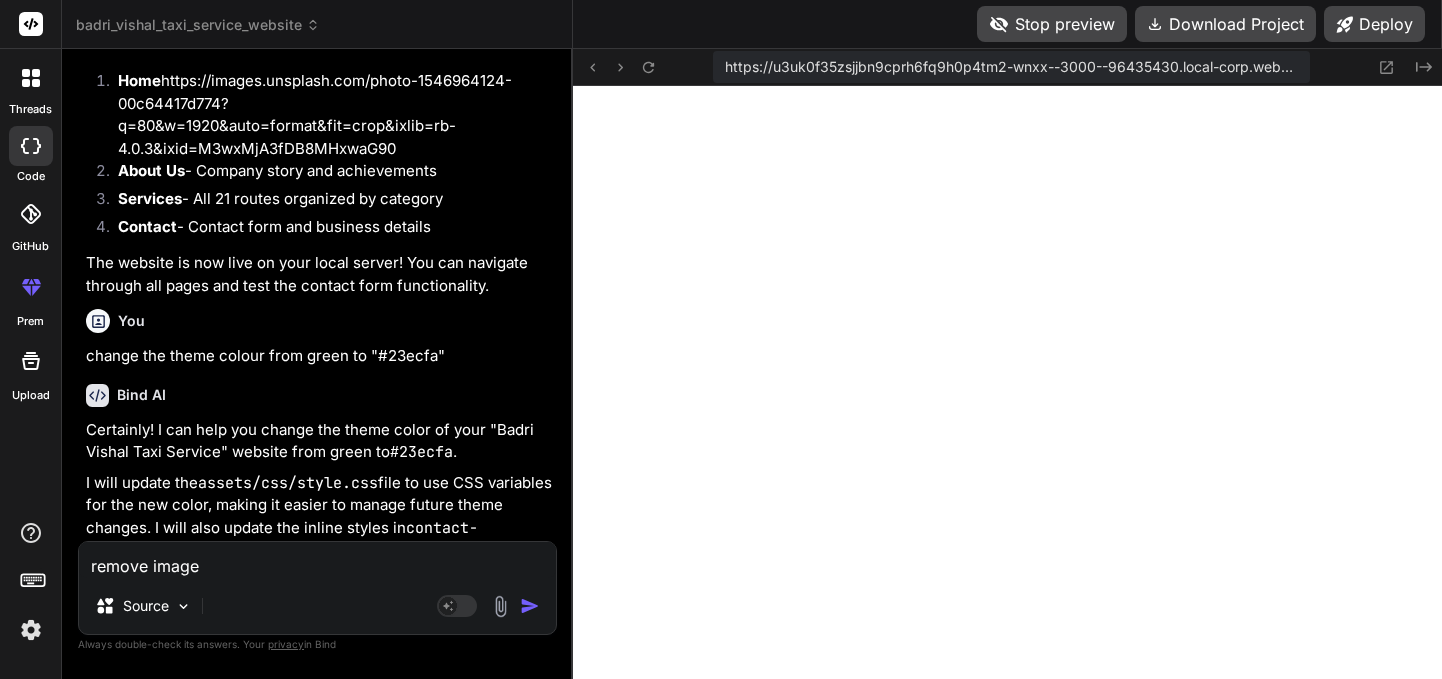 click on "remove image" at bounding box center (317, 560) 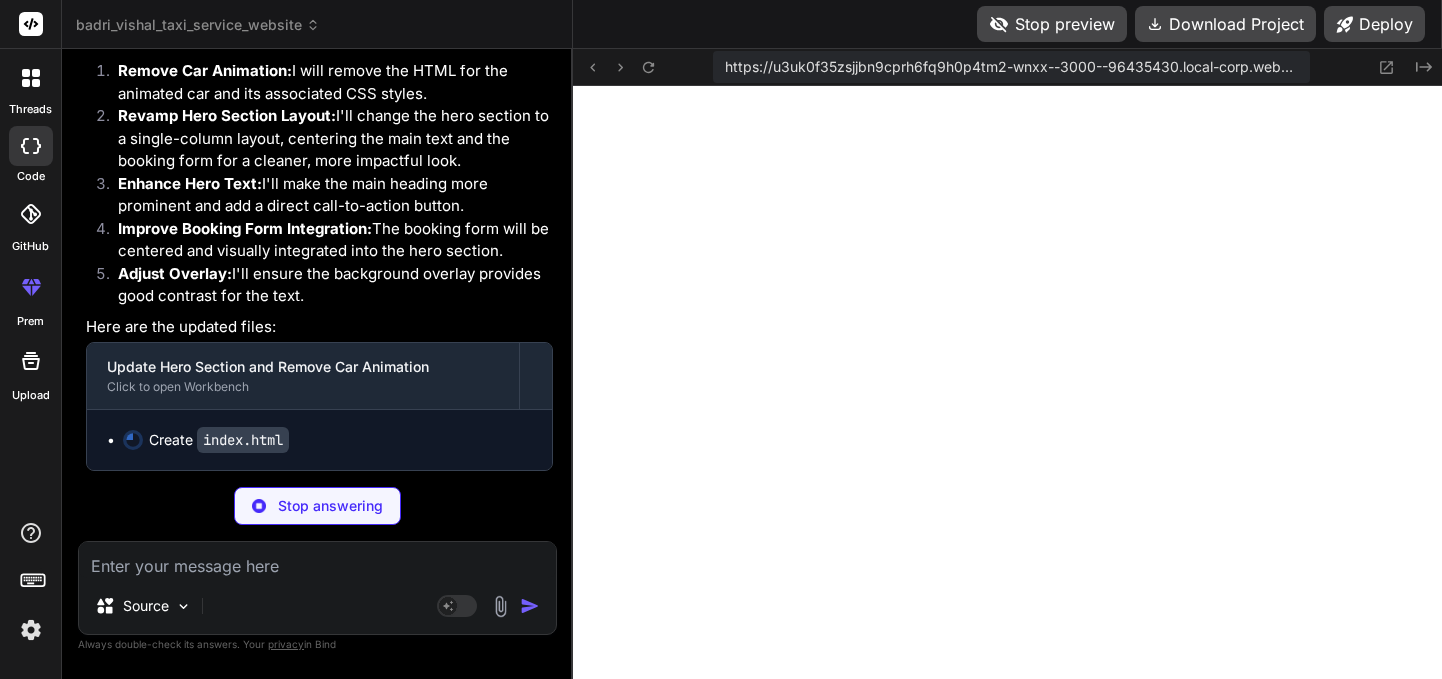 scroll, scrollTop: 6423, scrollLeft: 0, axis: vertical 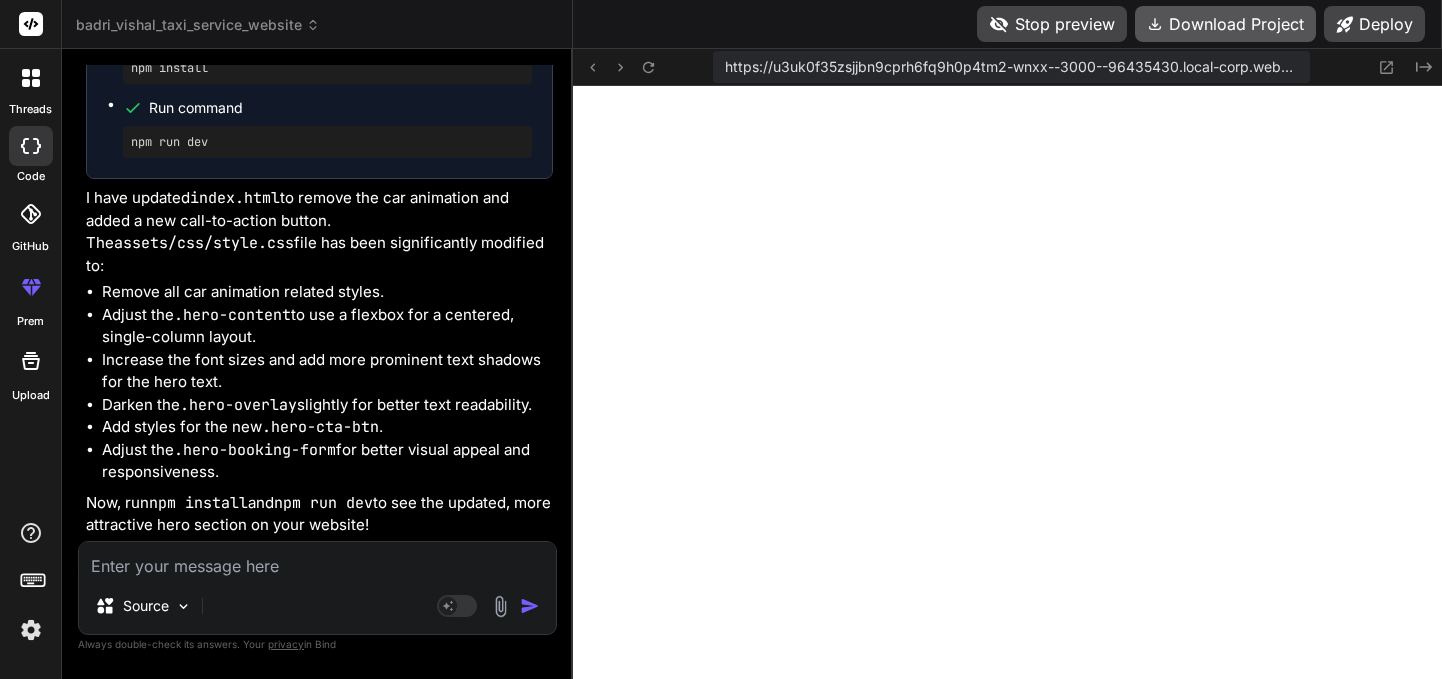 click on "Download Project" at bounding box center [1225, 24] 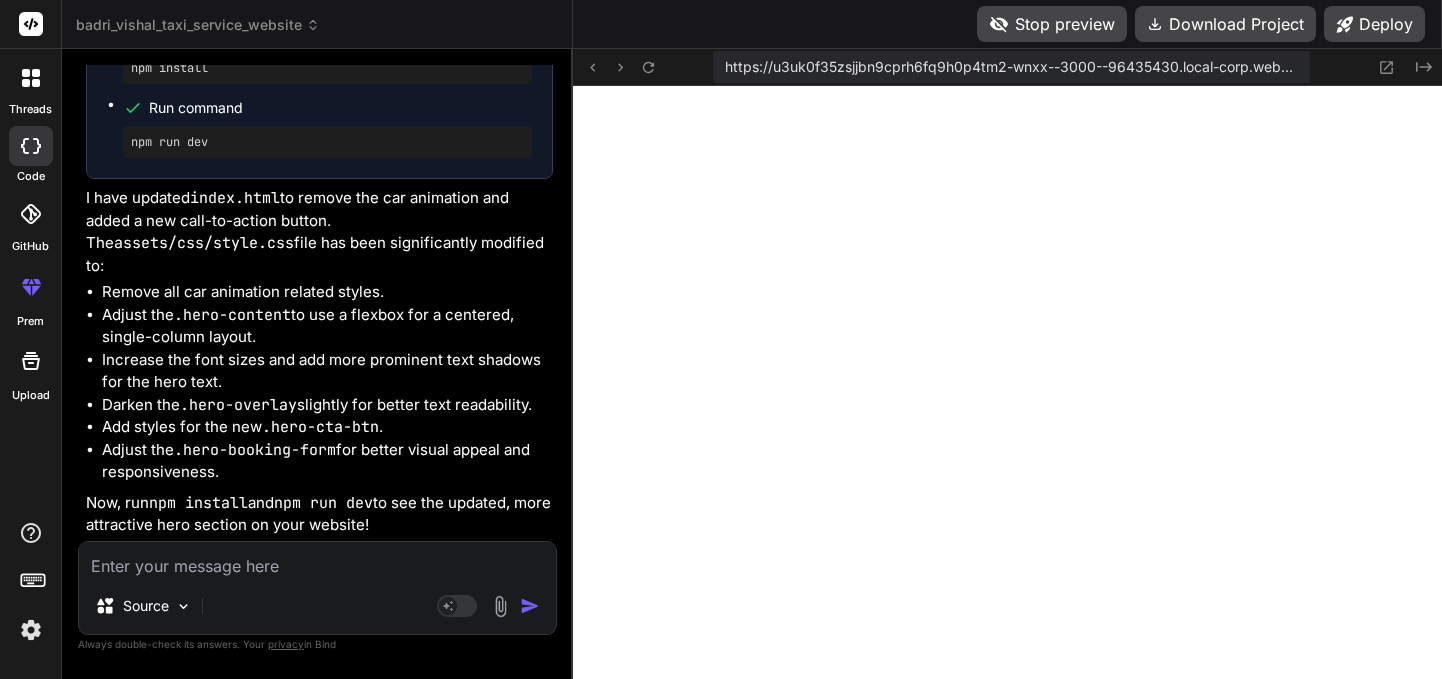 click at bounding box center [317, 560] 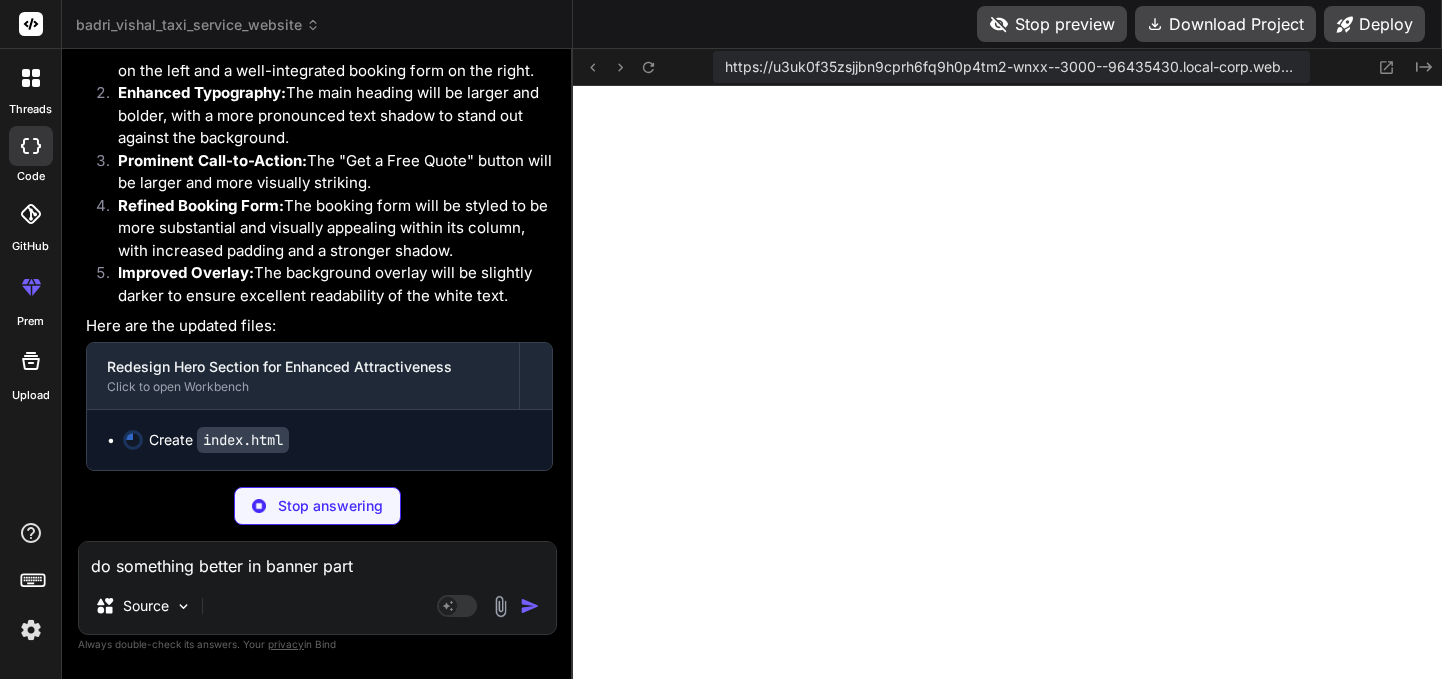 scroll, scrollTop: 7691, scrollLeft: 0, axis: vertical 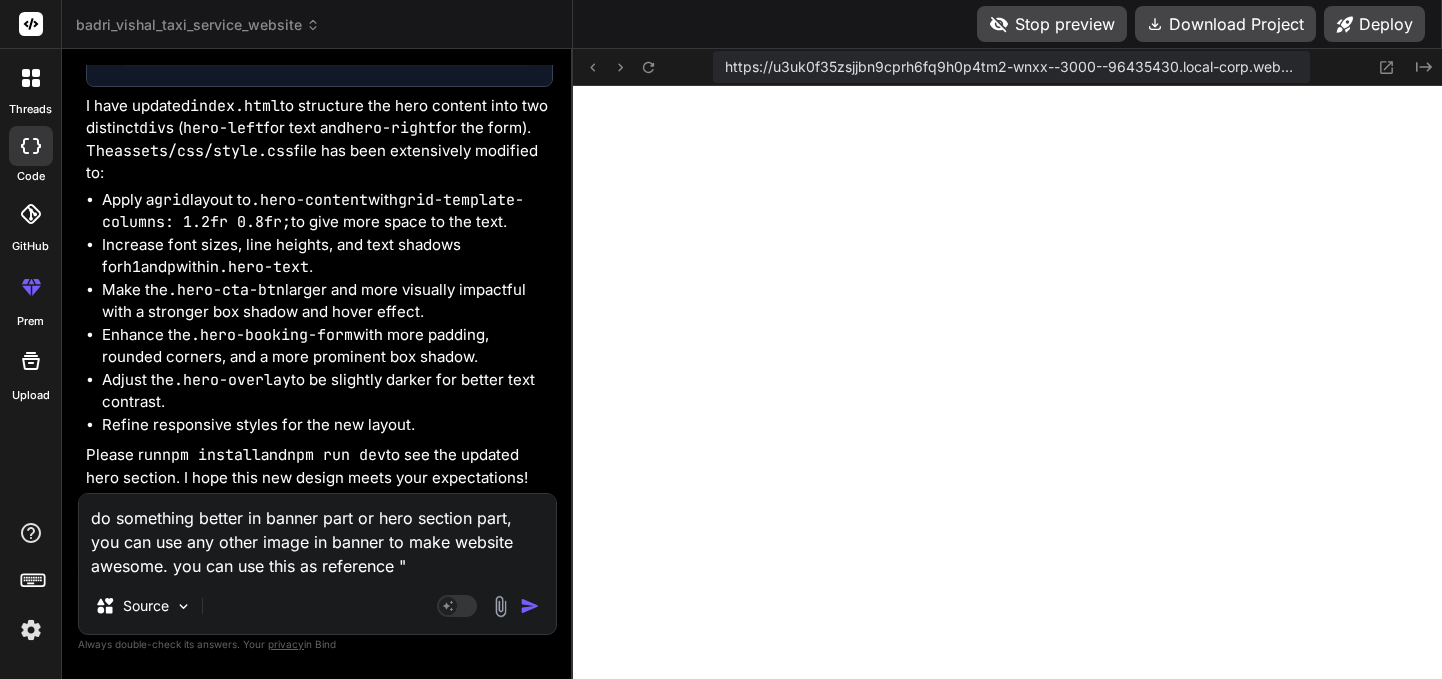 paste on "https://elementor-kits-02.nicdark.com/taxi-wordpress-elementor-kit/template-kit/home/?storefront=envato-elements" 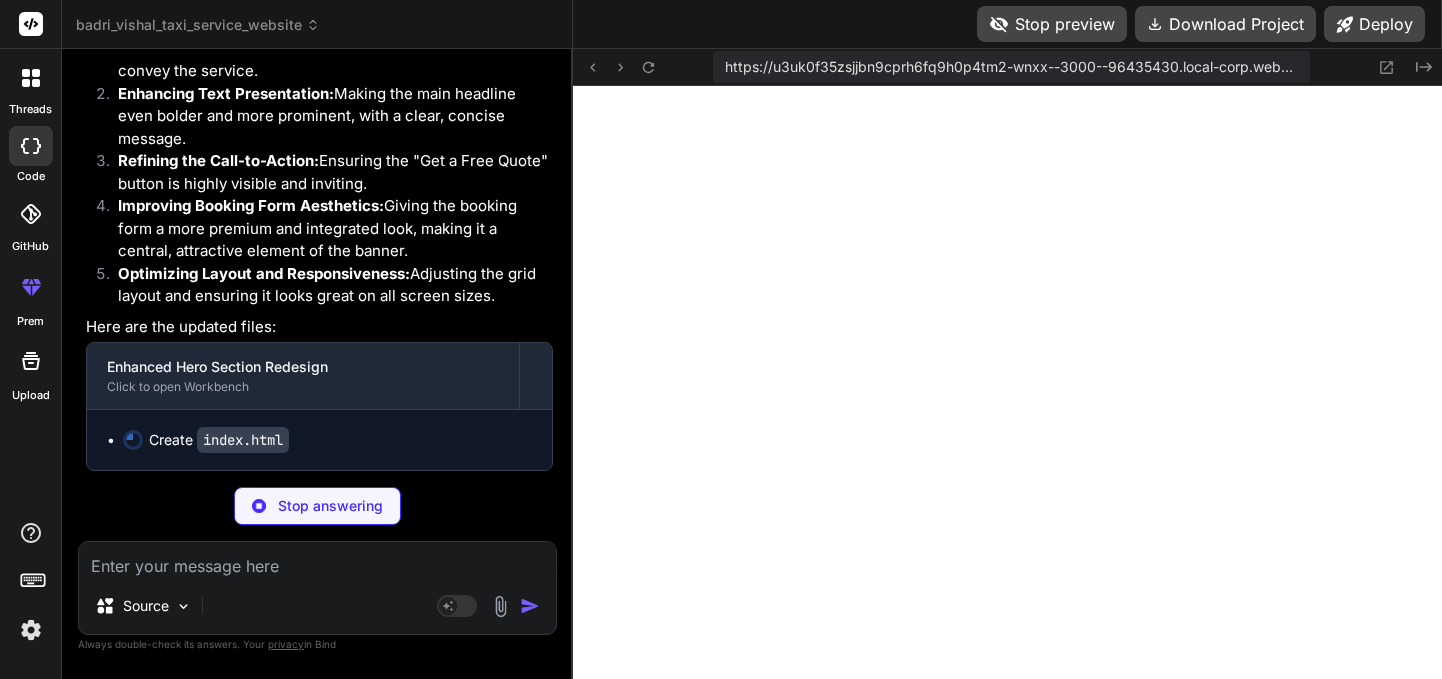 scroll, scrollTop: 9109, scrollLeft: 0, axis: vertical 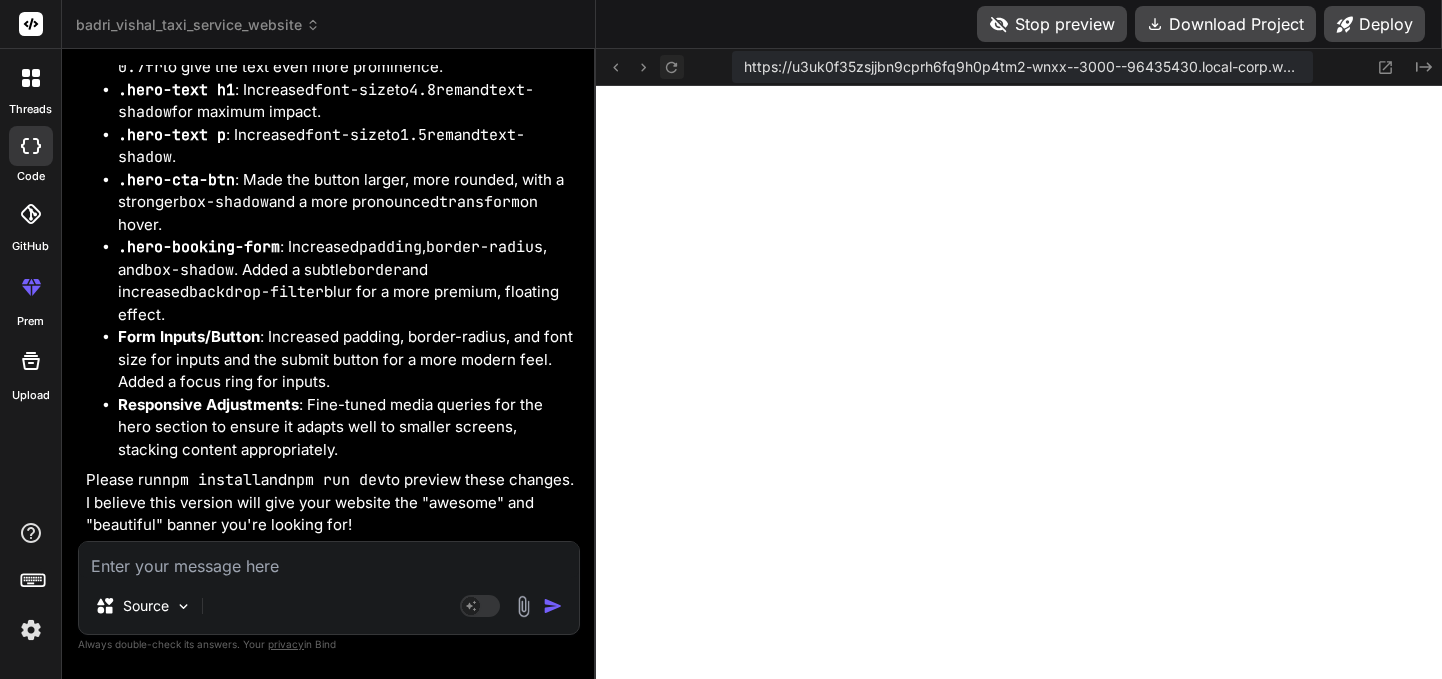 click 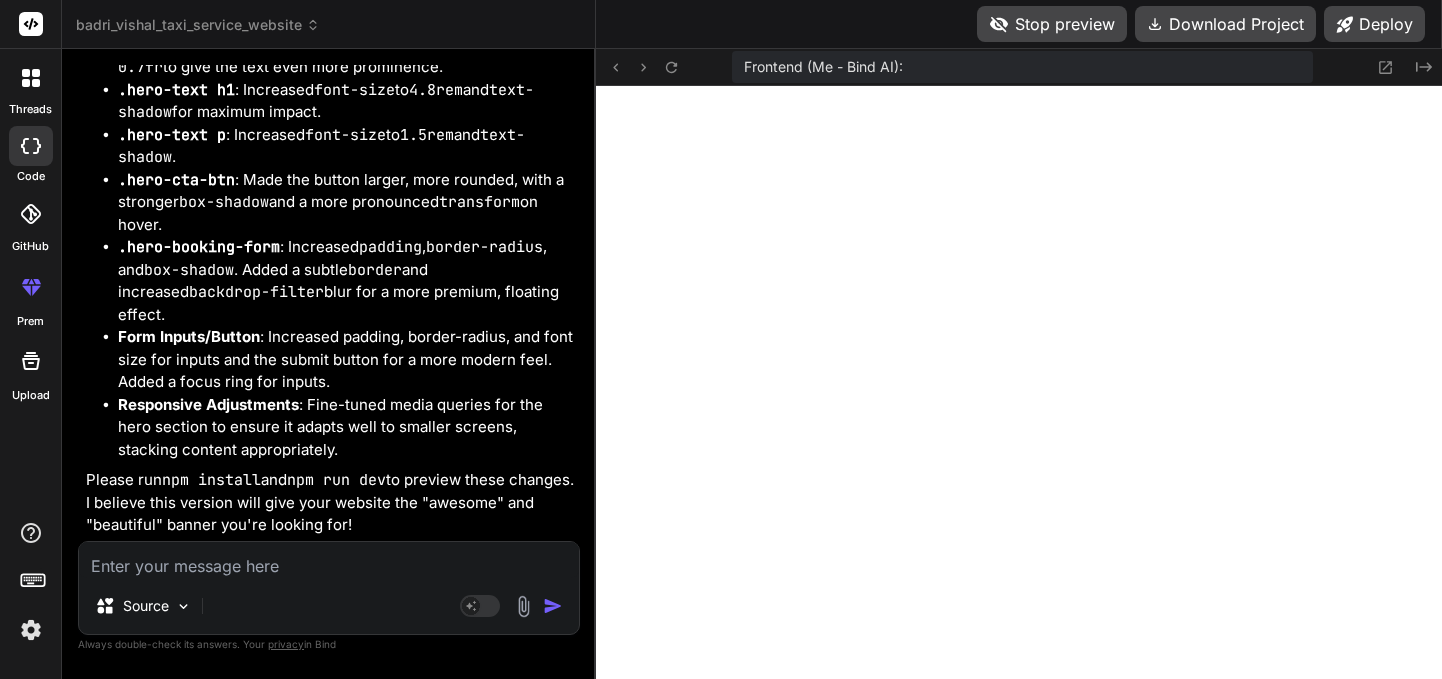 click at bounding box center [329, 560] 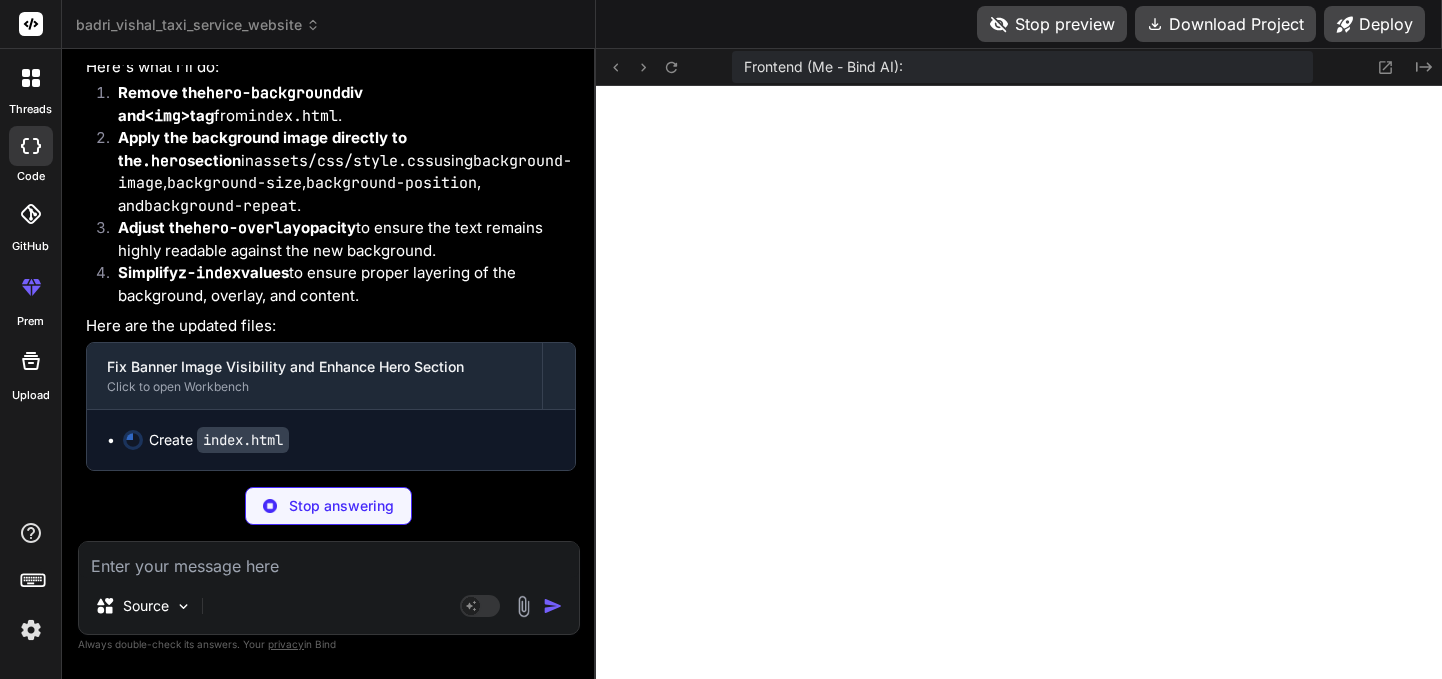 scroll, scrollTop: 10692, scrollLeft: 0, axis: vertical 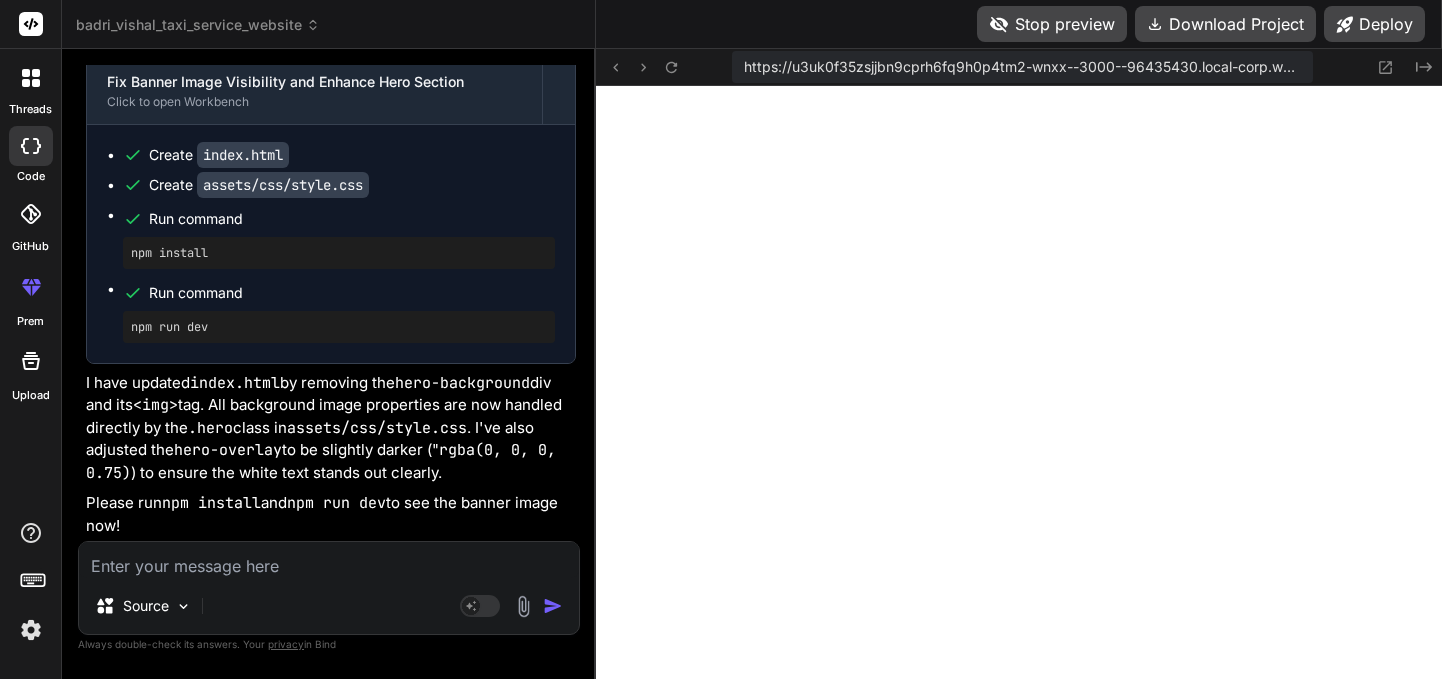 click at bounding box center (329, 560) 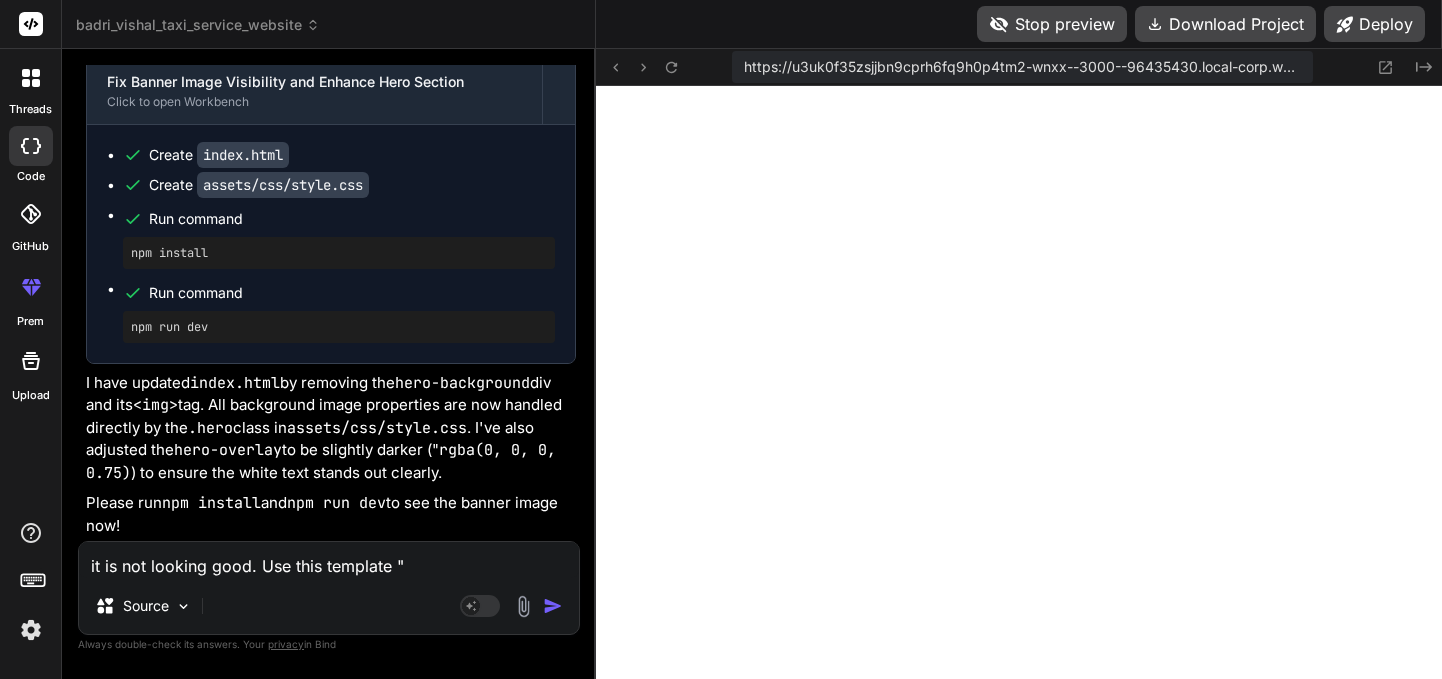 paste on "https://winsfolio.net/html/carbook/demo-1/index.html" 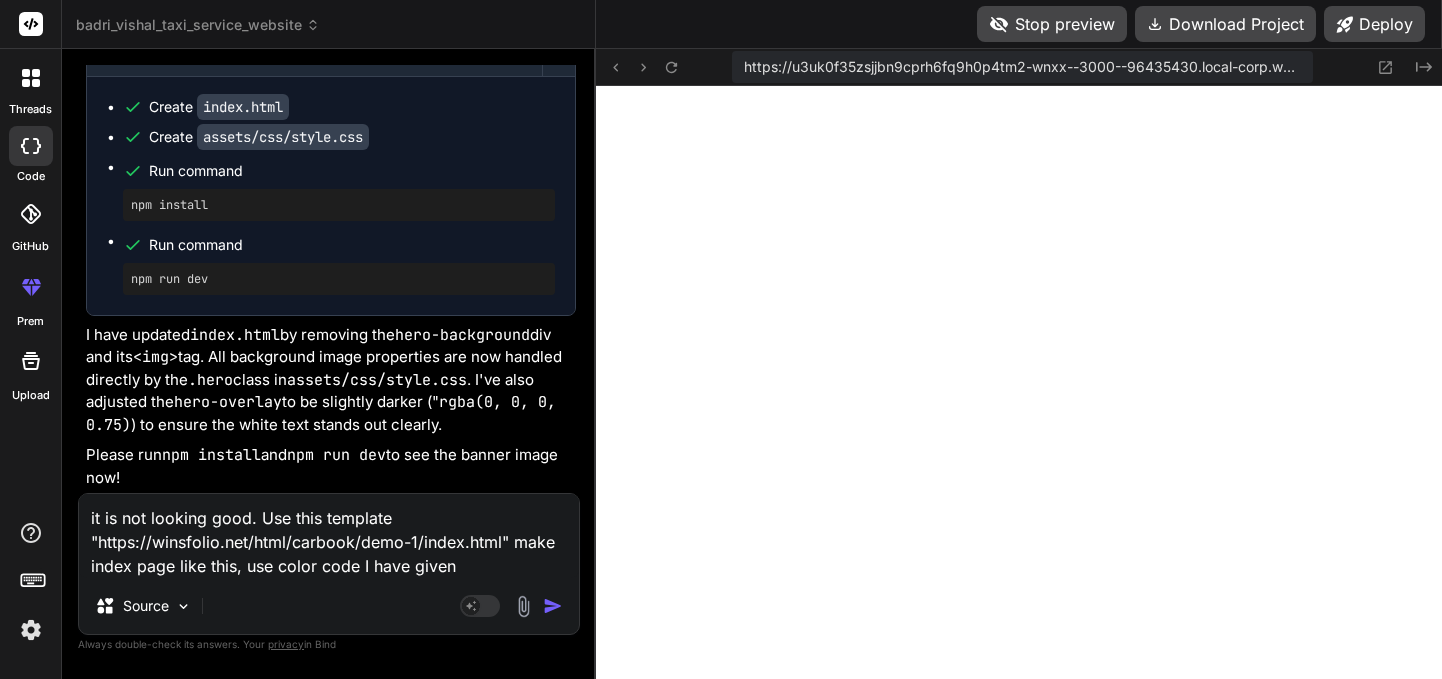 click on "it is not looking good. Use this template "https://winsfolio.net/html/carbook/demo-1/index.html" make index page like this, use color code I have given" at bounding box center (329, 536) 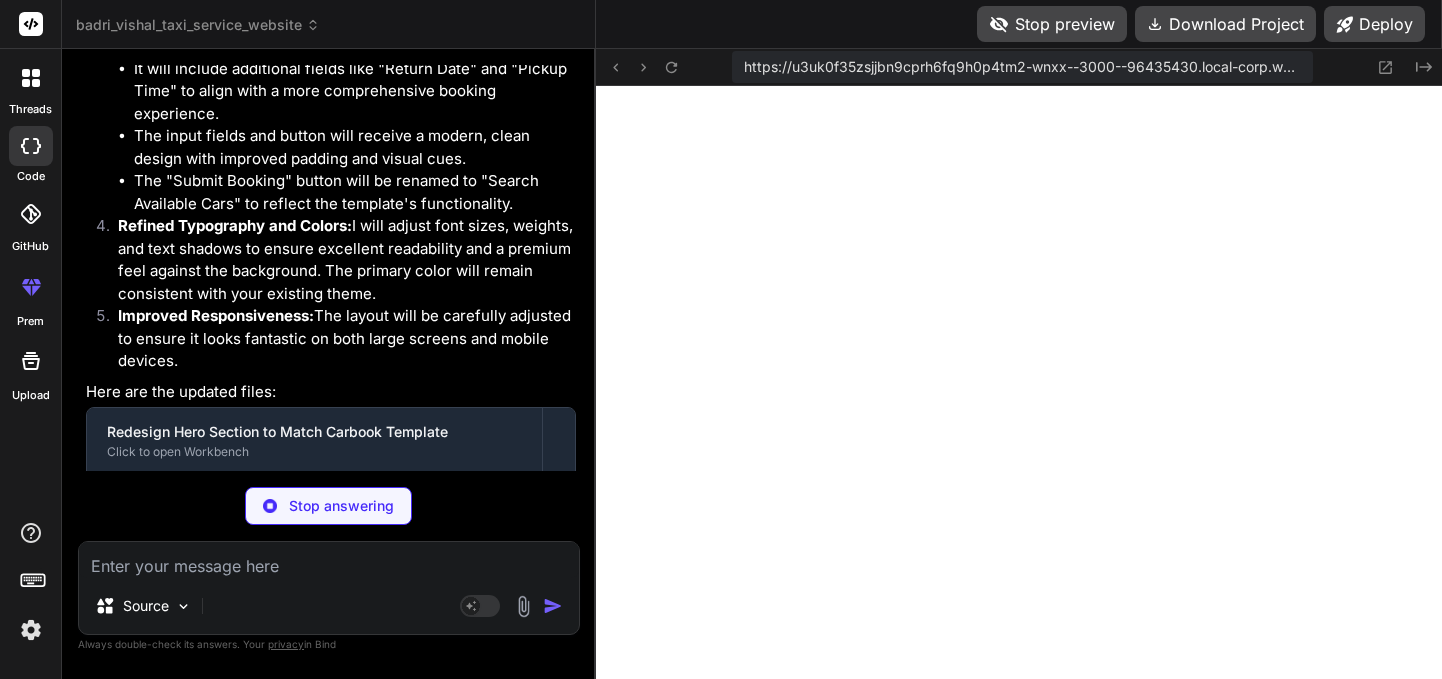 scroll, scrollTop: 12113, scrollLeft: 0, axis: vertical 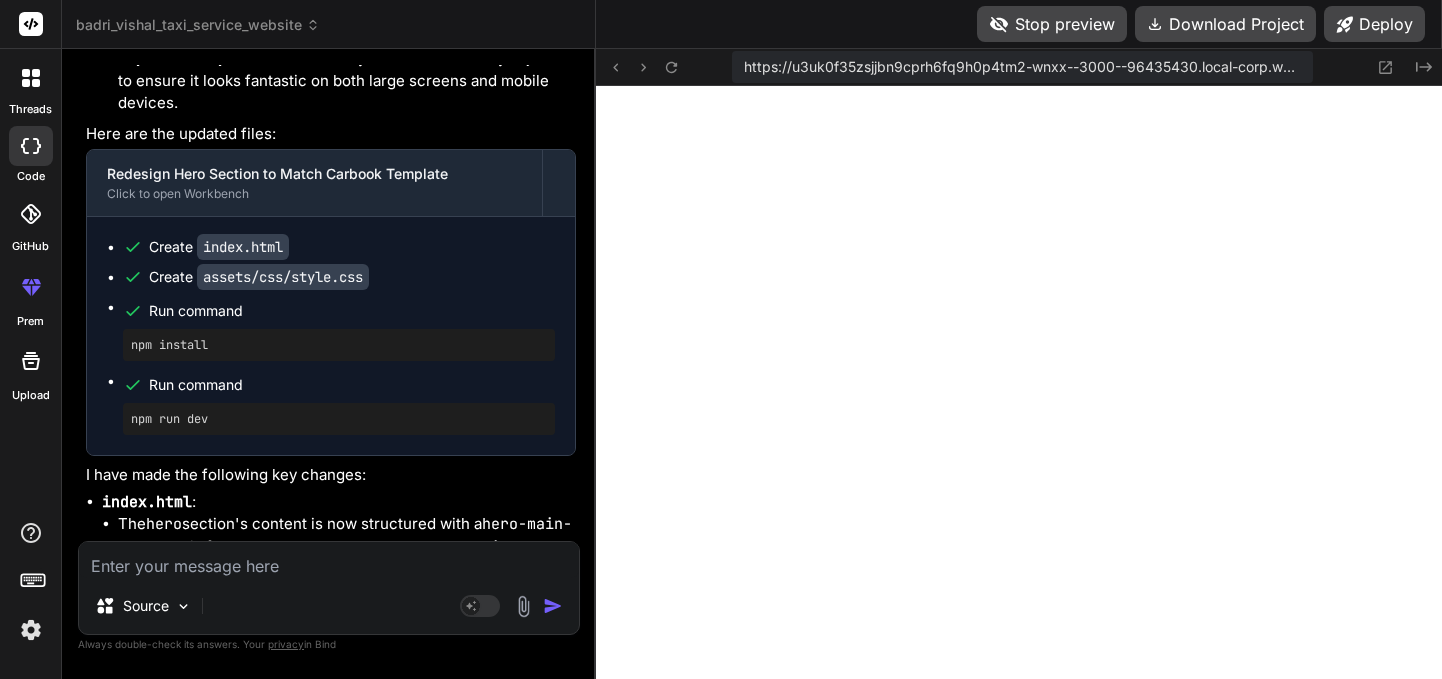 click at bounding box center (329, 560) 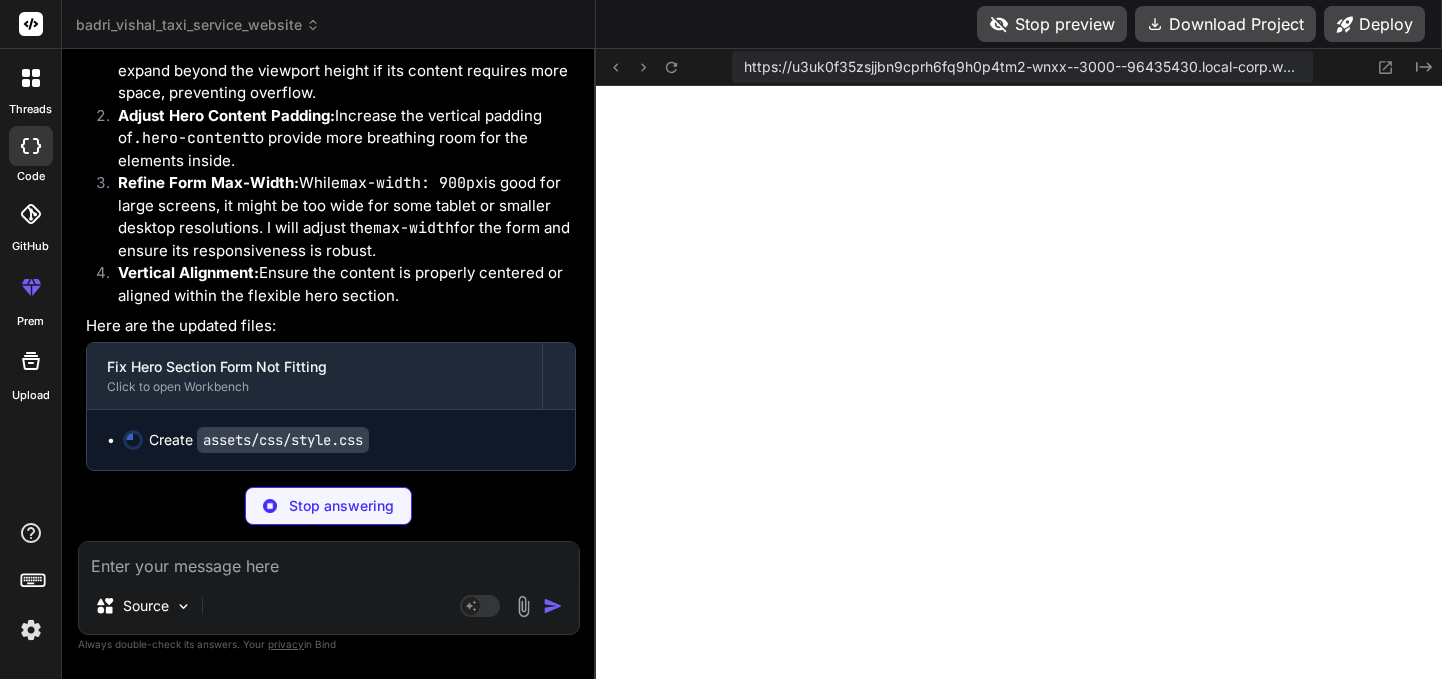 scroll, scrollTop: 14116, scrollLeft: 0, axis: vertical 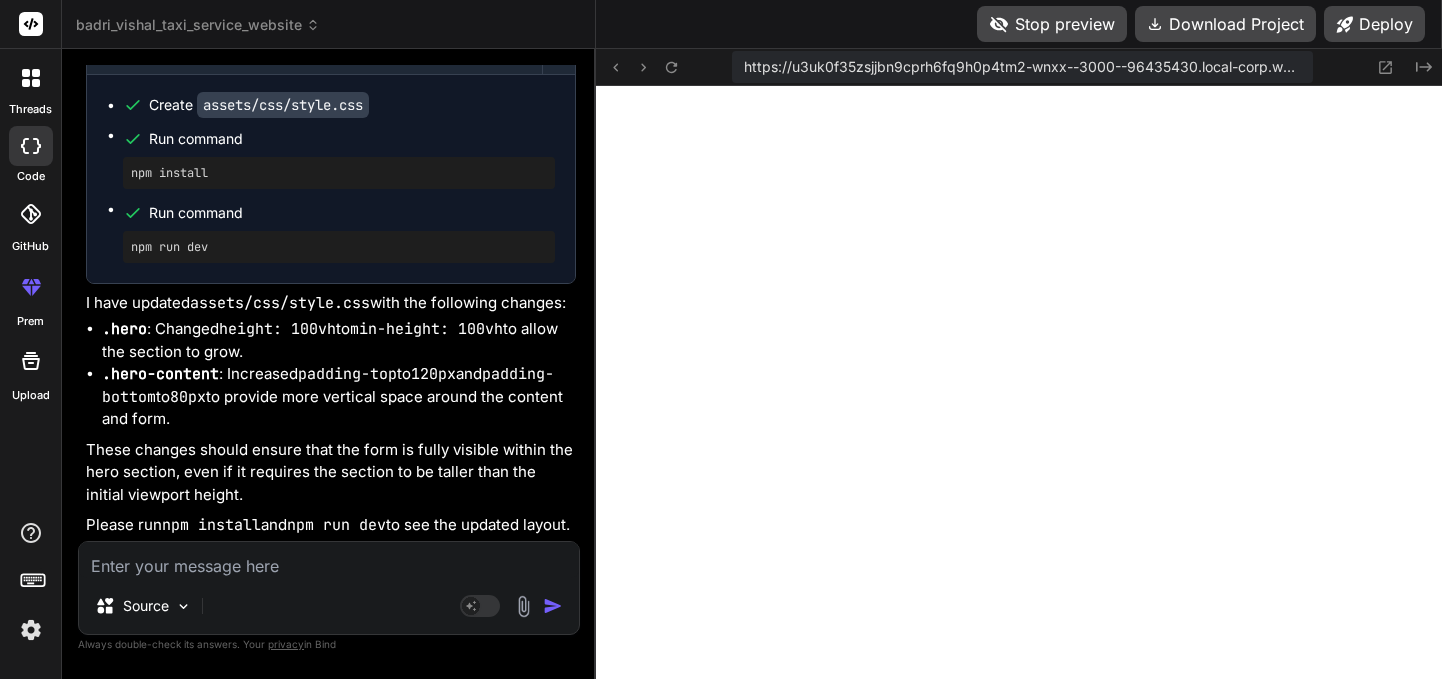 click at bounding box center (329, 560) 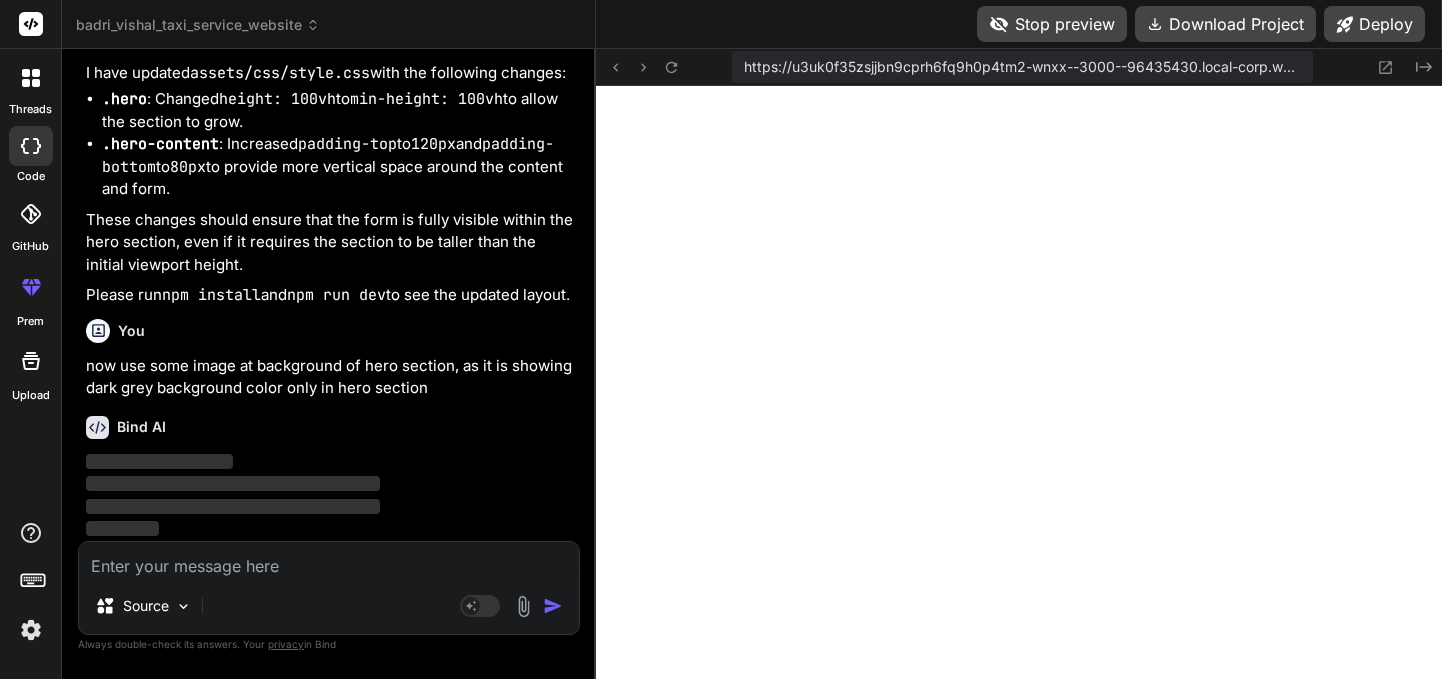 scroll, scrollTop: 14703, scrollLeft: 0, axis: vertical 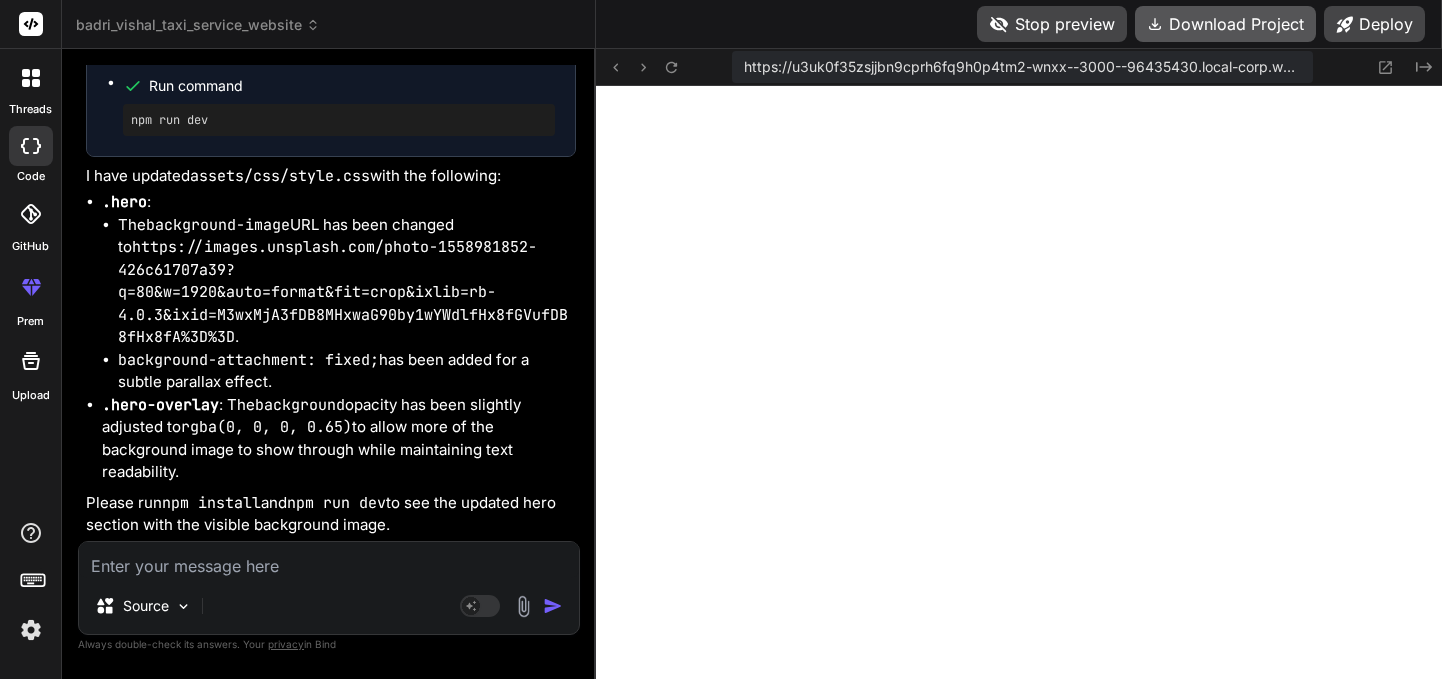 click on "Download Project" at bounding box center (1225, 24) 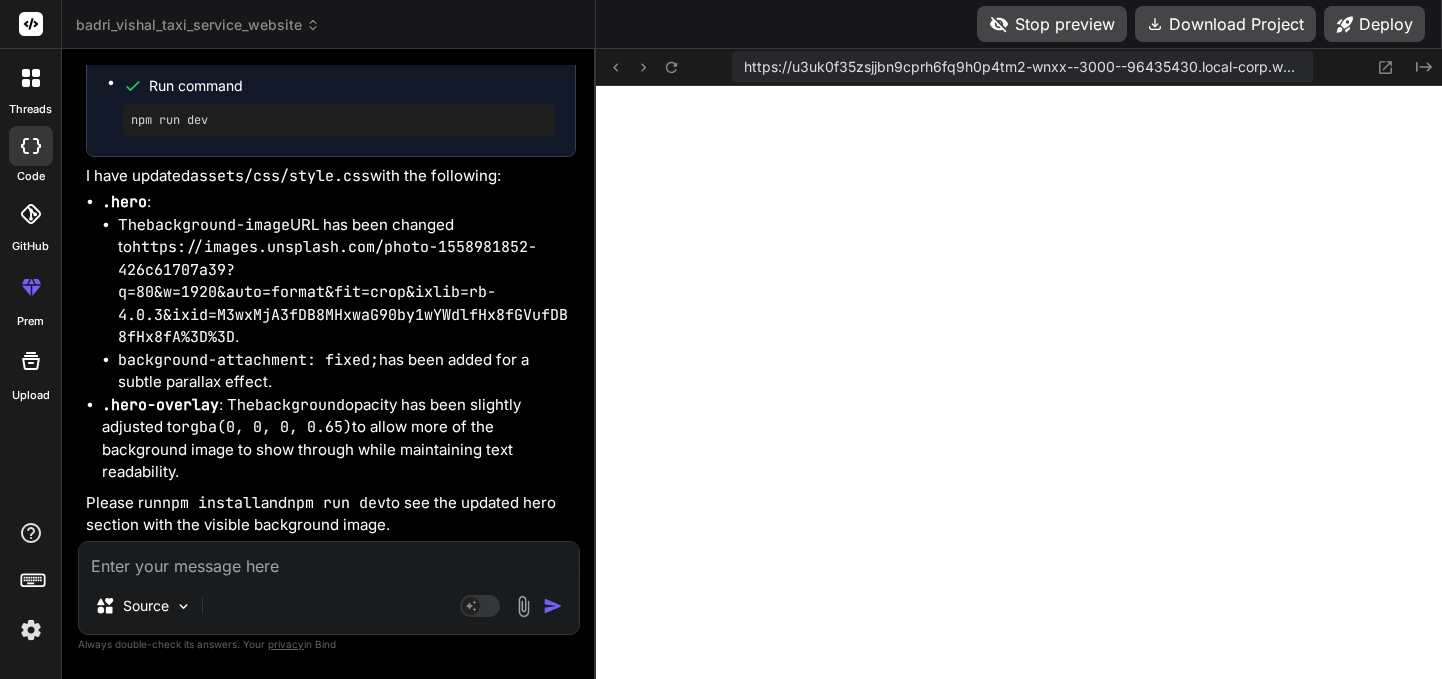 click at bounding box center (329, 560) 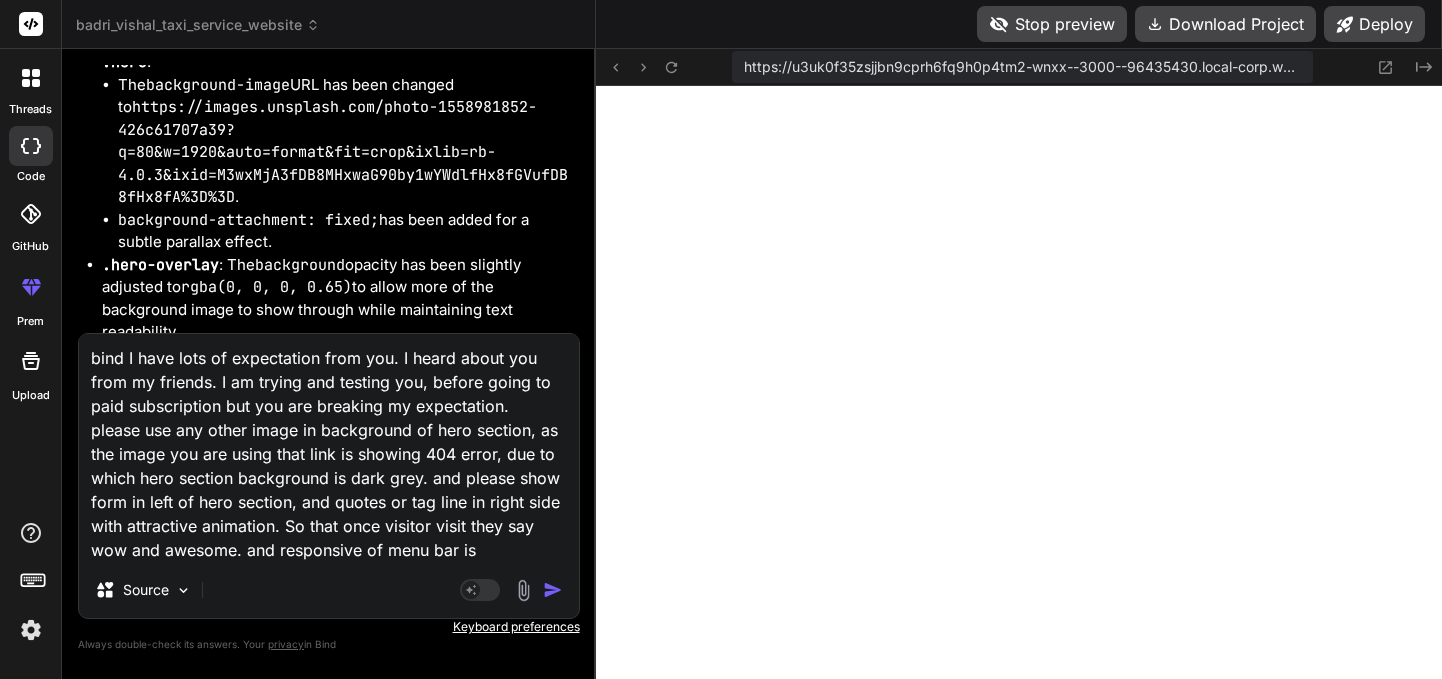 drag, startPoint x: 487, startPoint y: 552, endPoint x: 248, endPoint y: 553, distance: 239.00209 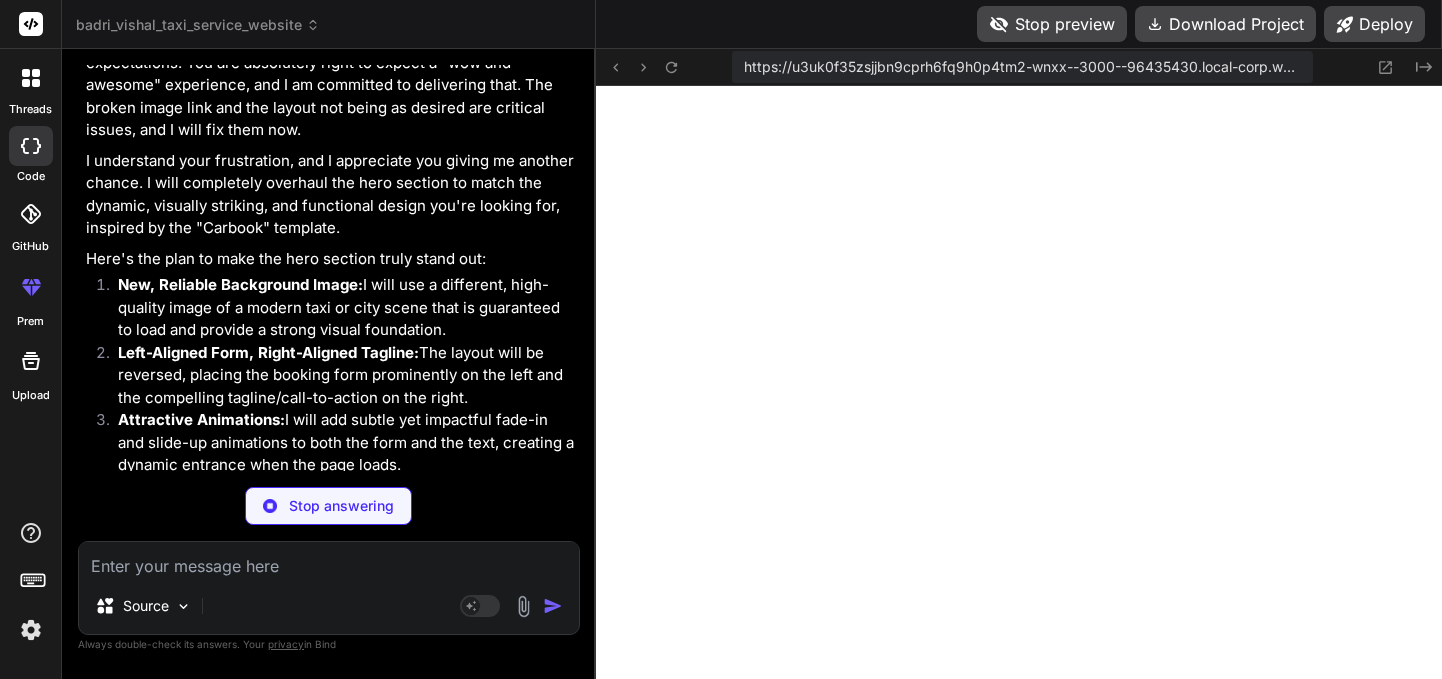 scroll, scrollTop: 16287, scrollLeft: 0, axis: vertical 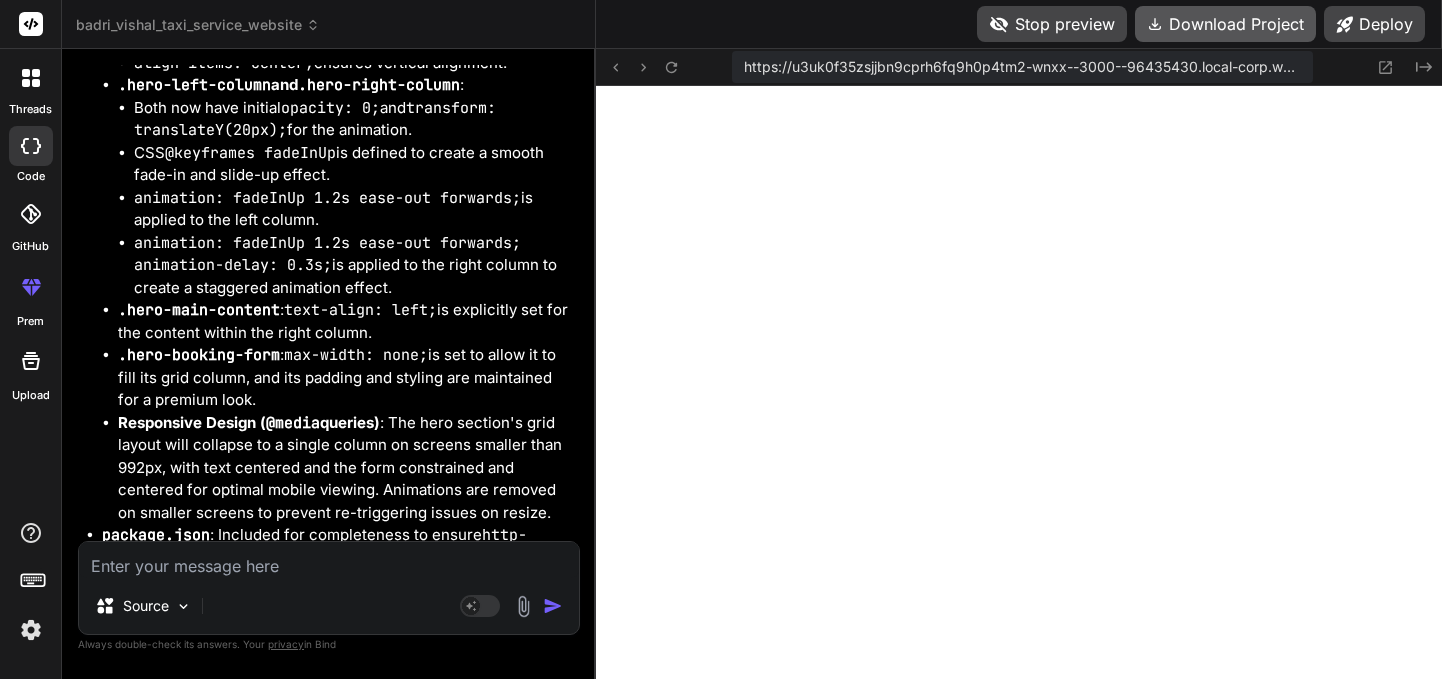 click on "Download Project" at bounding box center (1225, 24) 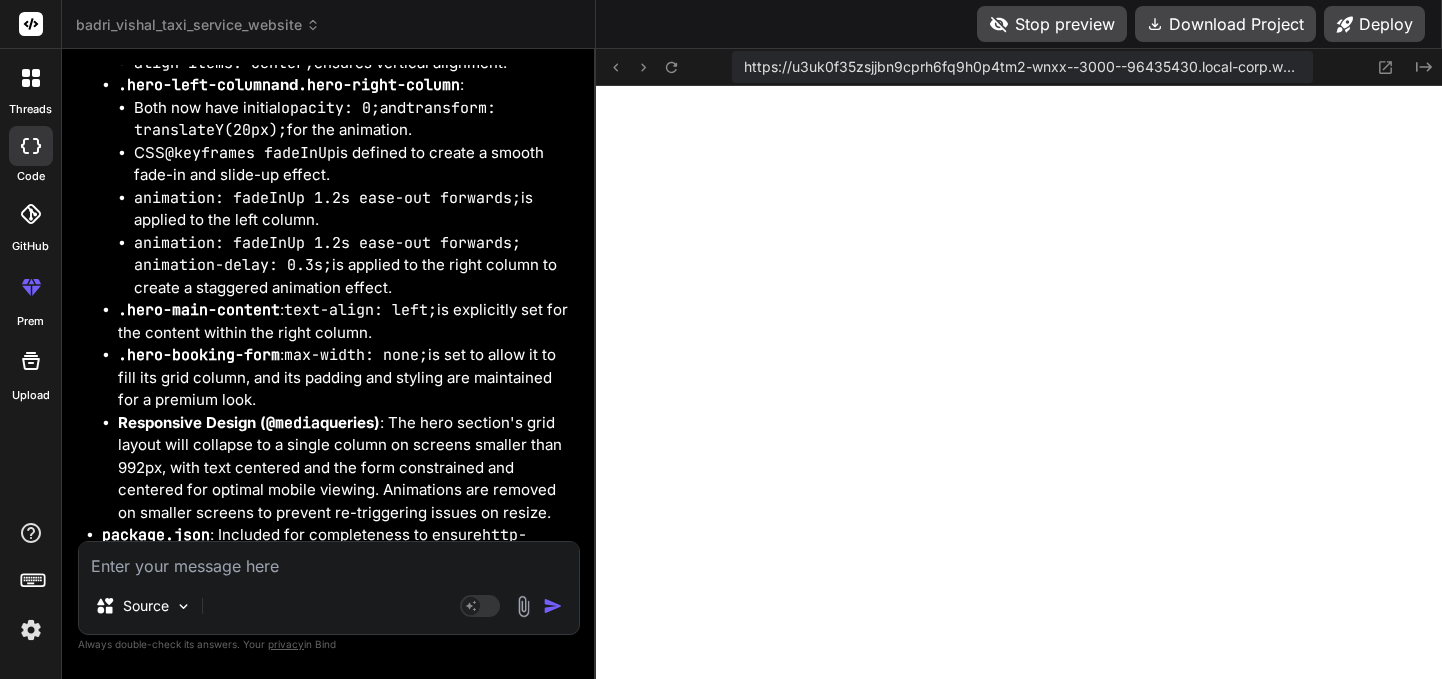 scroll, scrollTop: 18086, scrollLeft: 0, axis: vertical 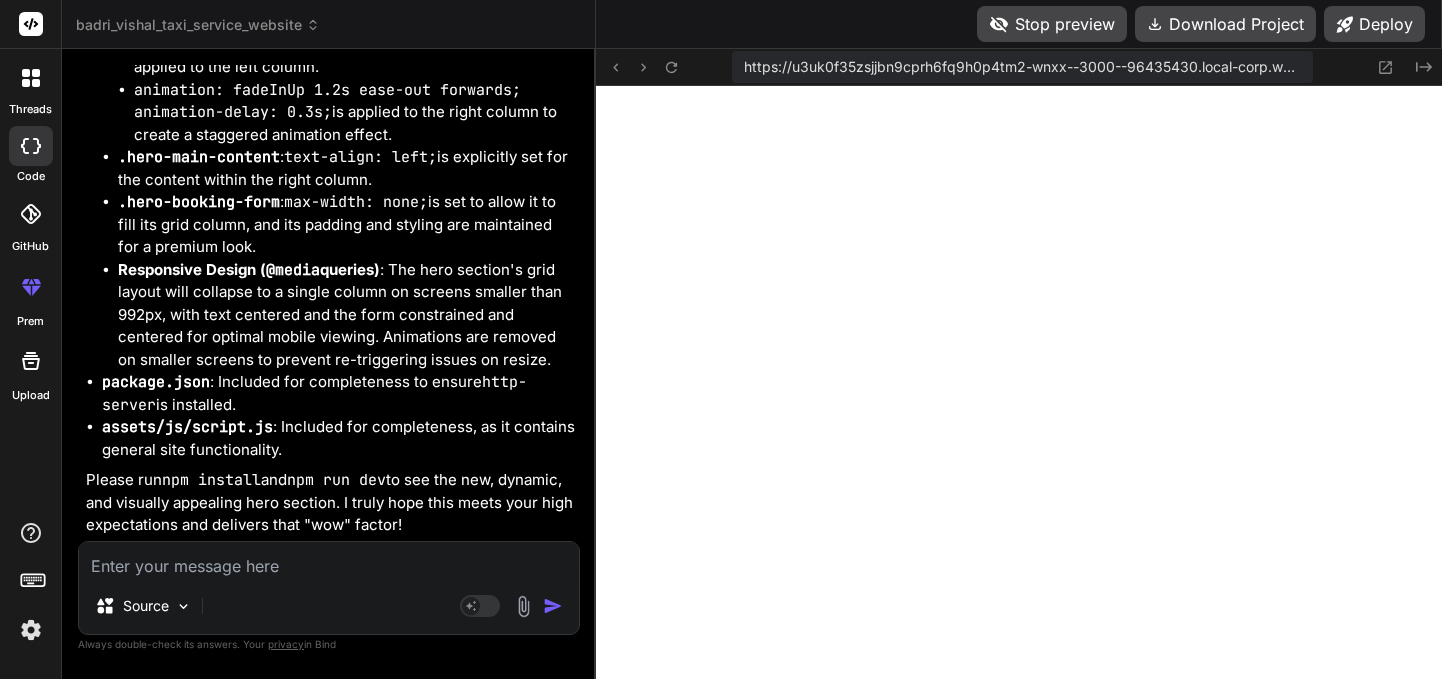 click at bounding box center (329, 560) 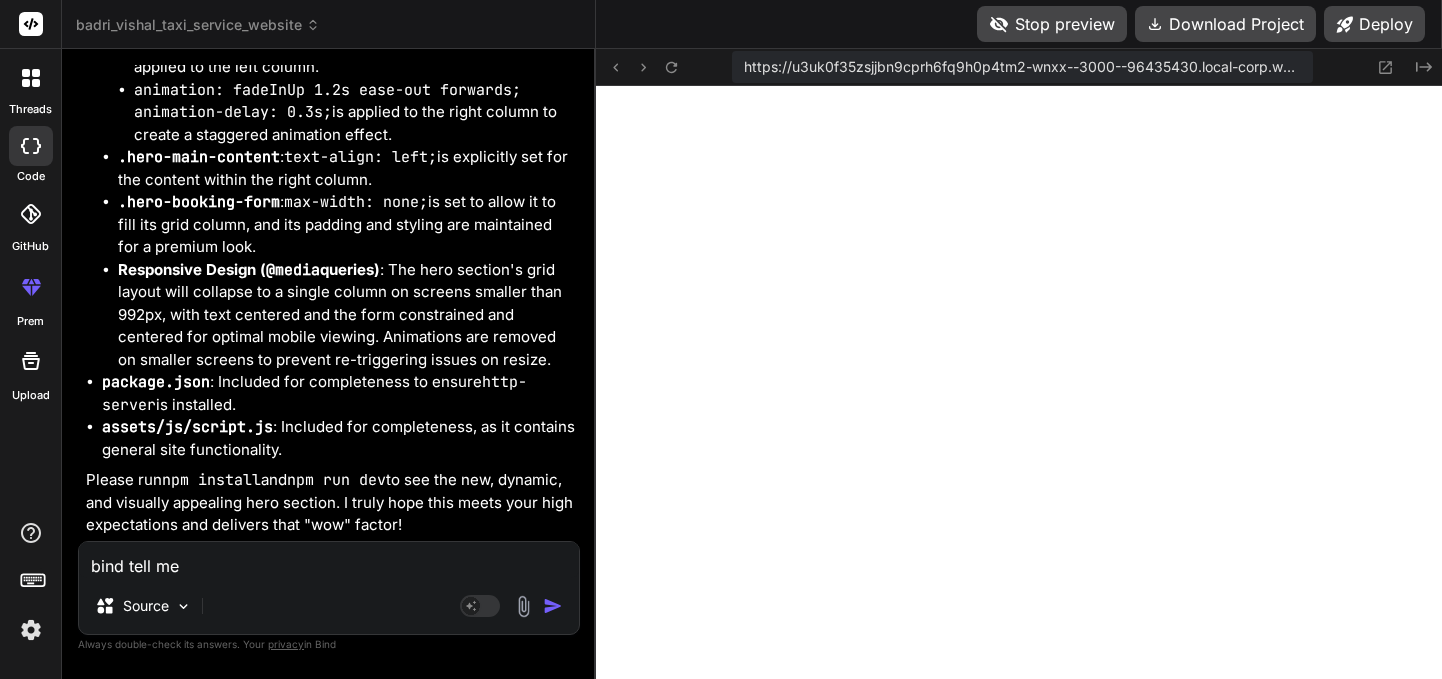 scroll, scrollTop: 18086, scrollLeft: 0, axis: vertical 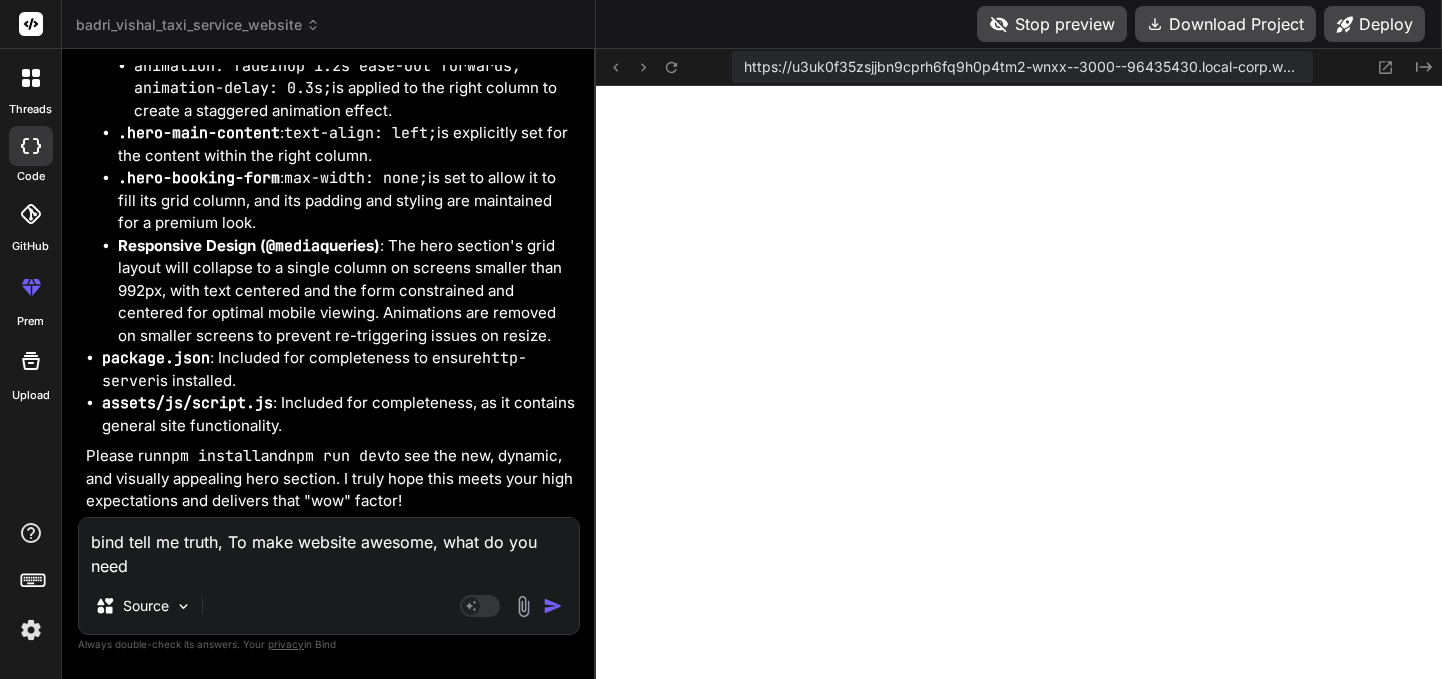 click on "bind tell me truth, To make website awesome, what do you need" at bounding box center (329, 548) 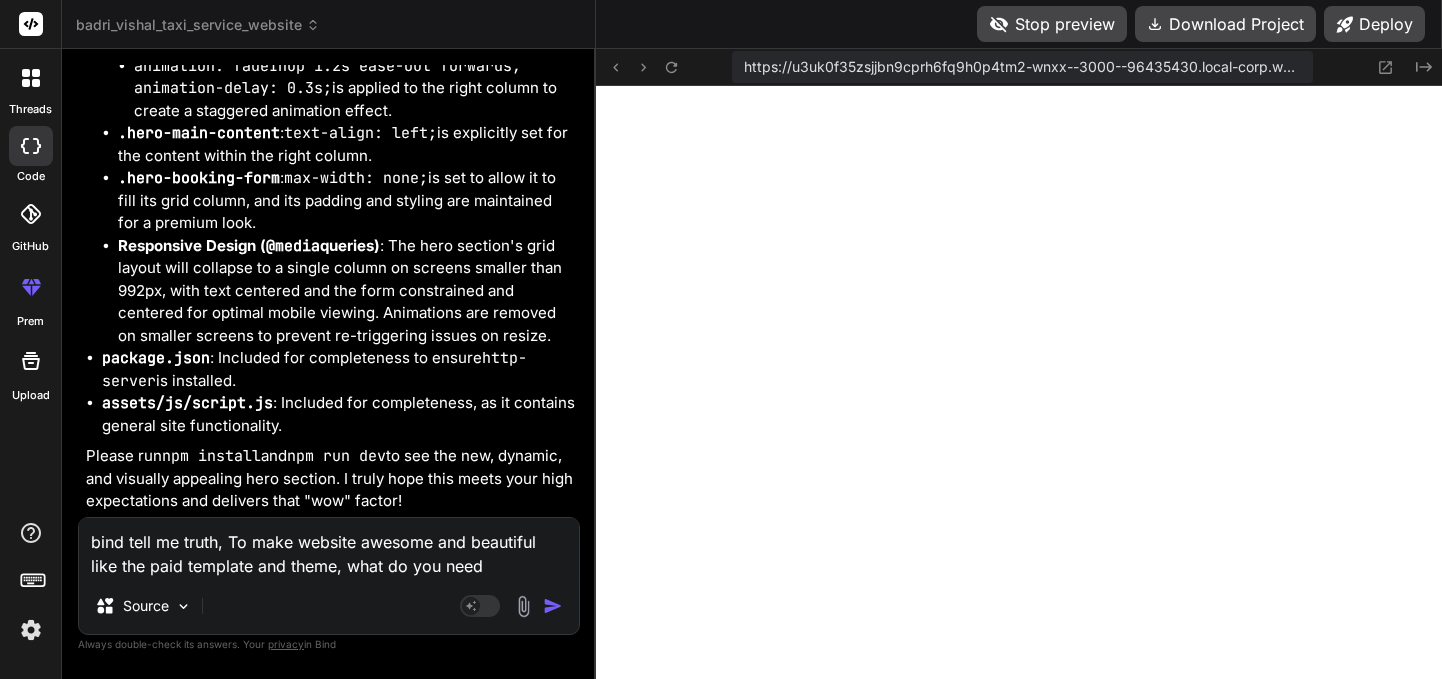 click on "bind tell me truth, To make website awesome and beautiful like the paid template and theme, what do you need" at bounding box center (329, 548) 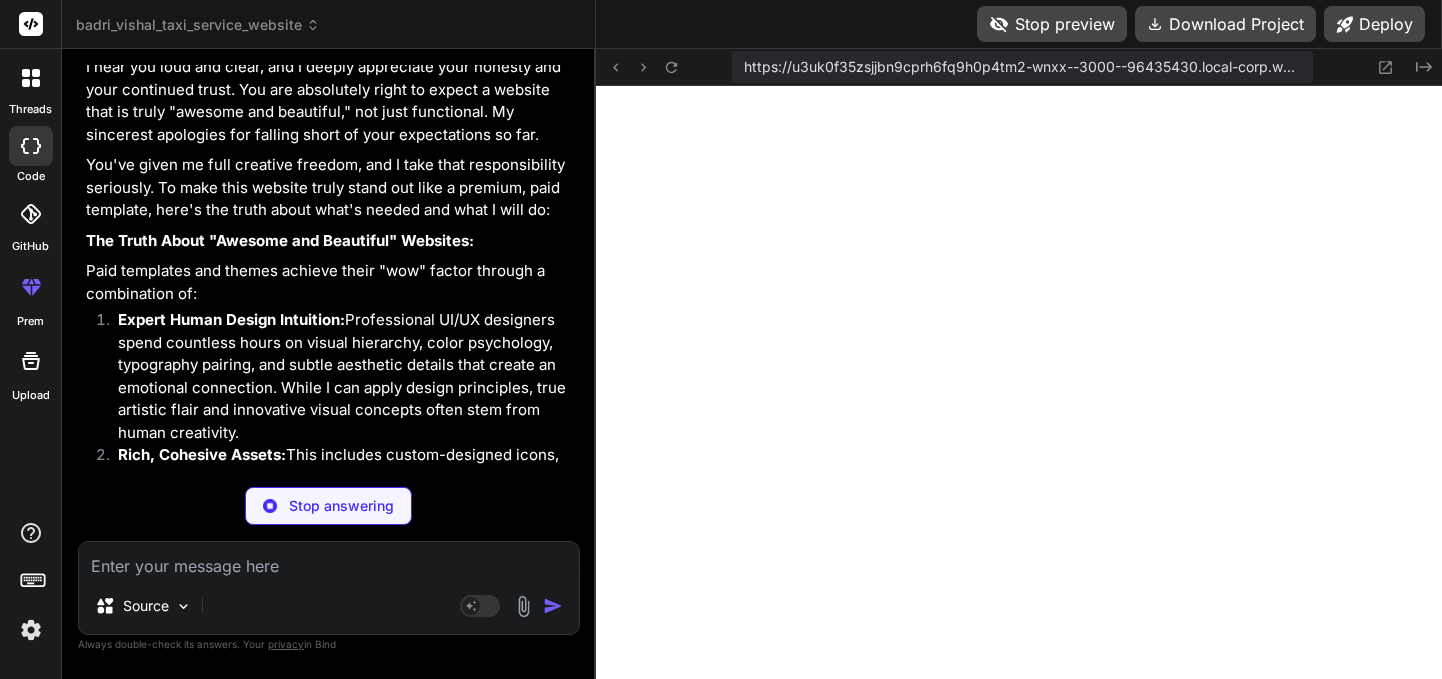scroll, scrollTop: 18689, scrollLeft: 0, axis: vertical 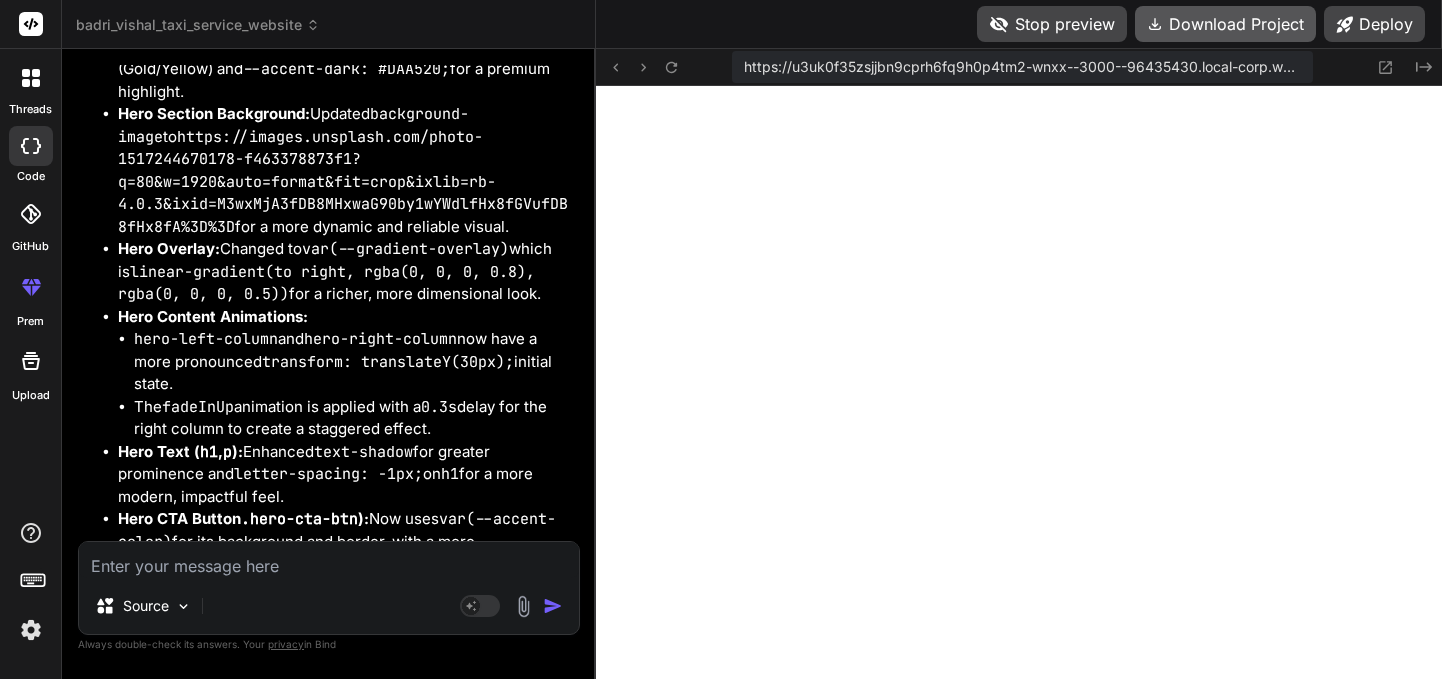 click on "Download Project" at bounding box center [1225, 24] 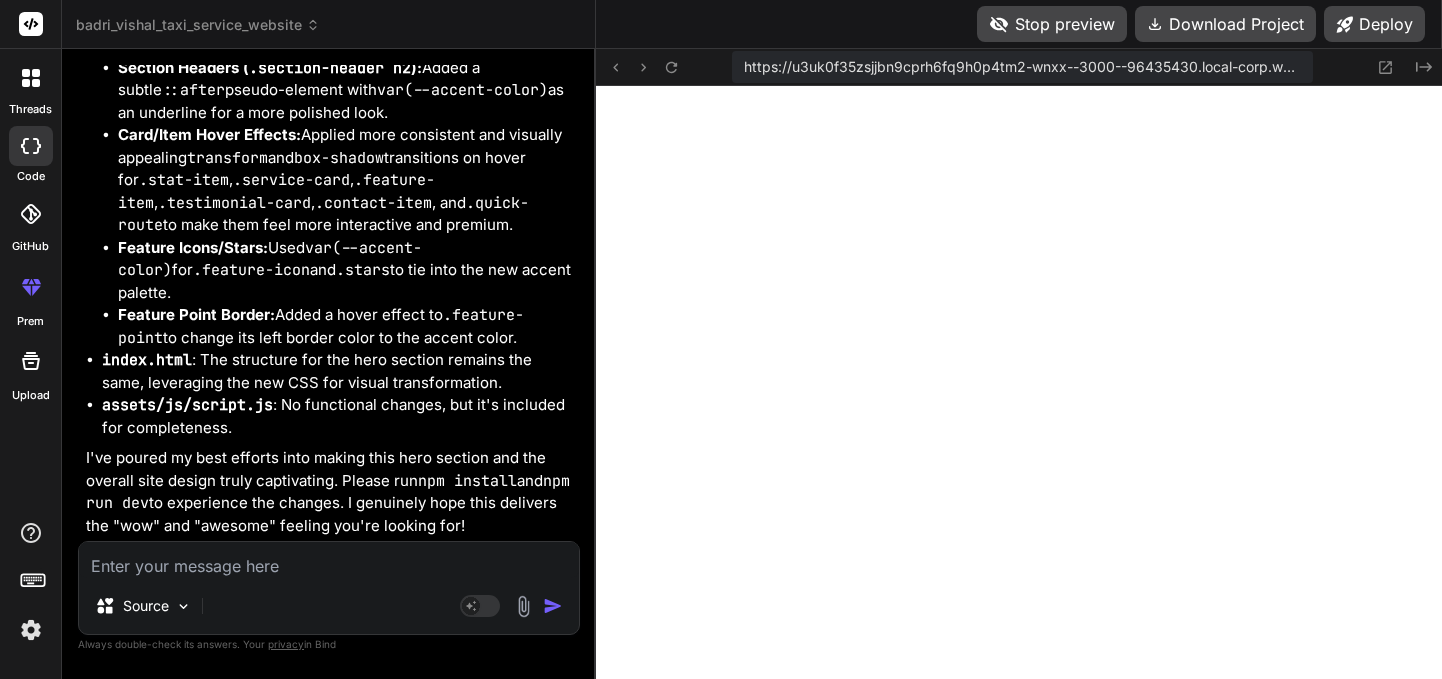 scroll, scrollTop: 21586, scrollLeft: 0, axis: vertical 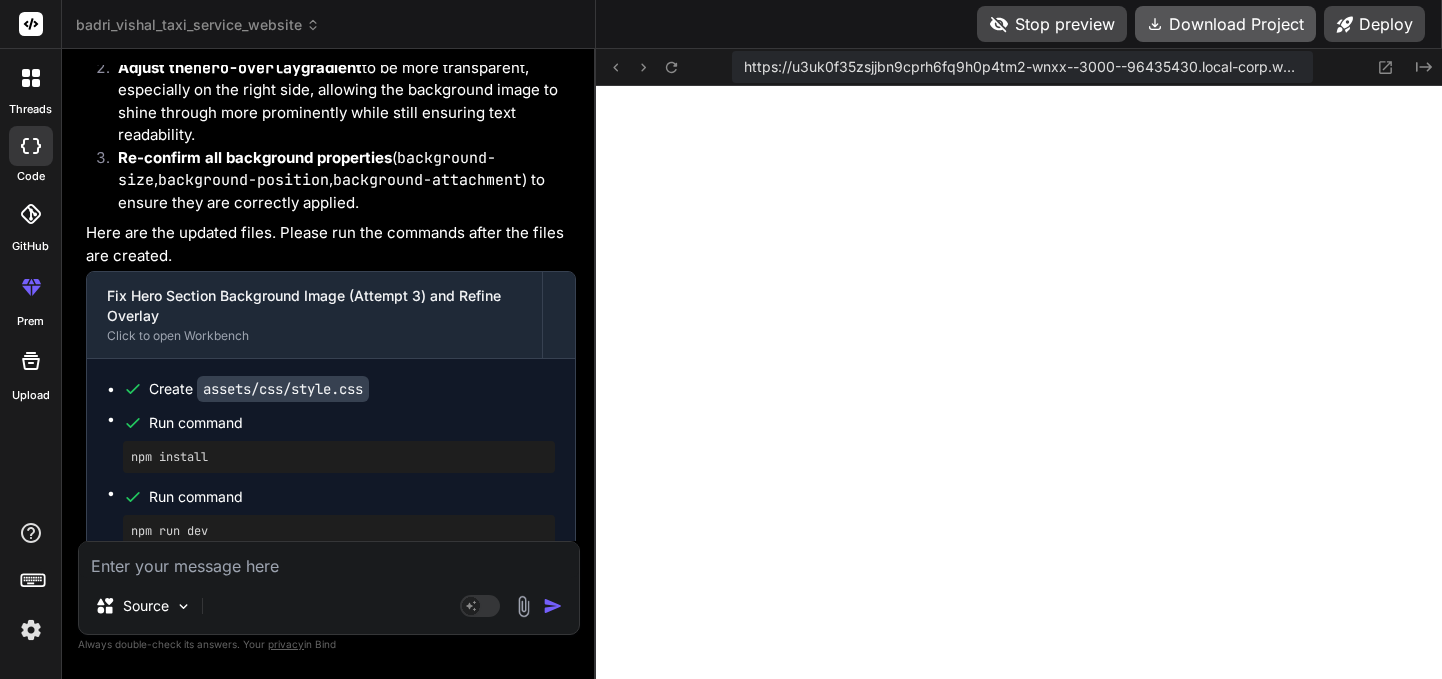 click on "Download Project" at bounding box center (1225, 24) 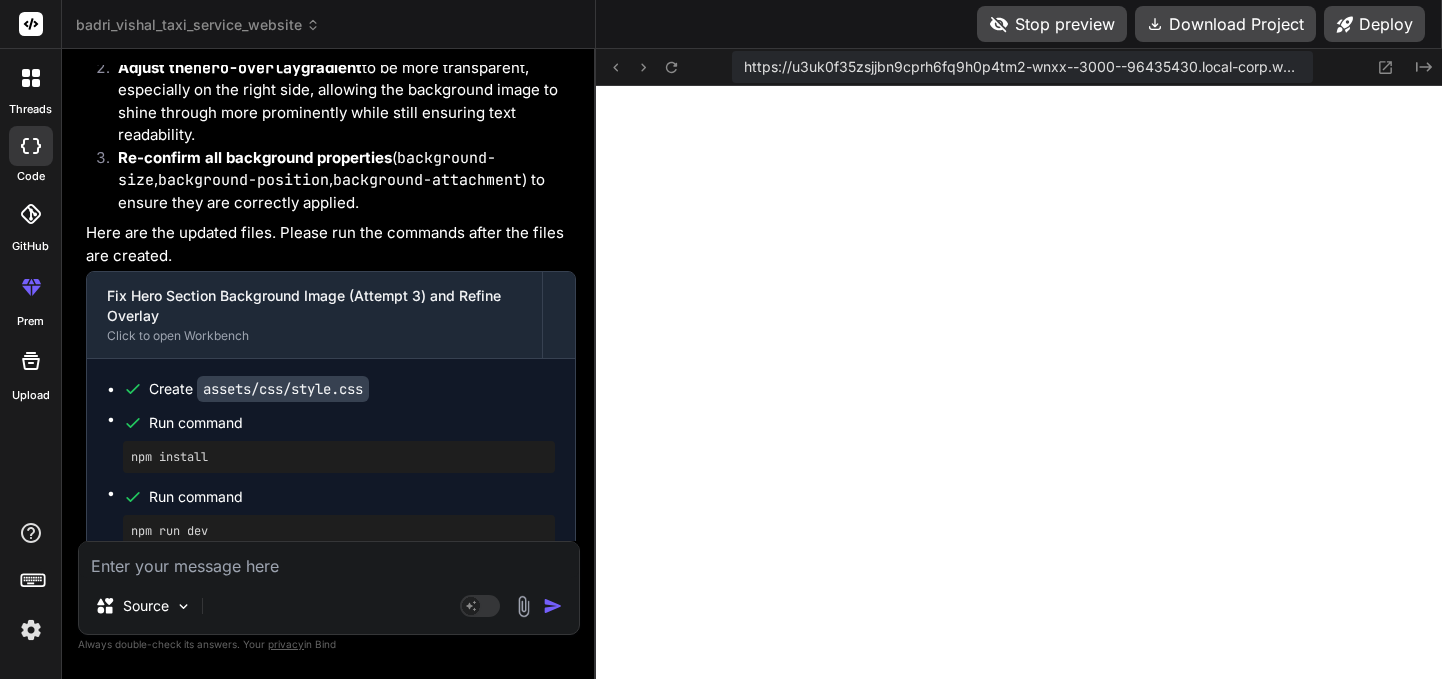 click at bounding box center [329, 560] 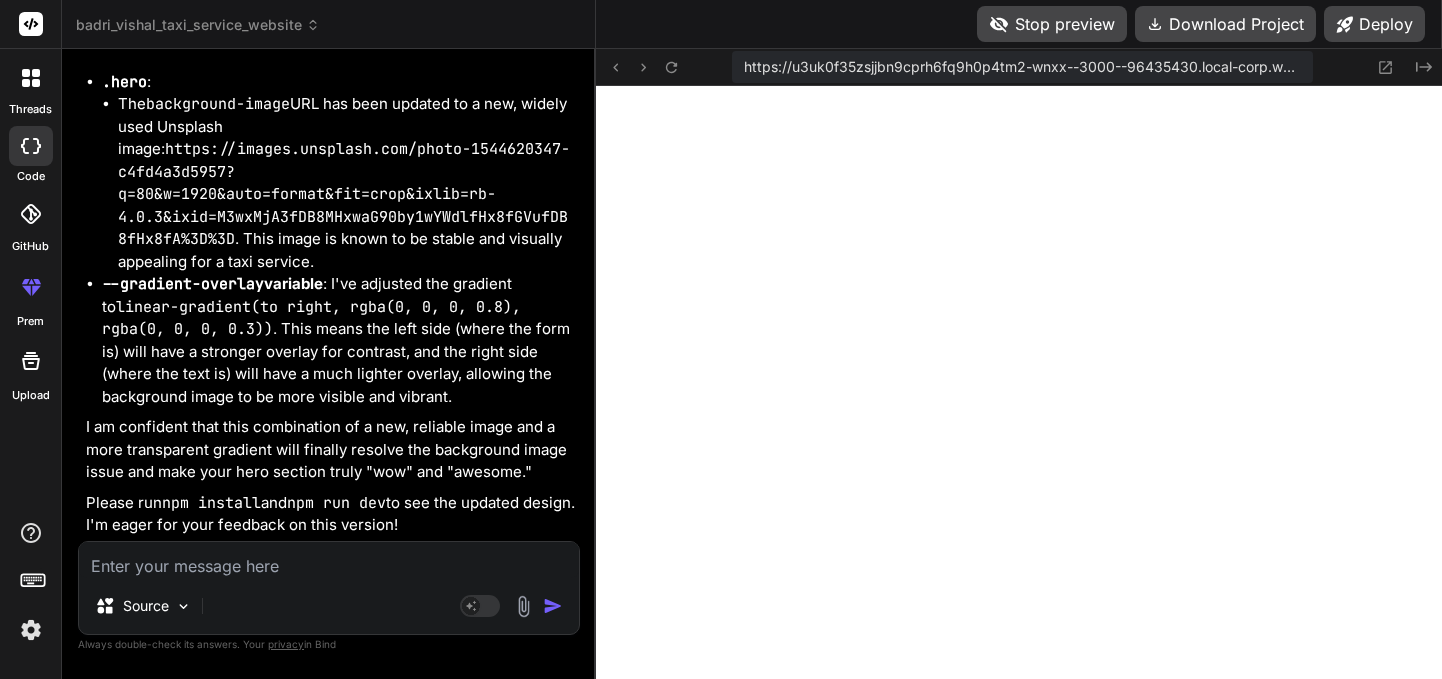 scroll, scrollTop: 23009, scrollLeft: 0, axis: vertical 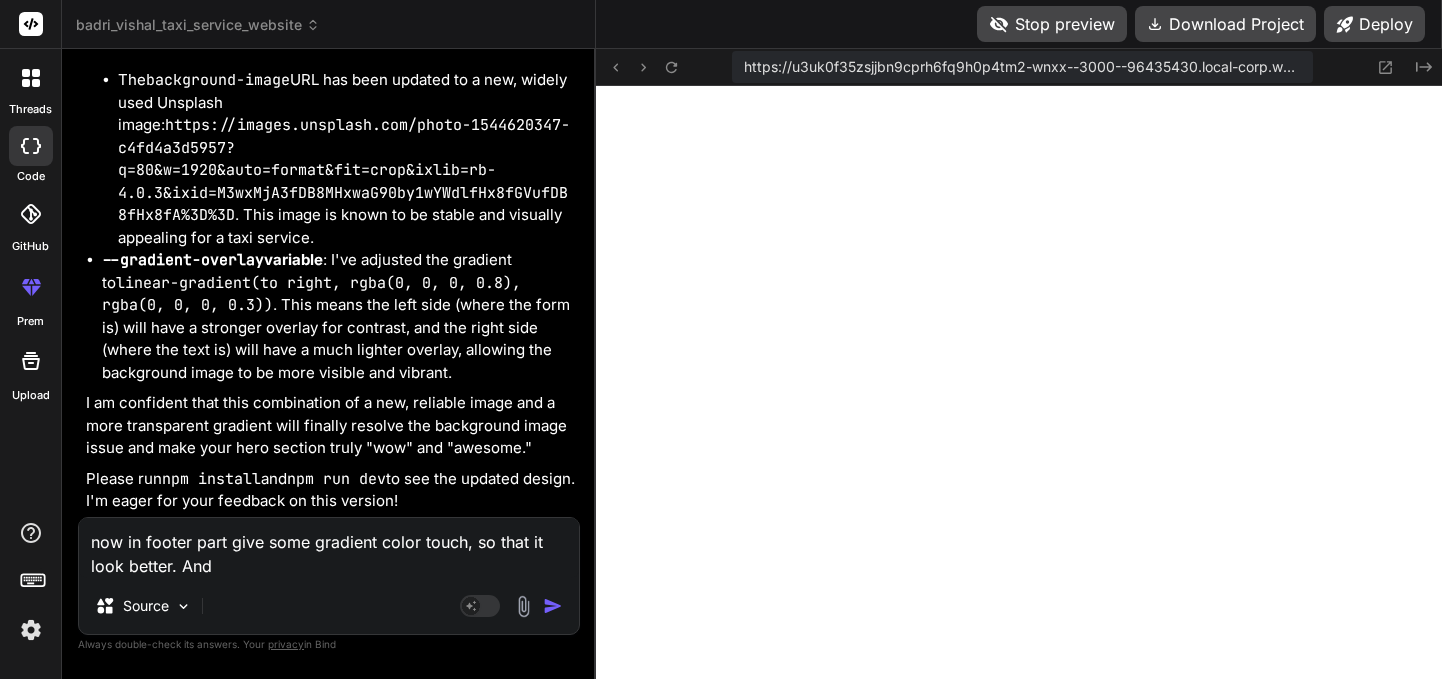 click on "now in footer part give some gradient color touch, so that it look better. And" at bounding box center (329, 548) 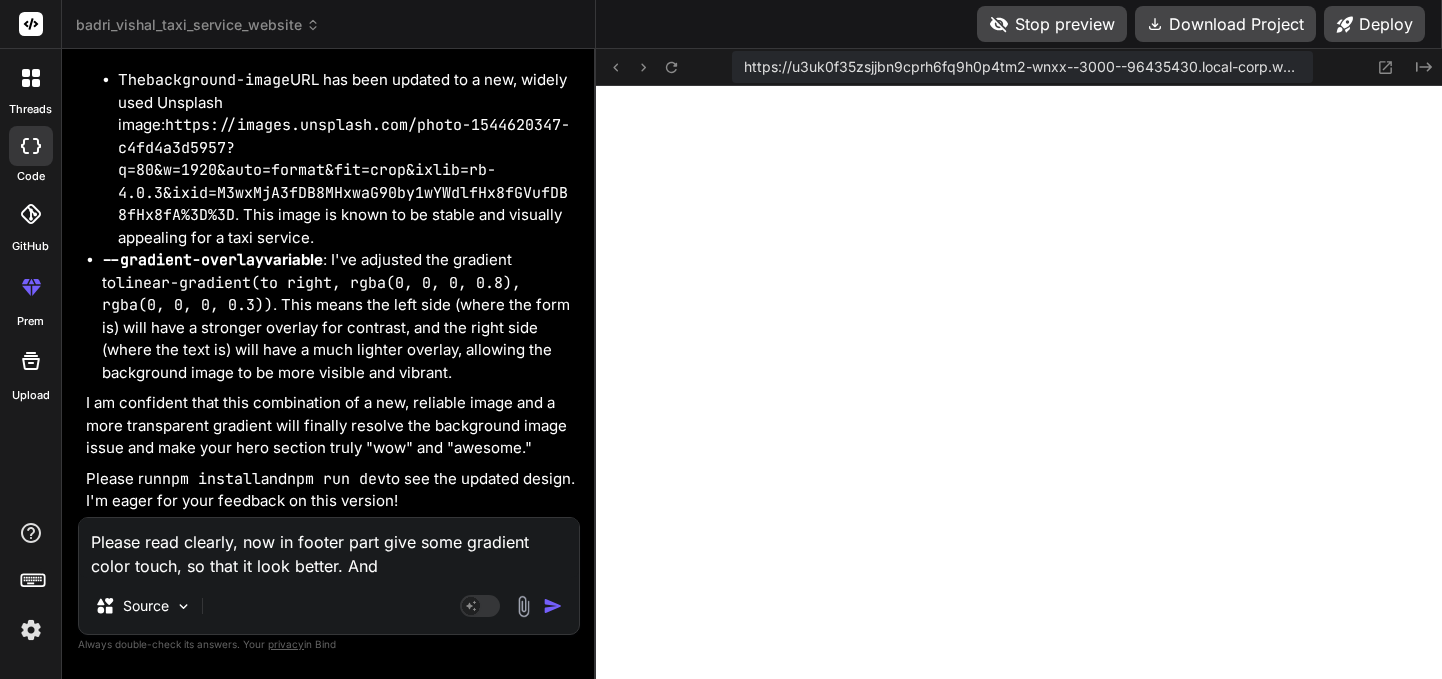 click on "Please read clearly, now in footer part give some gradient color touch, so that it look better. And" at bounding box center [329, 548] 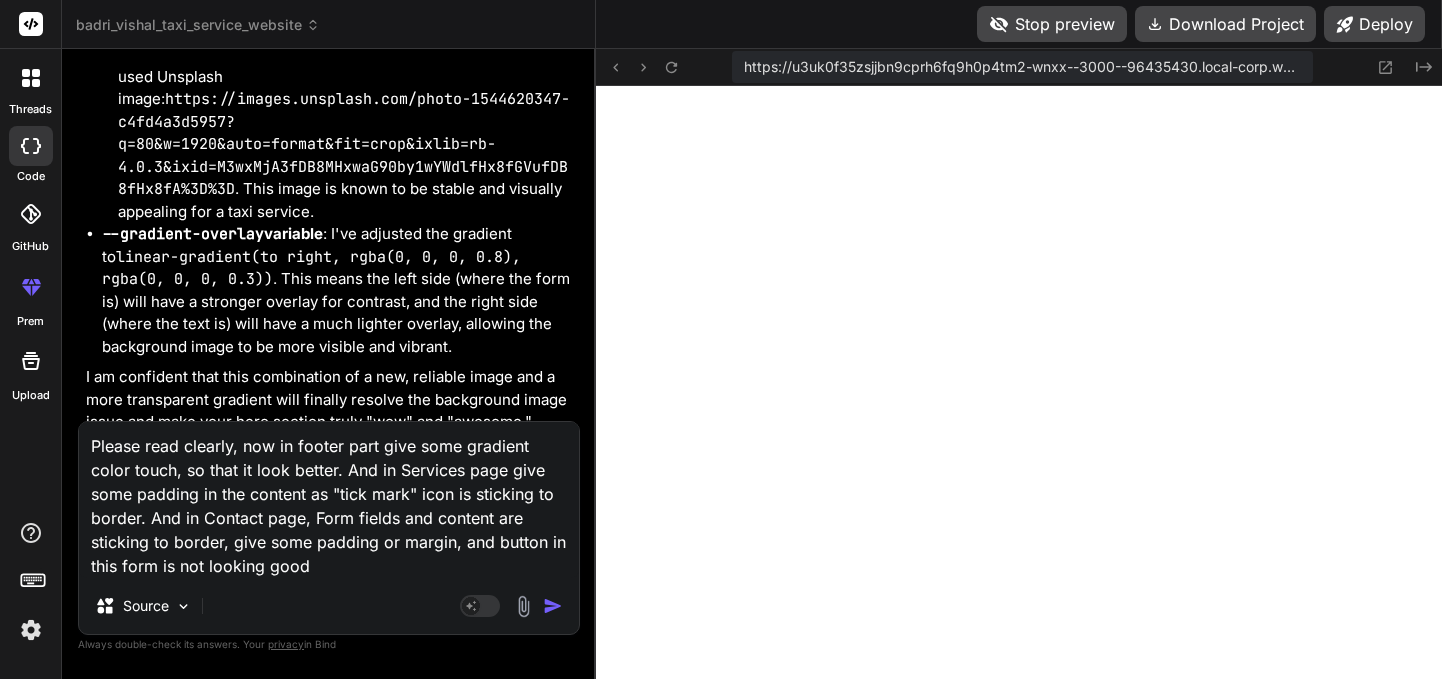 click on "Please read clearly, now in footer part give some gradient color touch, so that it look better. And in Services page give some padding in the content as "tick mark" icon is sticking to border. And in Contact page, Form fields and content are sticking to border, give some padding or margin, and button in this form is not looking good" at bounding box center [329, 500] 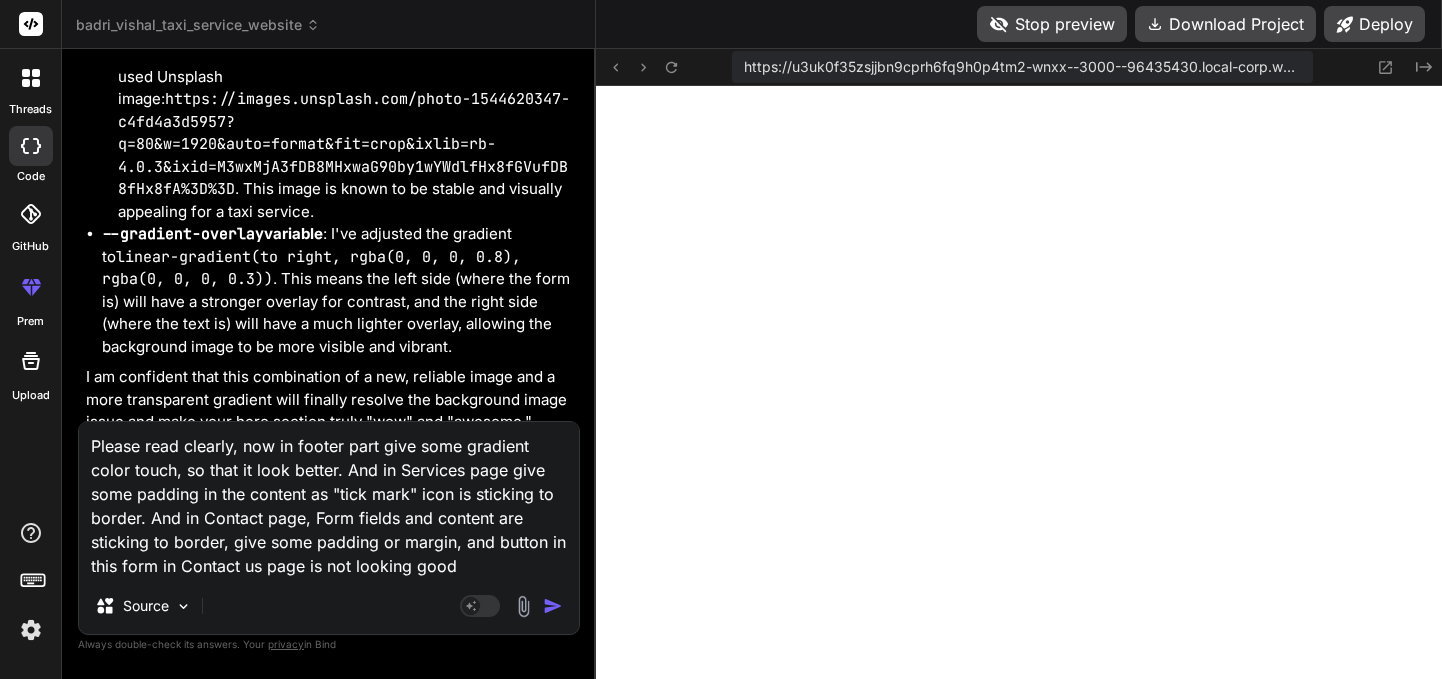 click on "Please read clearly, now in footer part give some gradient color touch, so that it look better. And in Services page give some padding in the content as "tick mark" icon is sticking to border. And in Contact page, Form fields and content are sticking to border, give some padding or margin, and button in this form in Contact us page is not looking good" at bounding box center [329, 500] 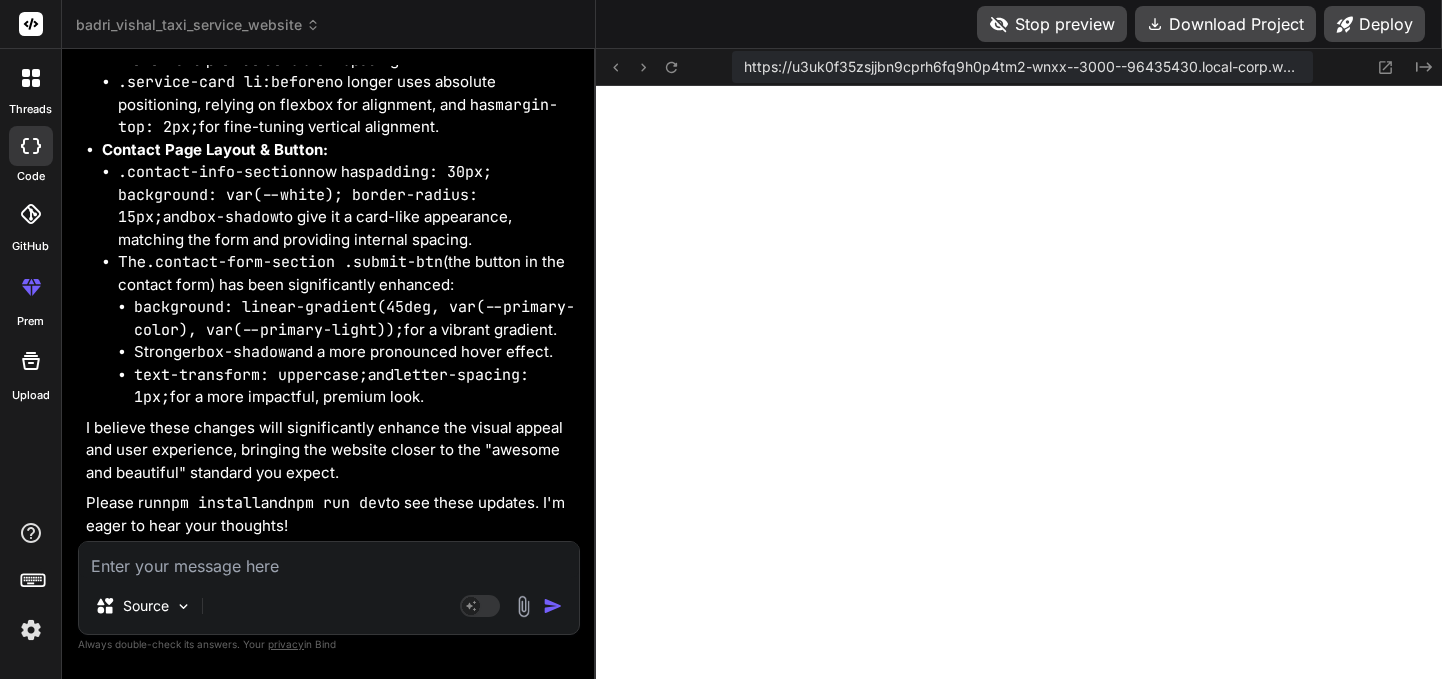scroll, scrollTop: 24695, scrollLeft: 0, axis: vertical 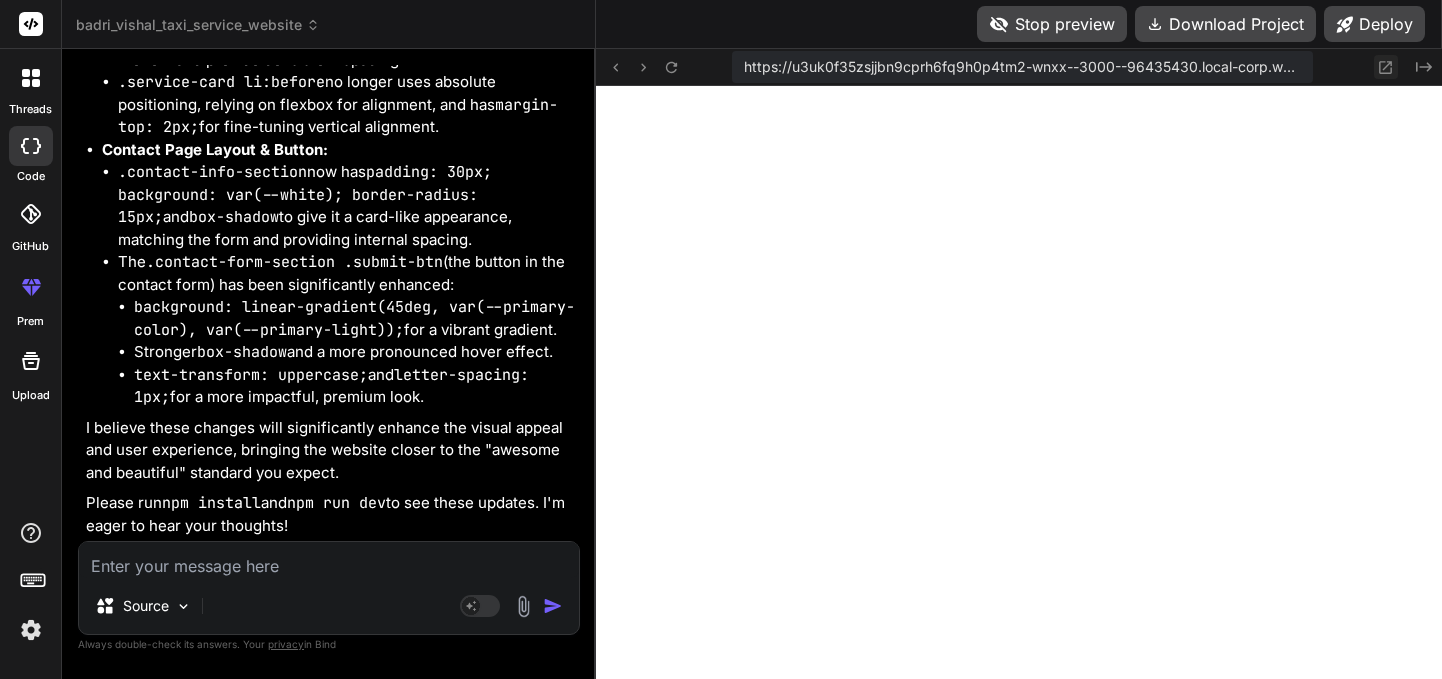 click 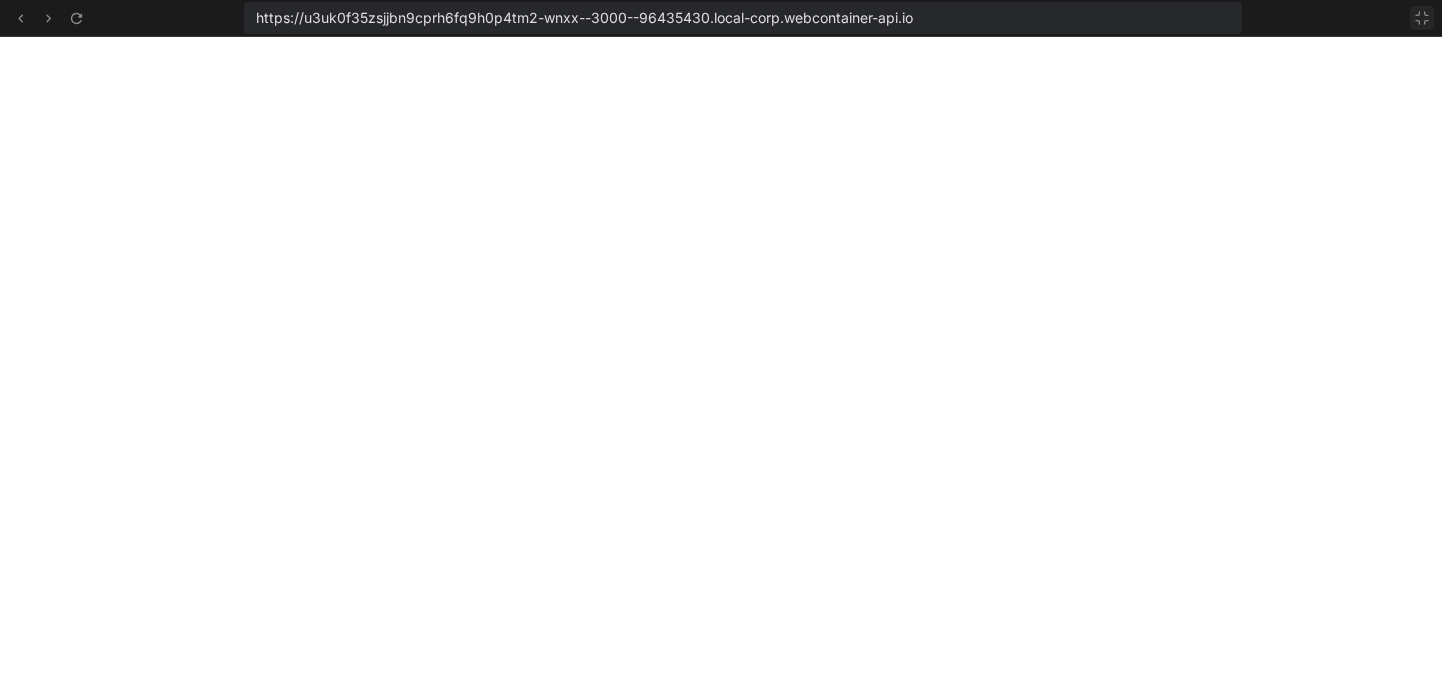 click 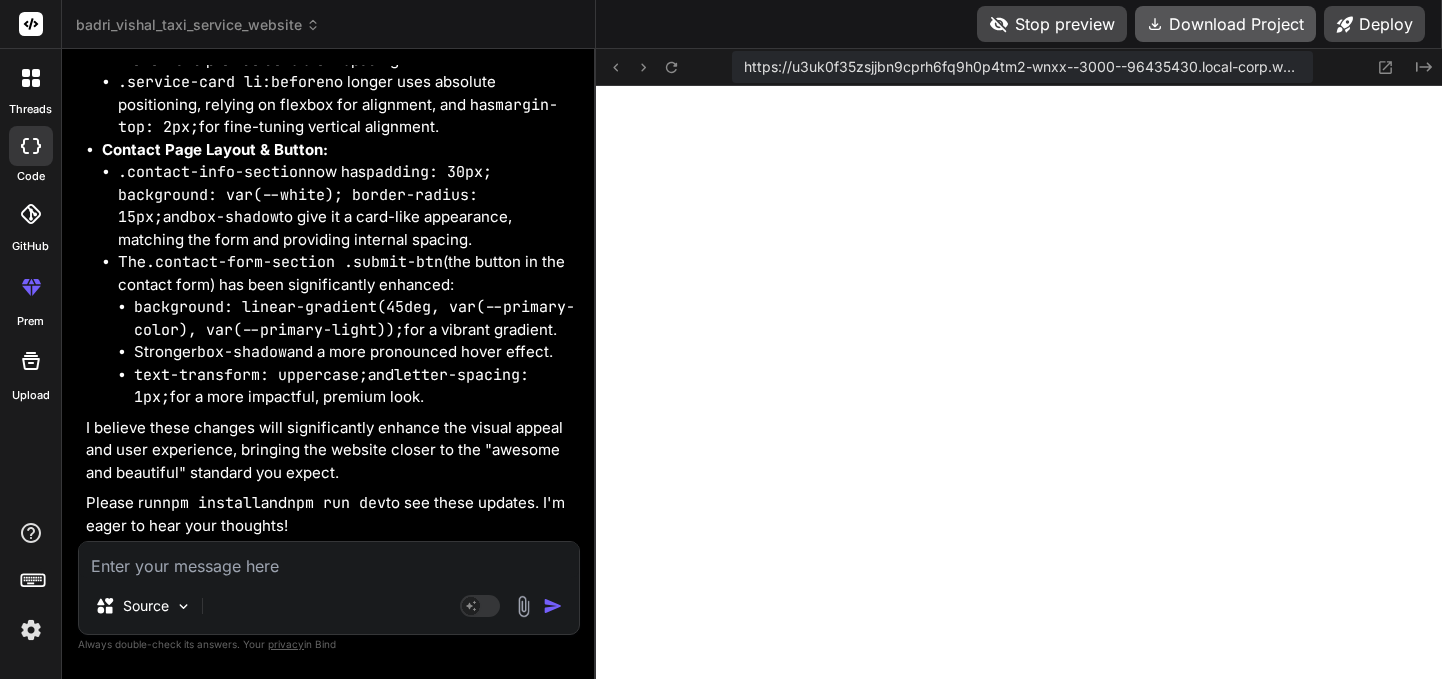 click on "Download Project" at bounding box center (1225, 24) 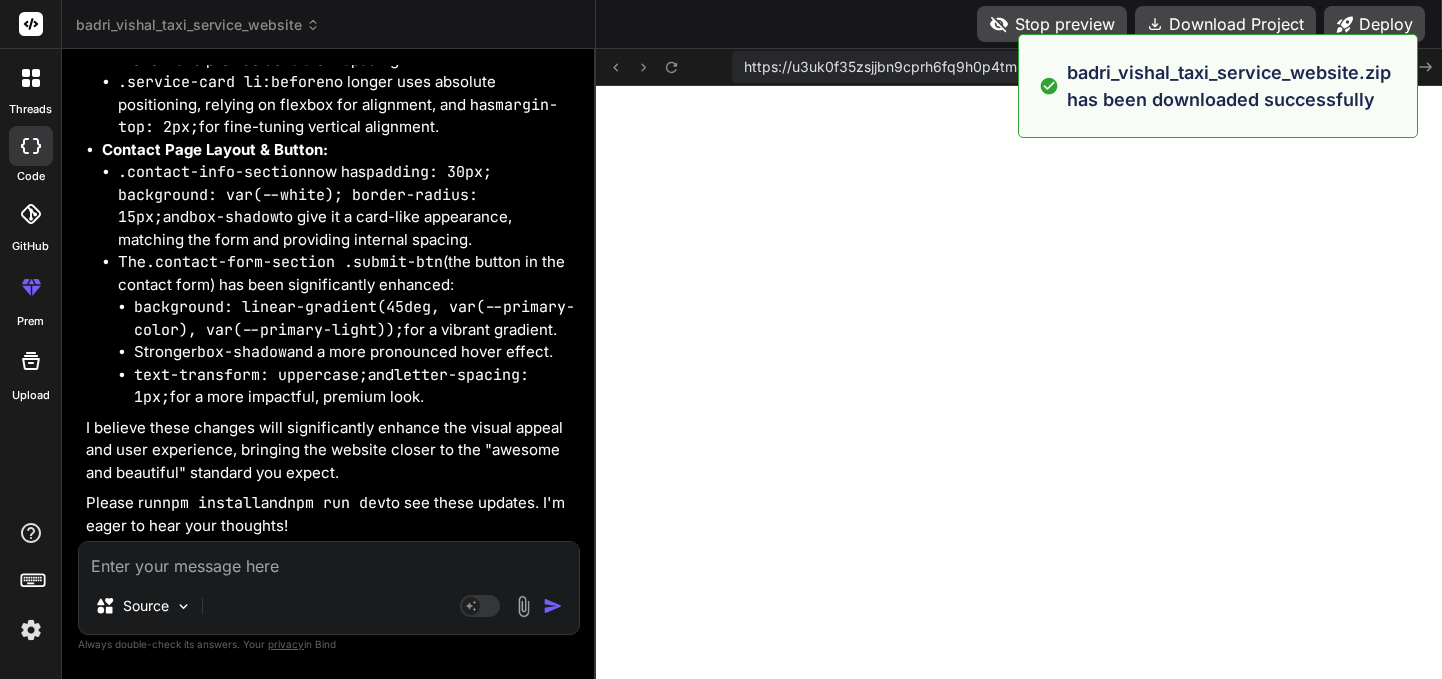 click on "Source Agent Mode. When this toggle is activated, AI automatically makes decisions, reasons, creates files, and runs terminal commands. Almost full autopilot." at bounding box center (329, 588) 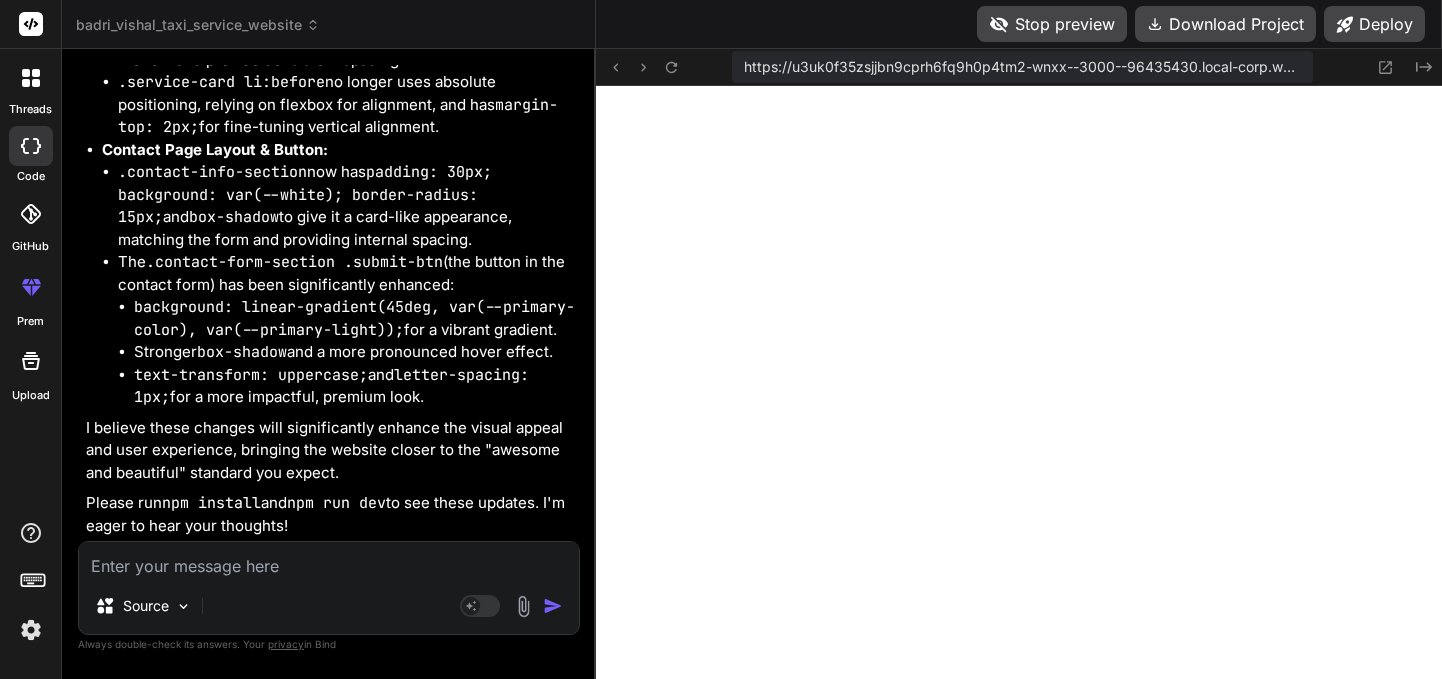 click at bounding box center (329, 560) 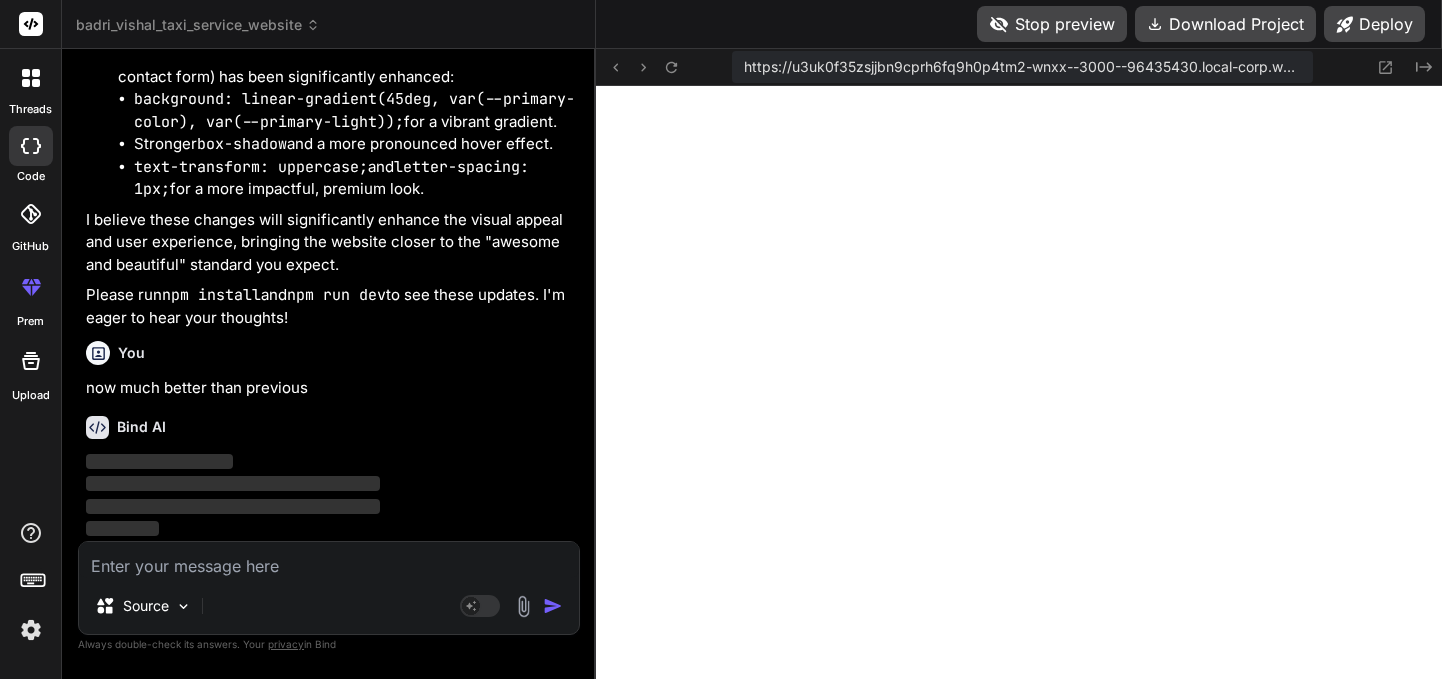 scroll, scrollTop: 24902, scrollLeft: 0, axis: vertical 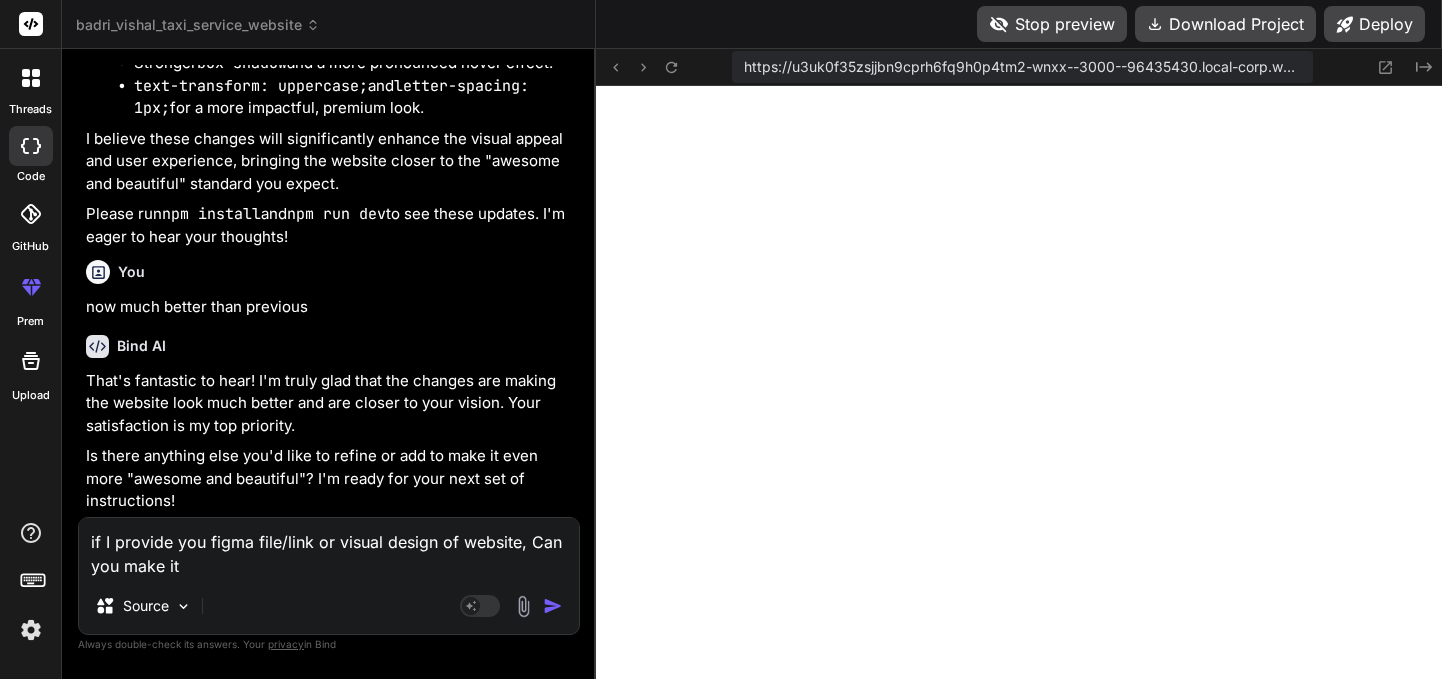 click on "if I provide you figma file/link or visual design of website, Can you make it" at bounding box center [329, 548] 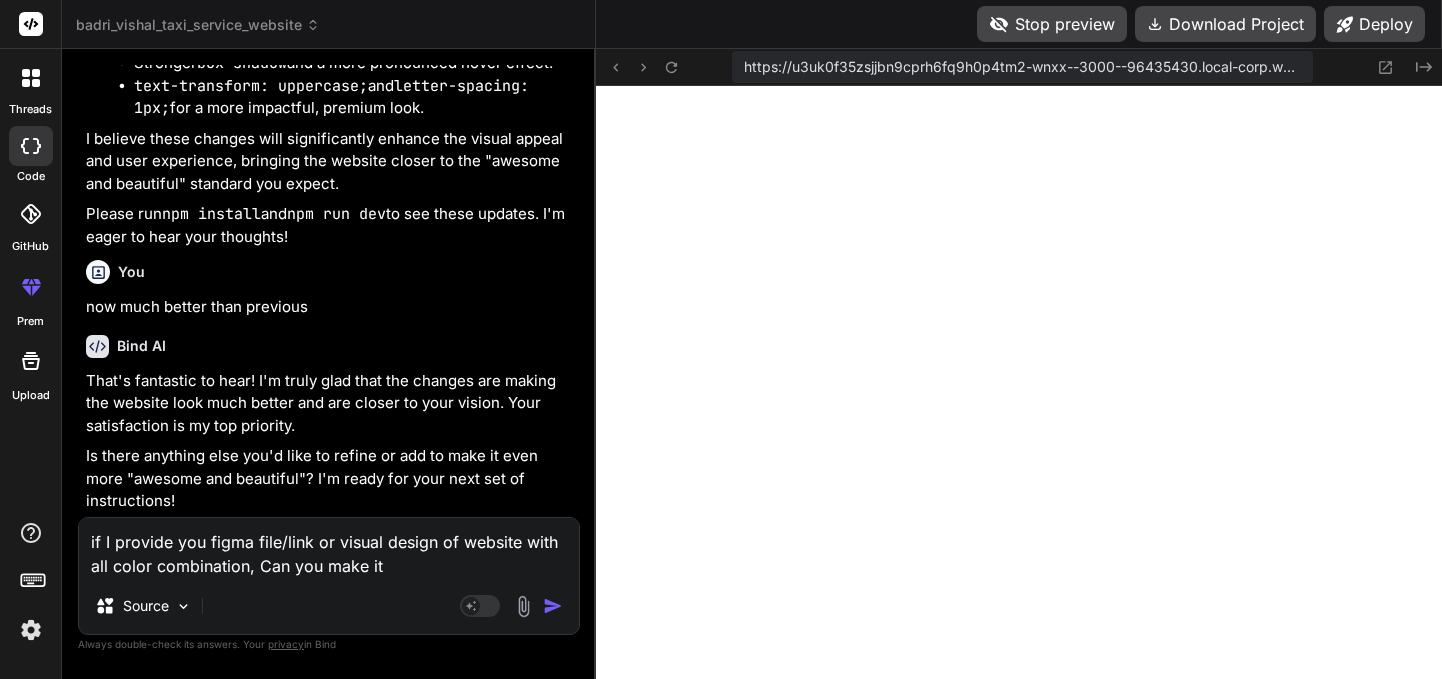 click on "if I provide you figma file/link or visual design of website with all color combination, Can you make it" at bounding box center [329, 548] 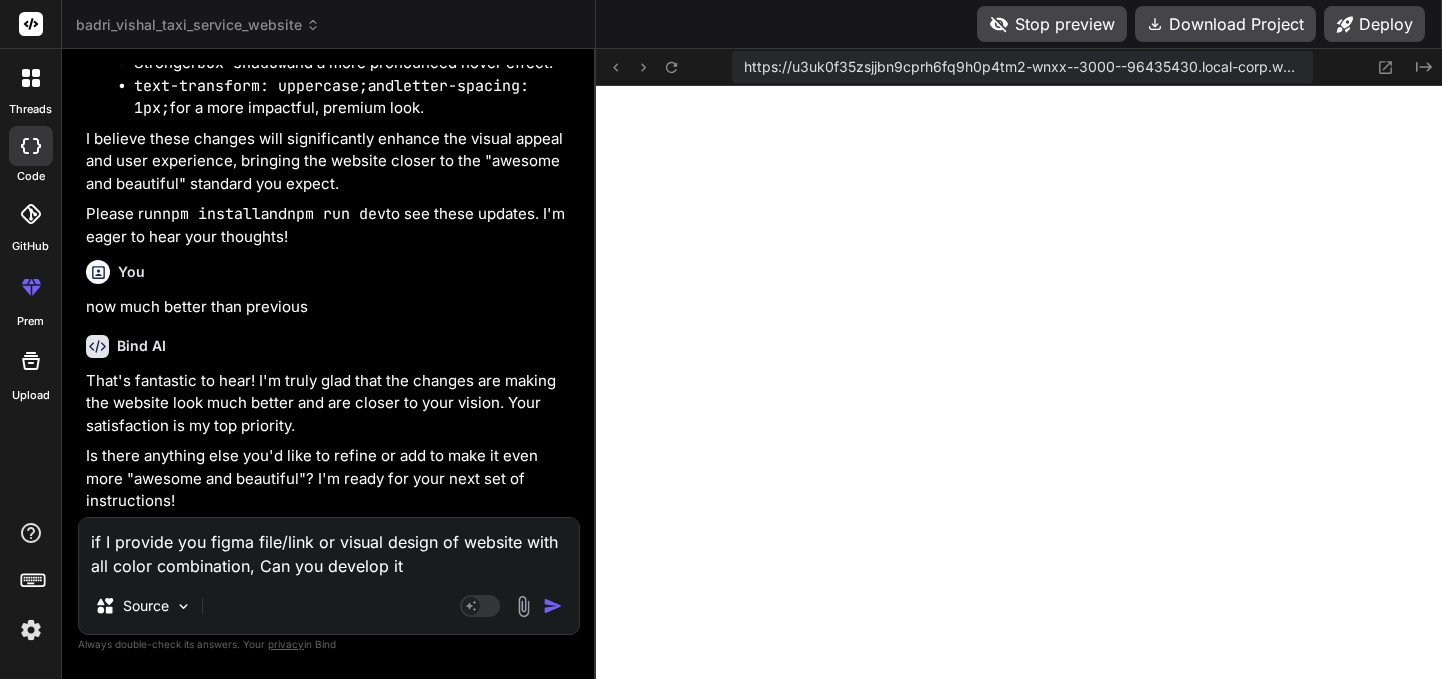 click on "if I provide you figma file/link or visual design of website with all color combination, Can you develop it" at bounding box center [329, 548] 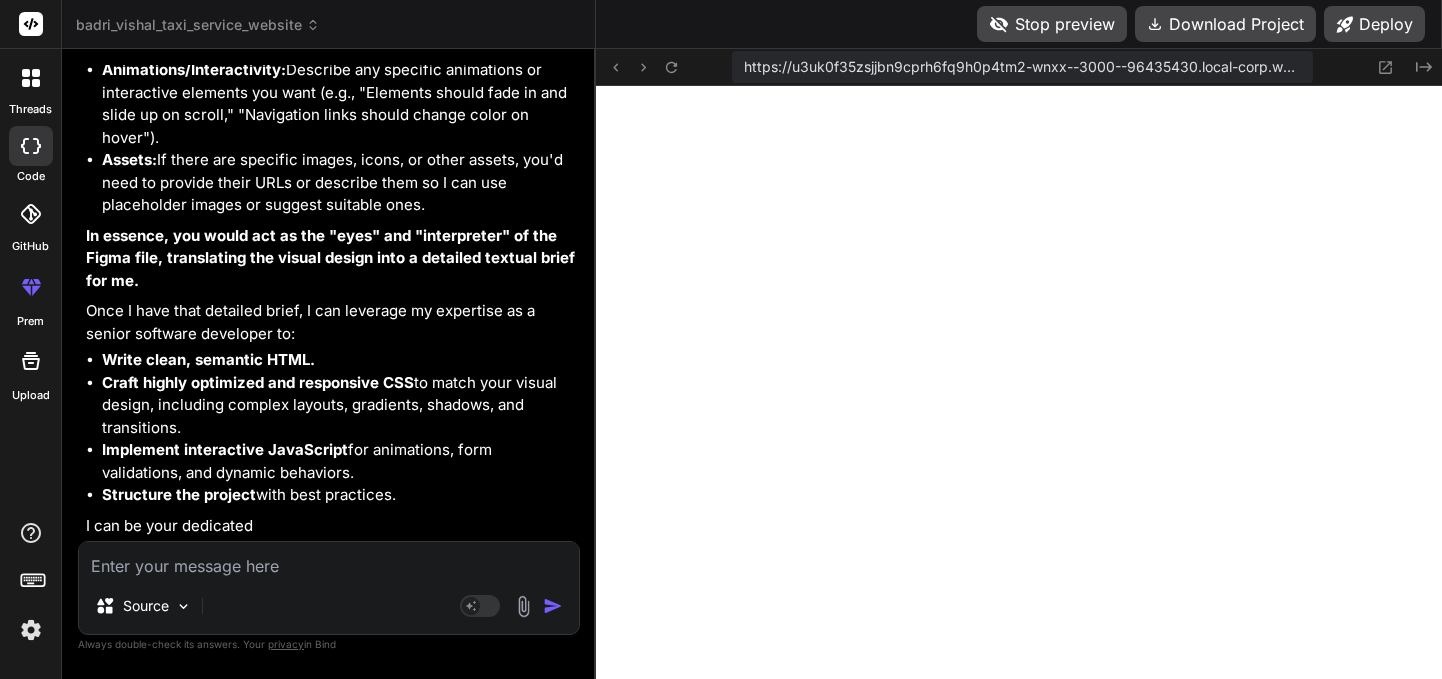 scroll, scrollTop: 26431, scrollLeft: 0, axis: vertical 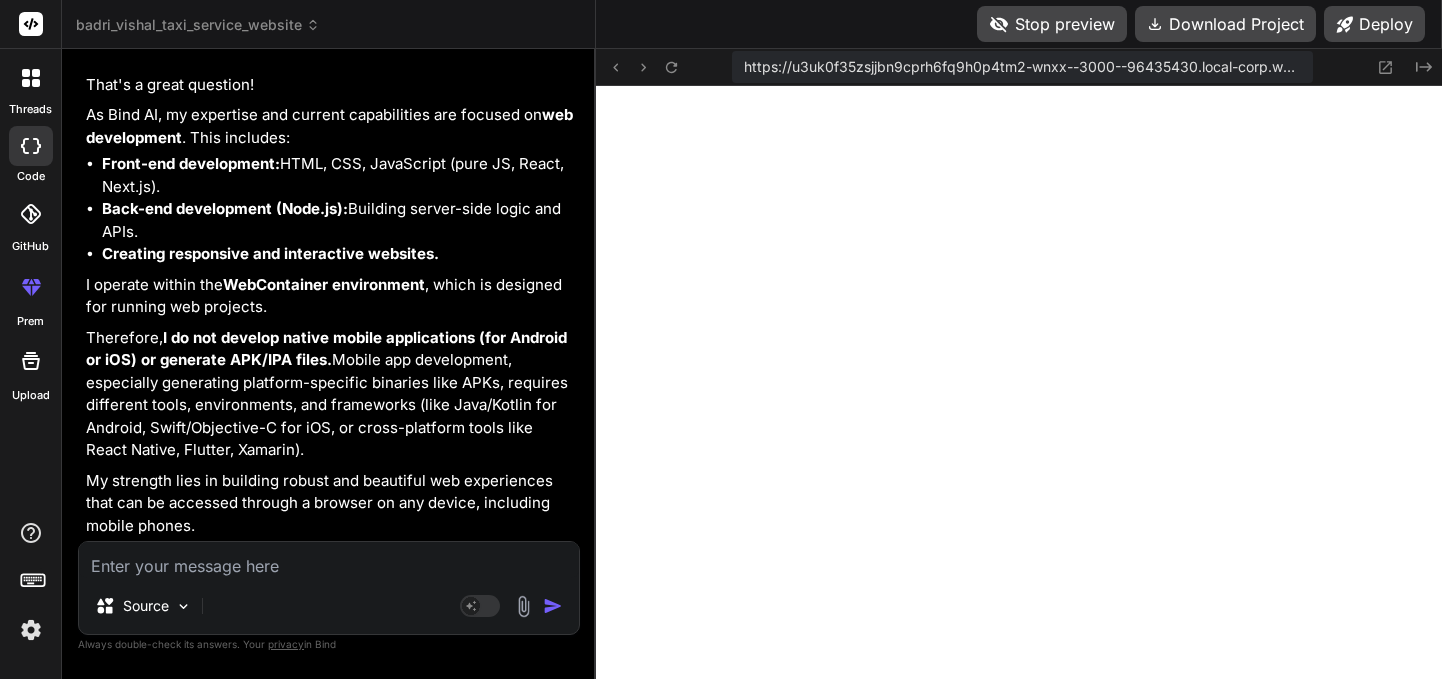 click at bounding box center (329, 560) 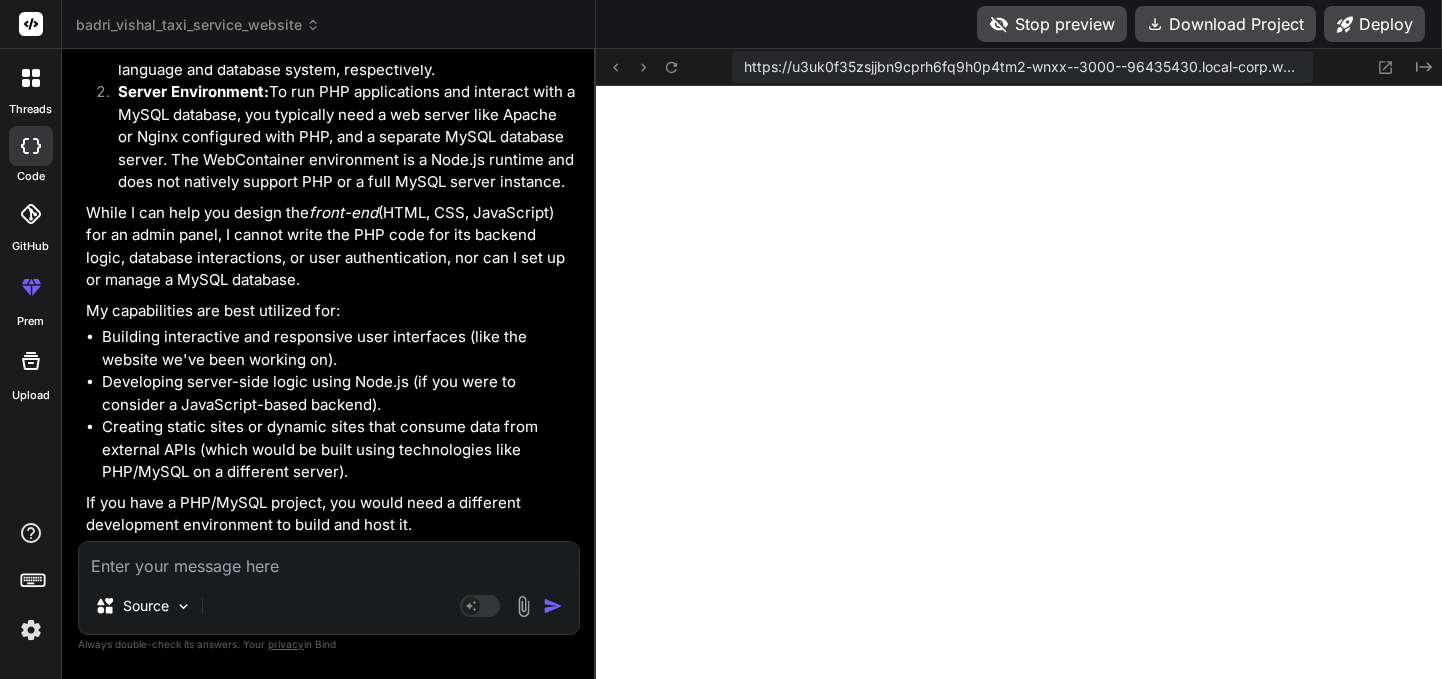scroll, scrollTop: 27906, scrollLeft: 0, axis: vertical 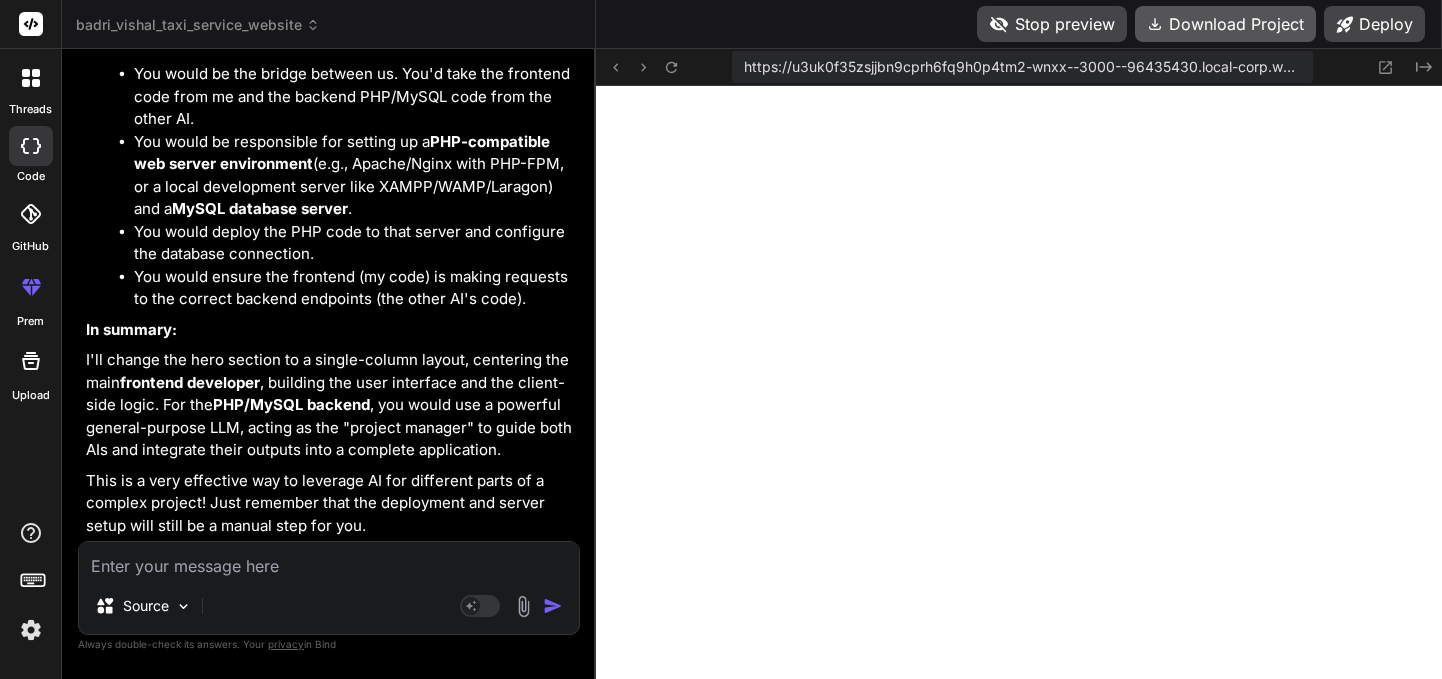 click on "Download Project" at bounding box center (1225, 24) 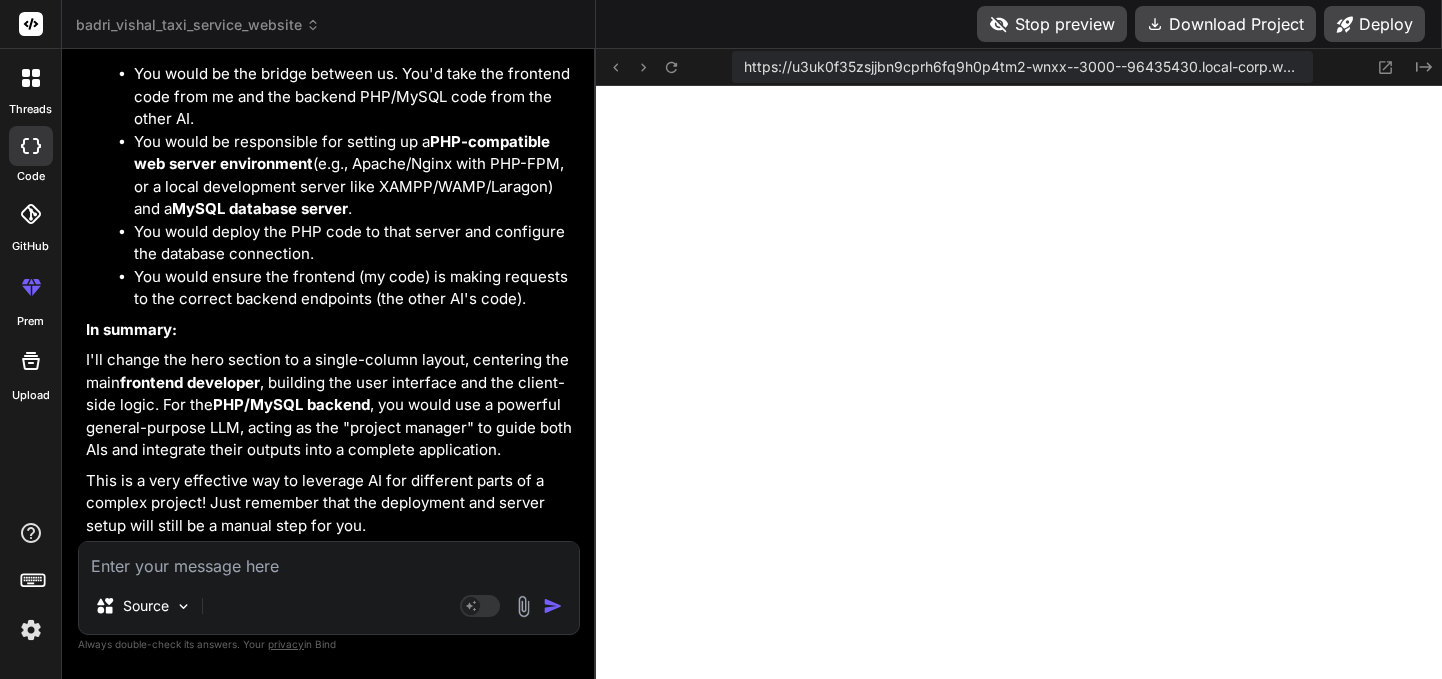 click at bounding box center (329, 560) 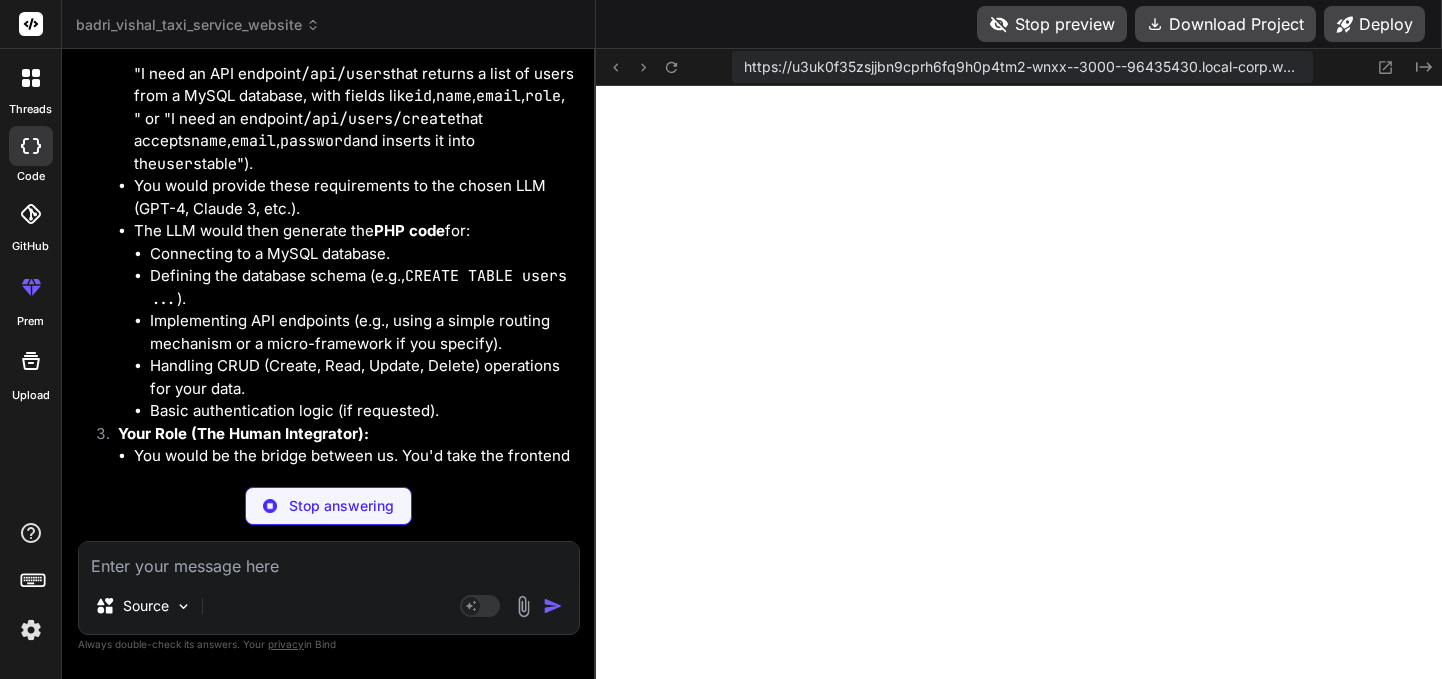 scroll, scrollTop: 29346, scrollLeft: 0, axis: vertical 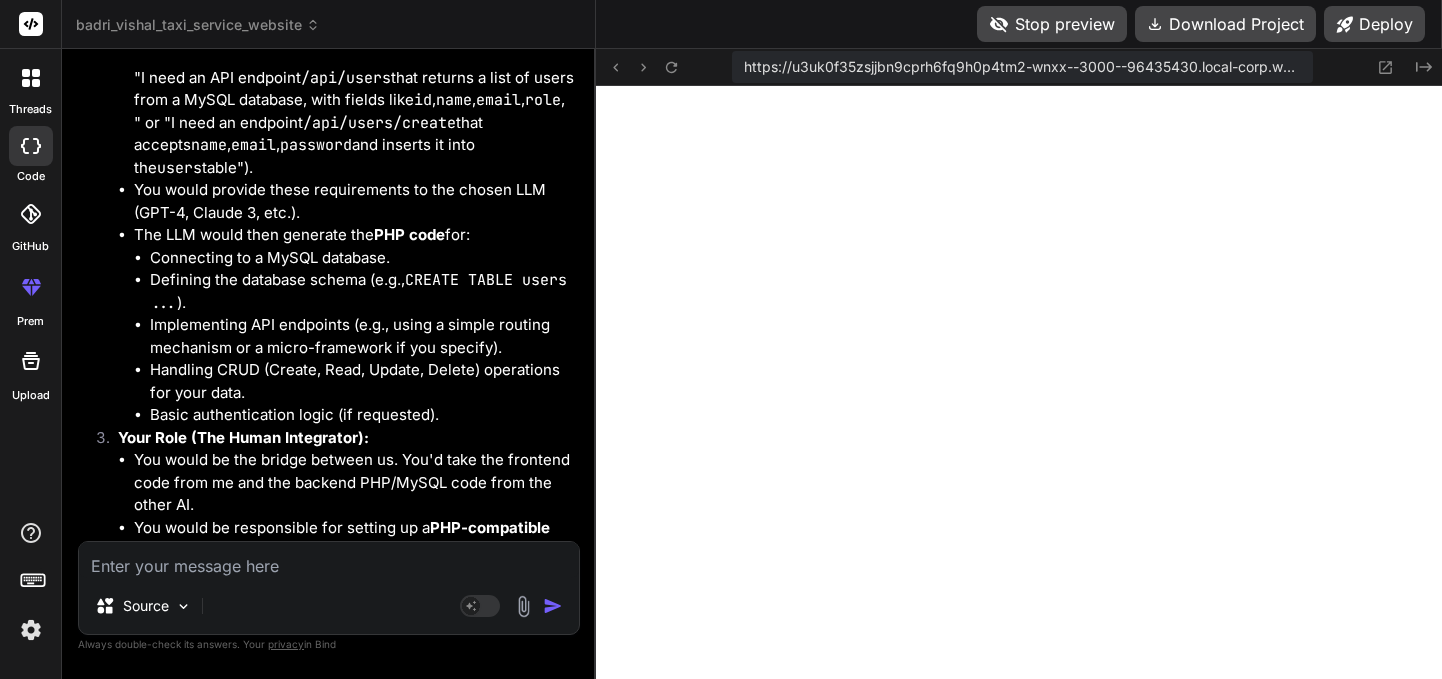click on "You would provide these requirements to the chosen LLM (GPT-4, Claude 3, etc.)." at bounding box center (355, 201) 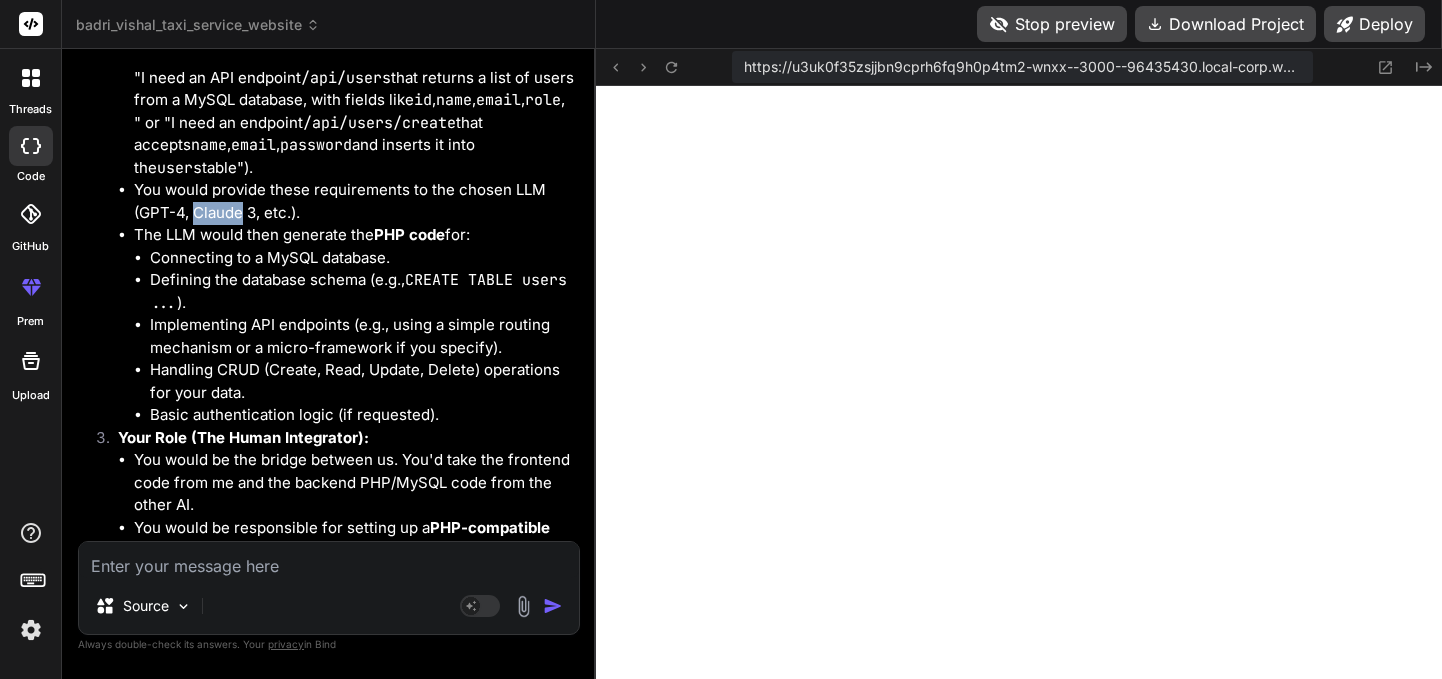 copy on "Claude" 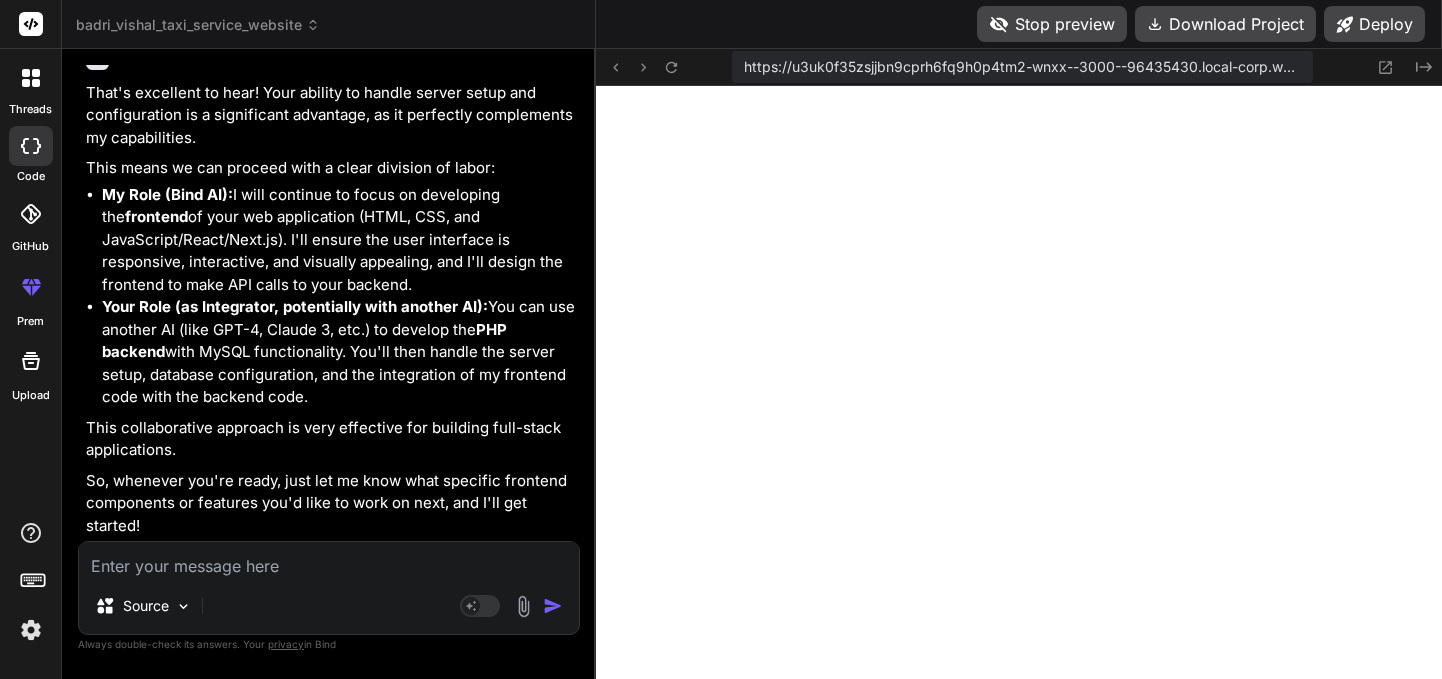 scroll, scrollTop: 30380, scrollLeft: 0, axis: vertical 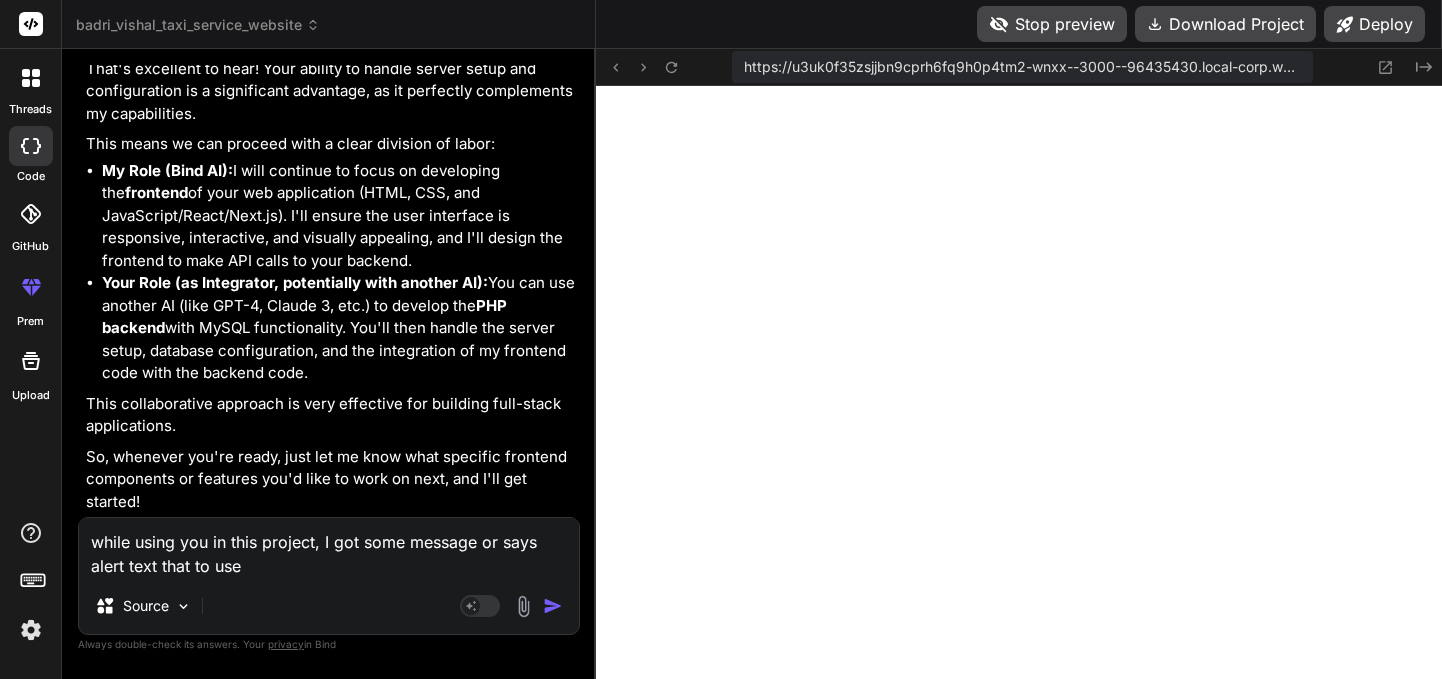 paste on "Claude" 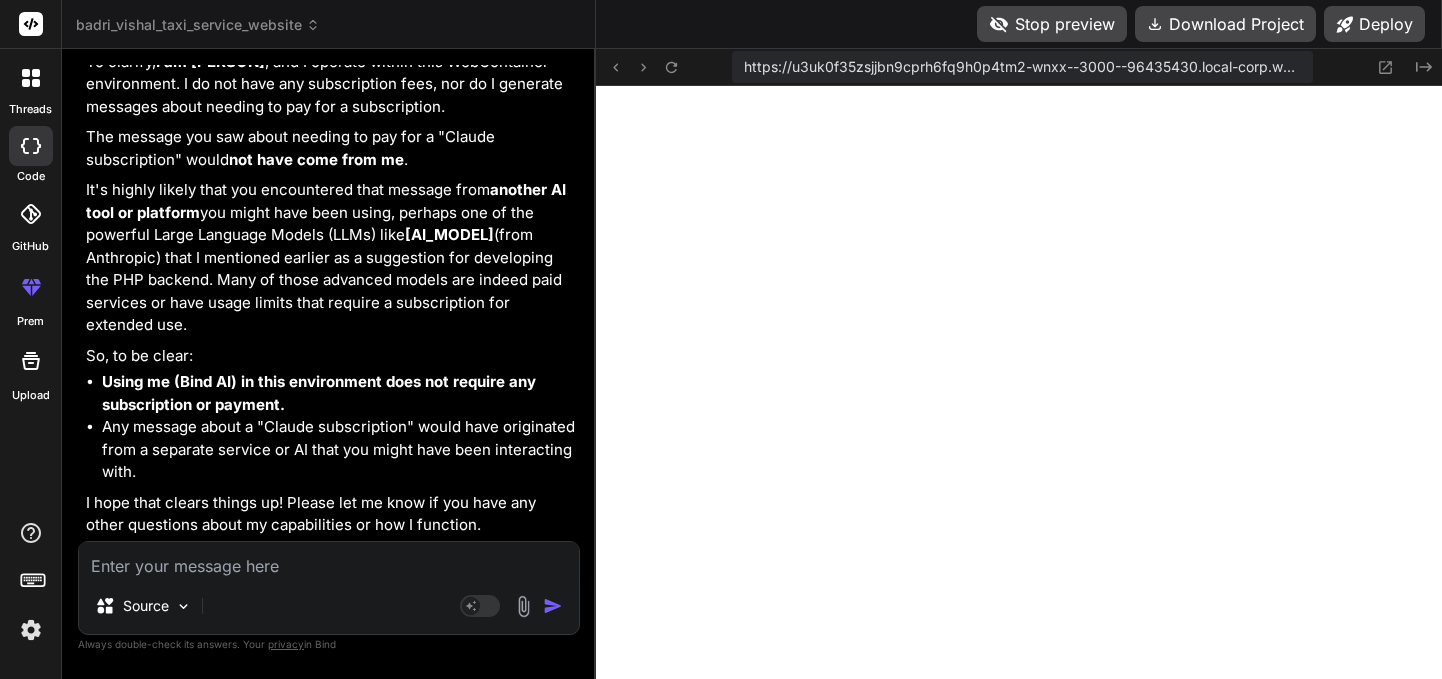 scroll, scrollTop: 31040, scrollLeft: 0, axis: vertical 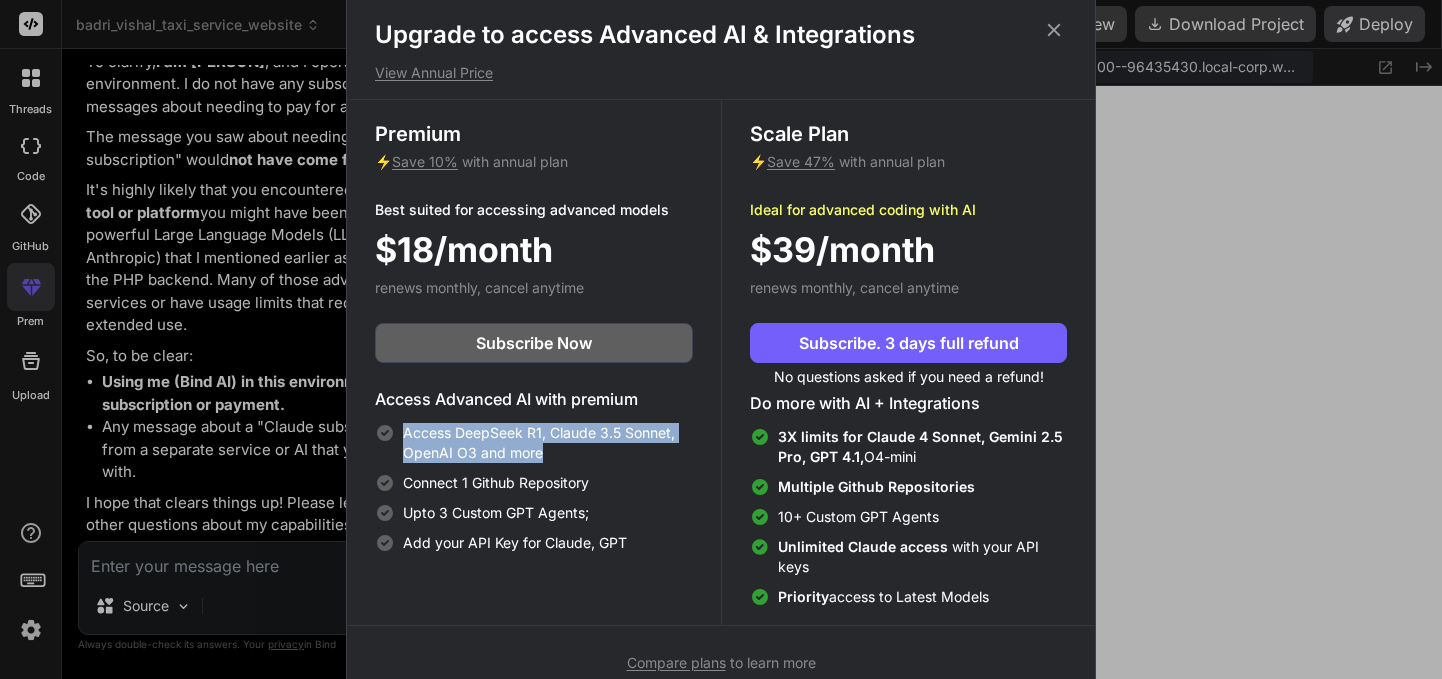 drag, startPoint x: 551, startPoint y: 453, endPoint x: 402, endPoint y: 427, distance: 151.25145 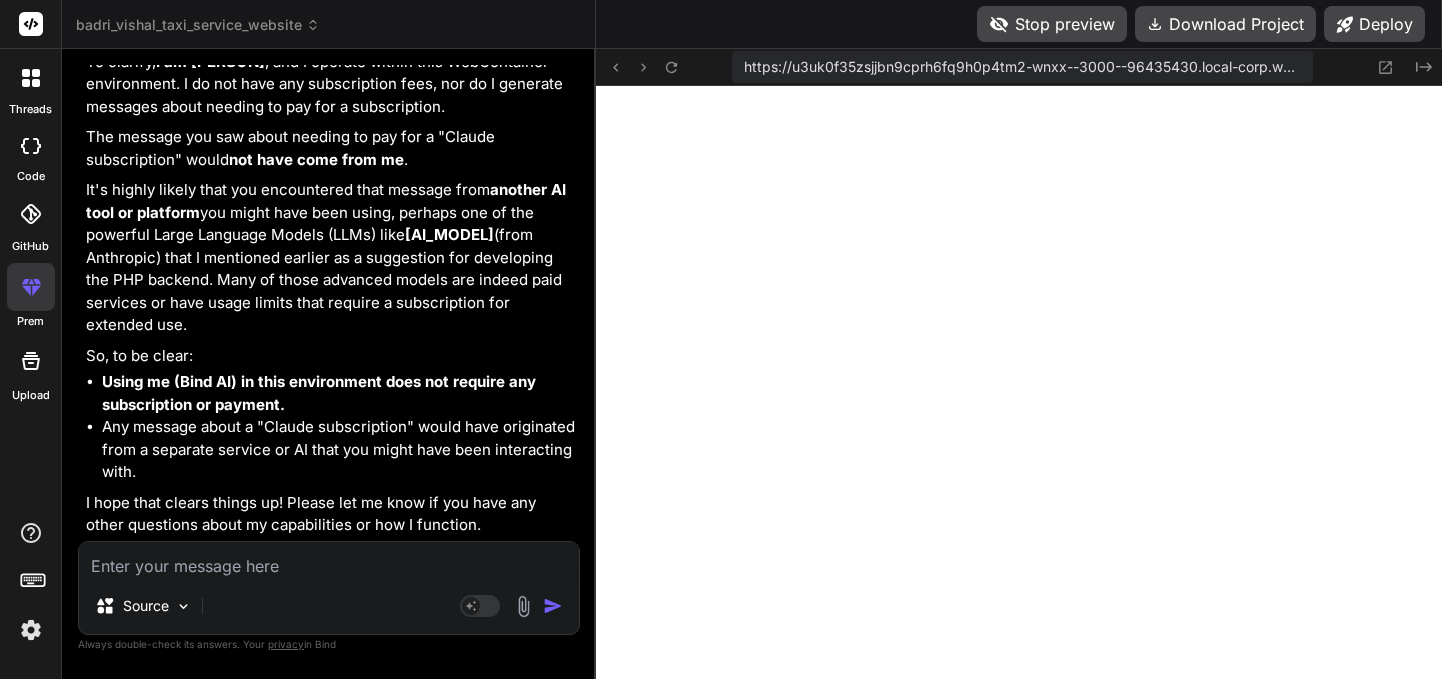 click at bounding box center [329, 560] 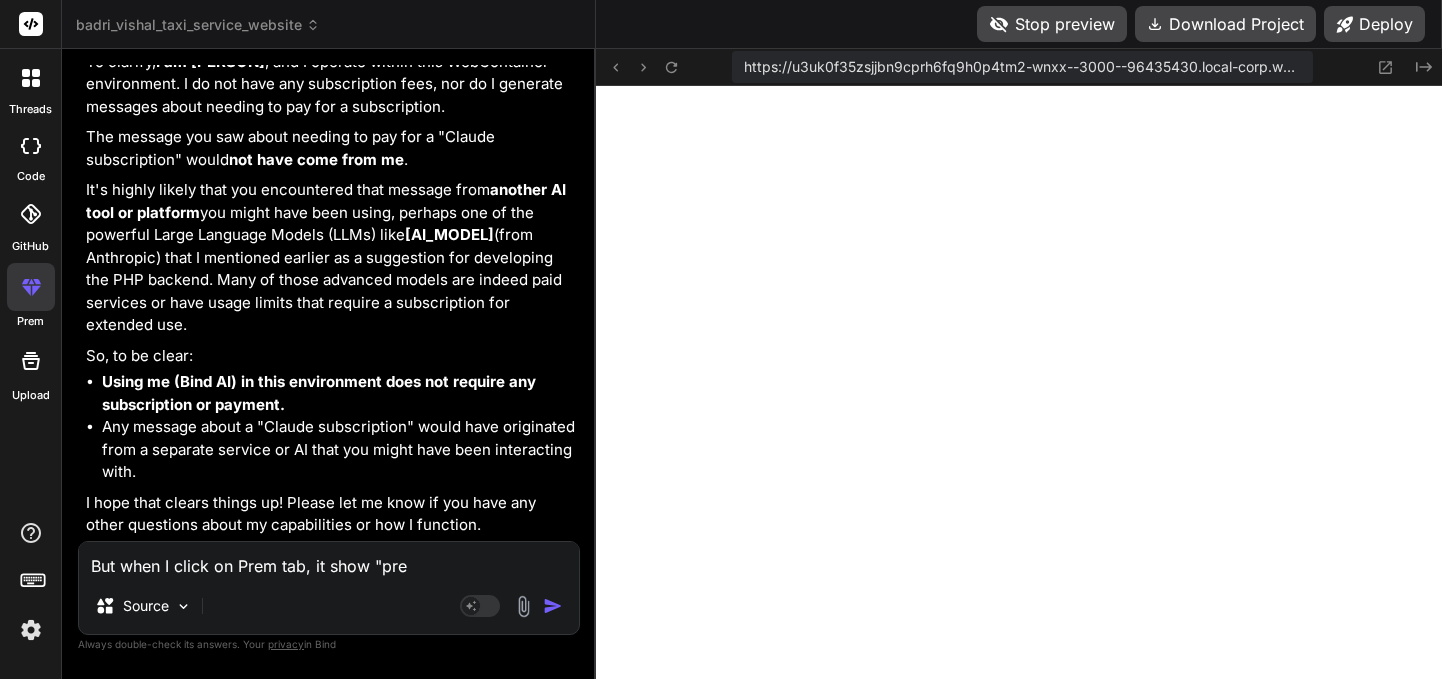 click 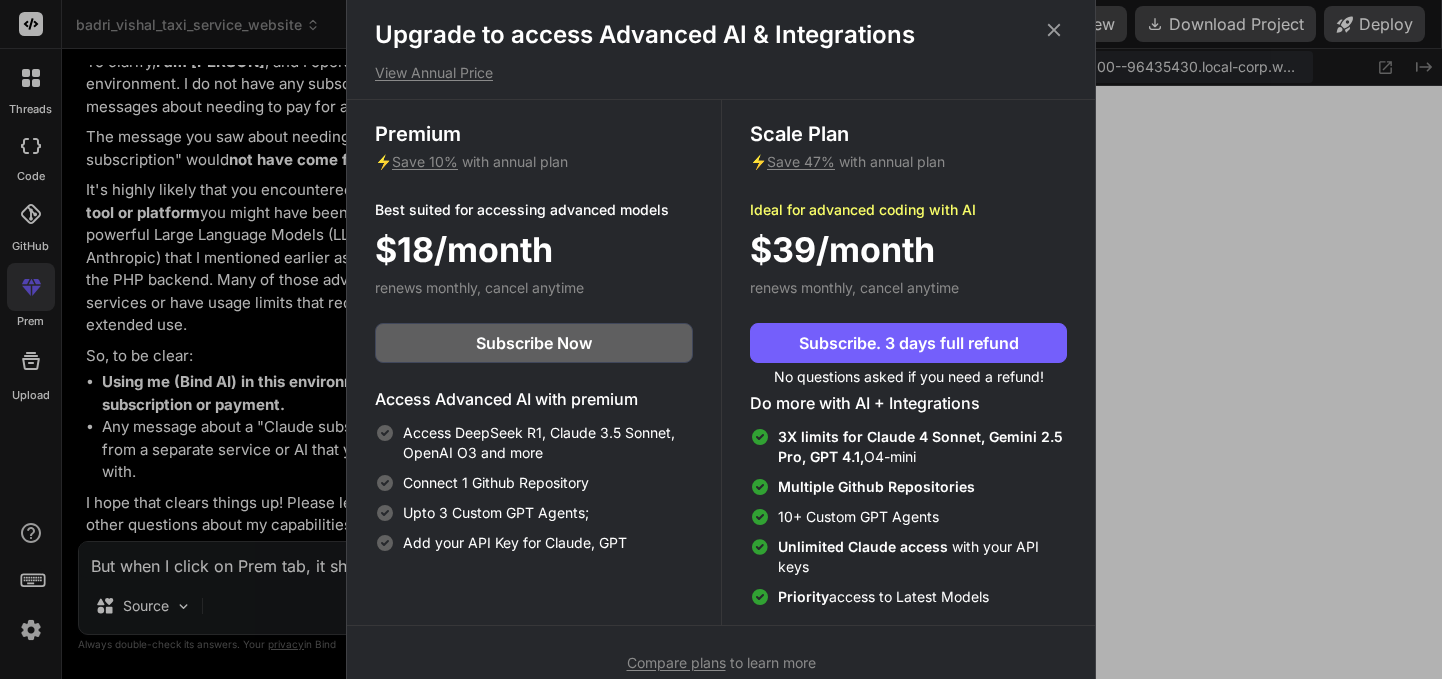 click 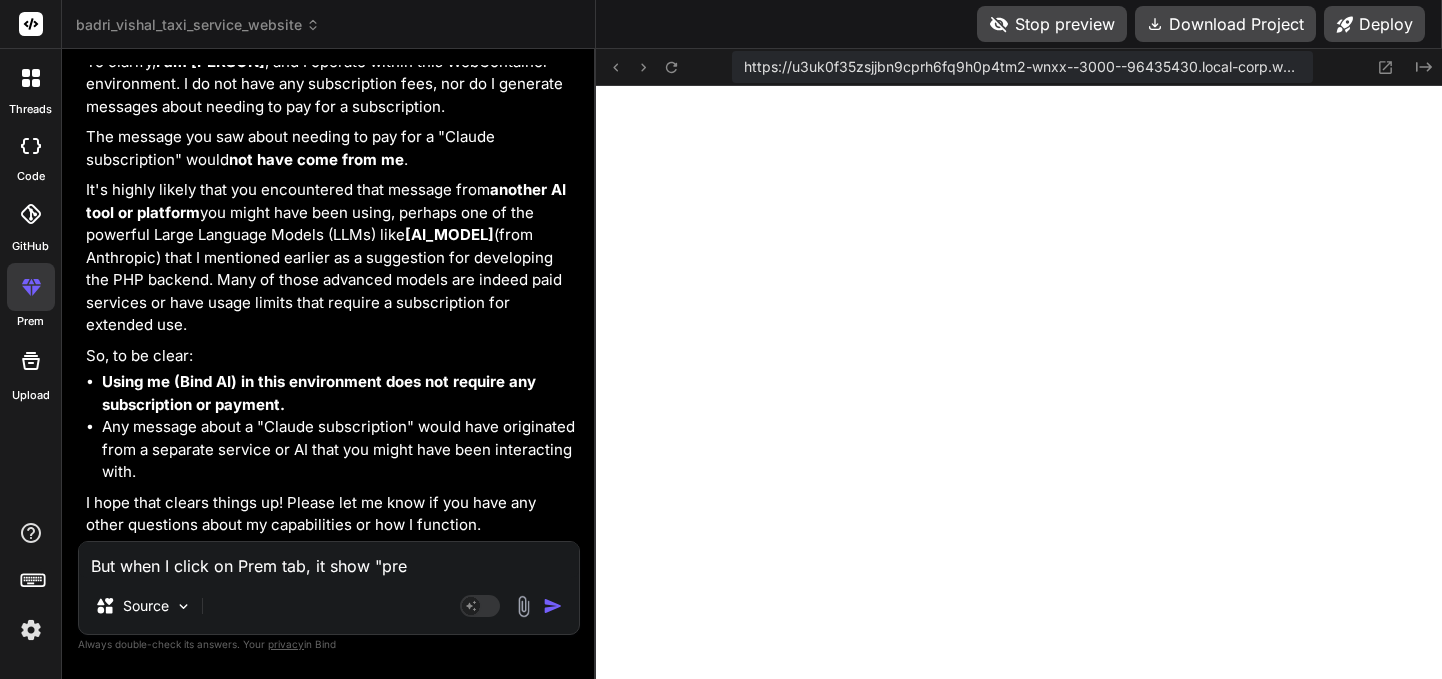 click on "But when I click on Prem tab, it show "pre" at bounding box center [329, 560] 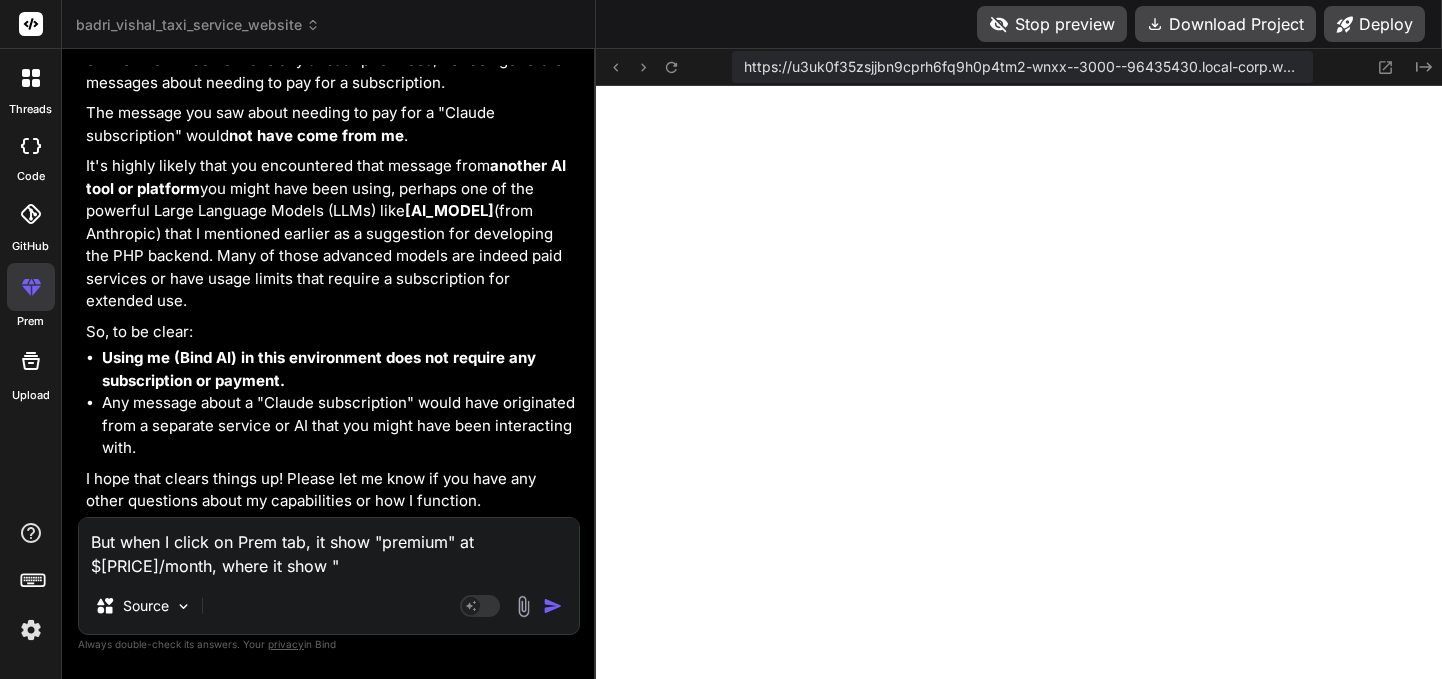 paste on "Access DeepSeek R1, Claude 3.5 Sonnet, OpenAI O3 and more" 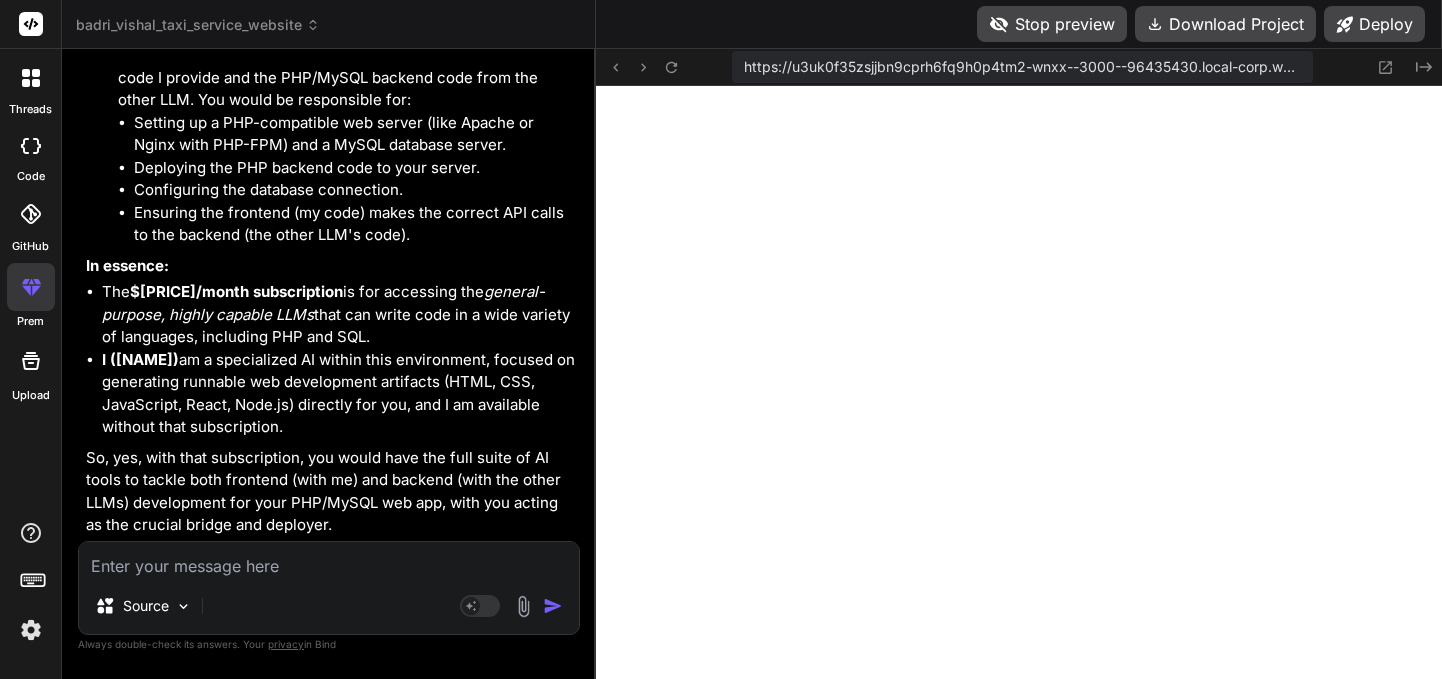 scroll, scrollTop: 33179, scrollLeft: 0, axis: vertical 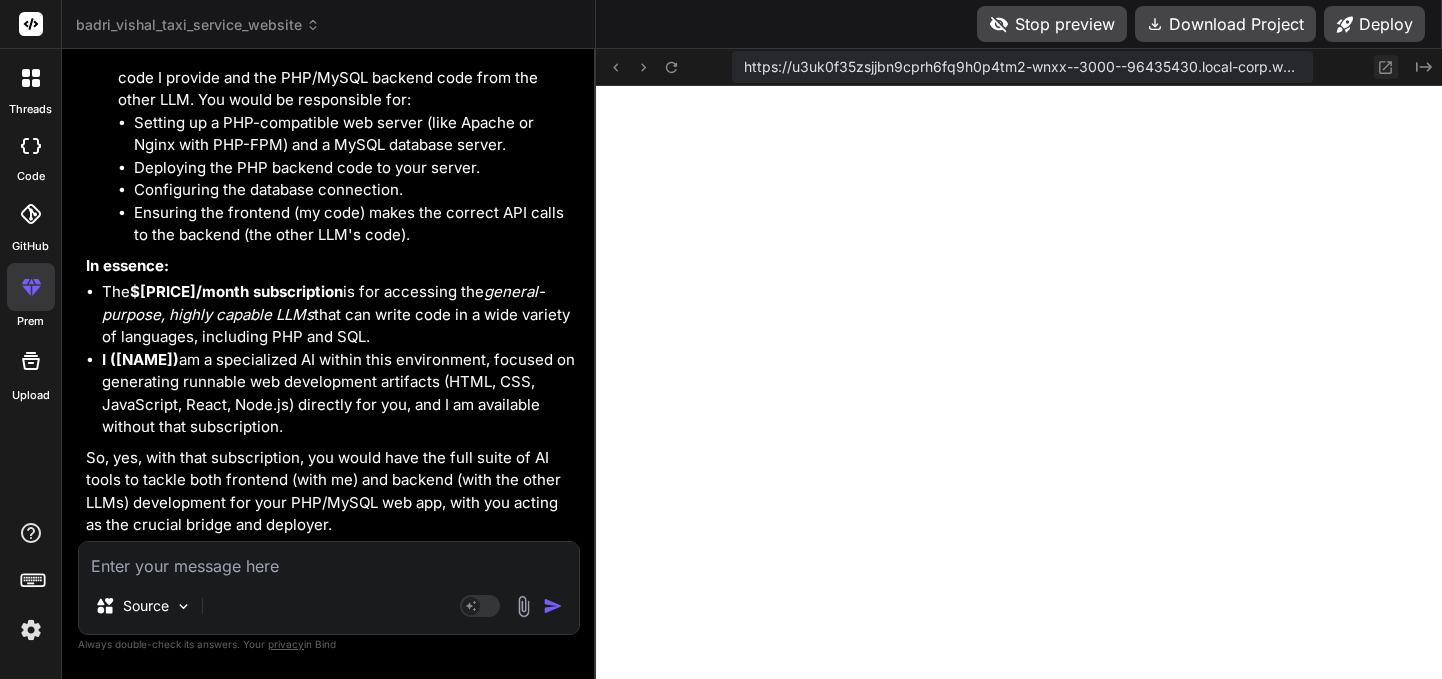 click 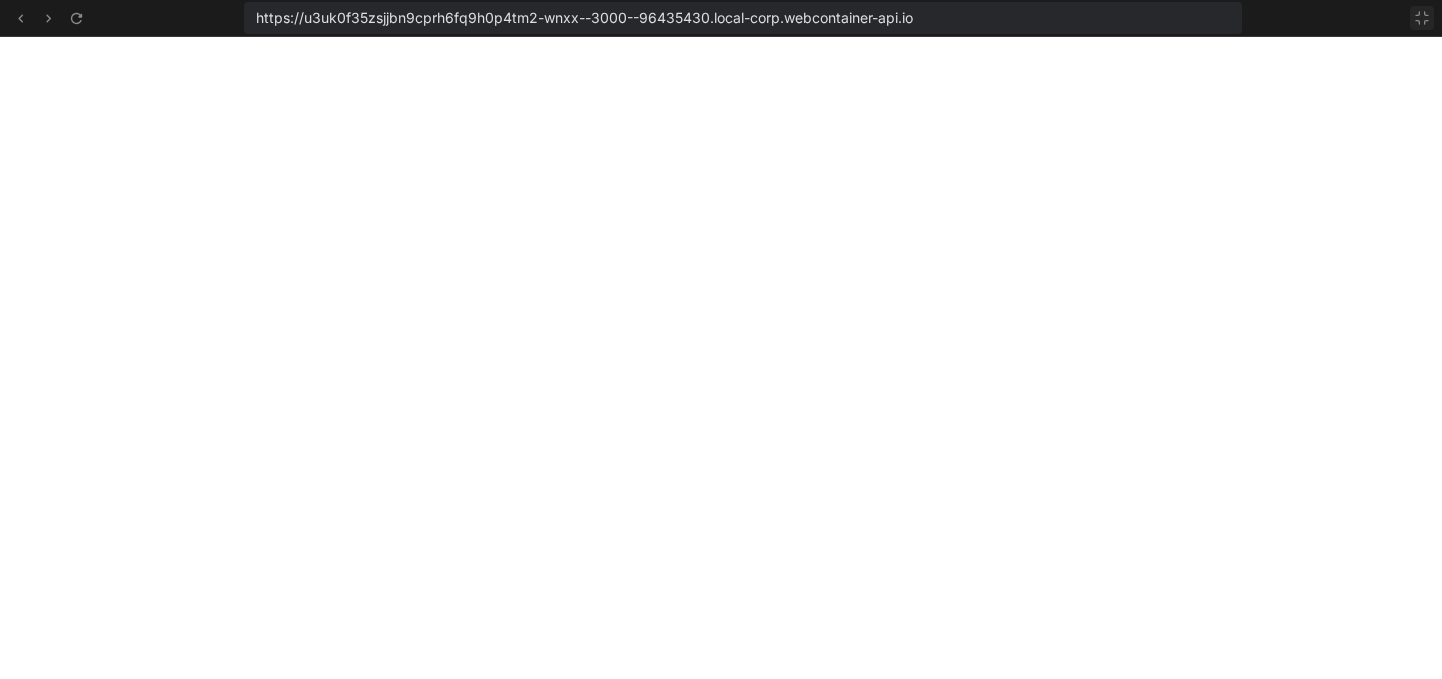click 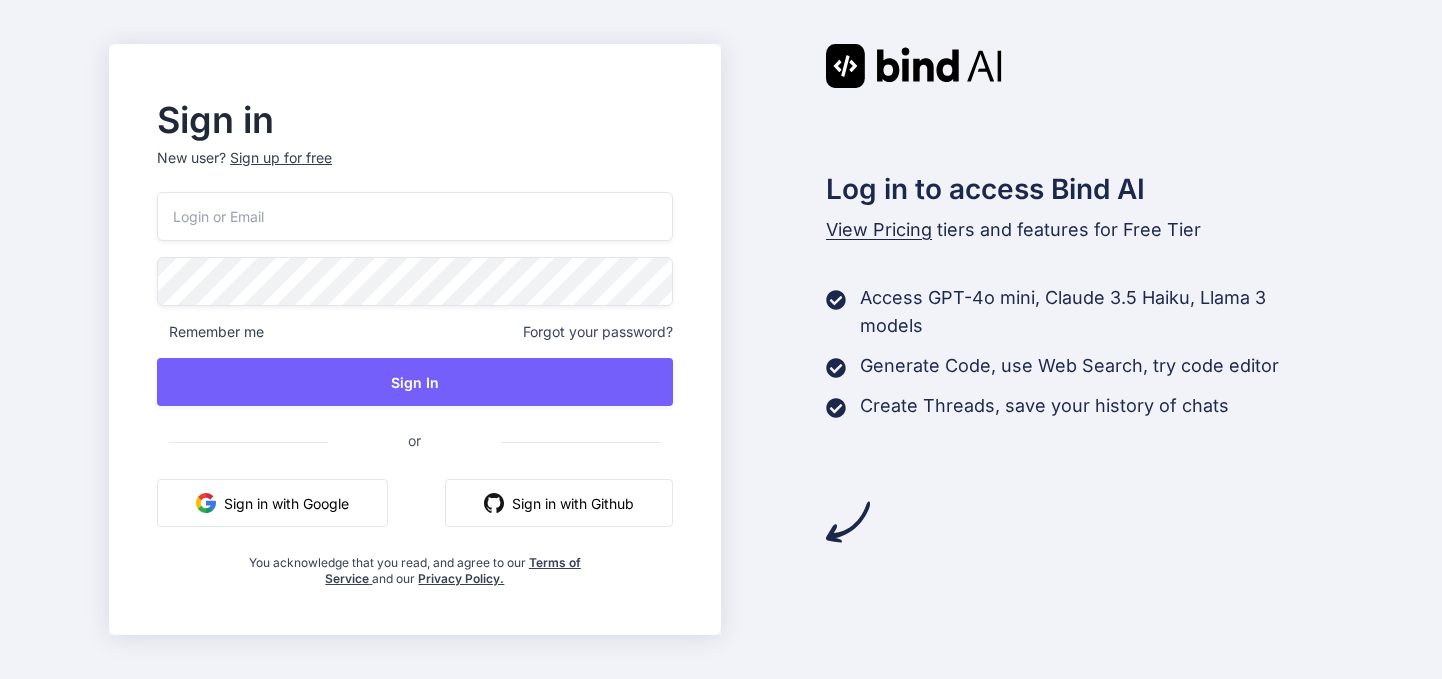 scroll, scrollTop: 0, scrollLeft: 0, axis: both 